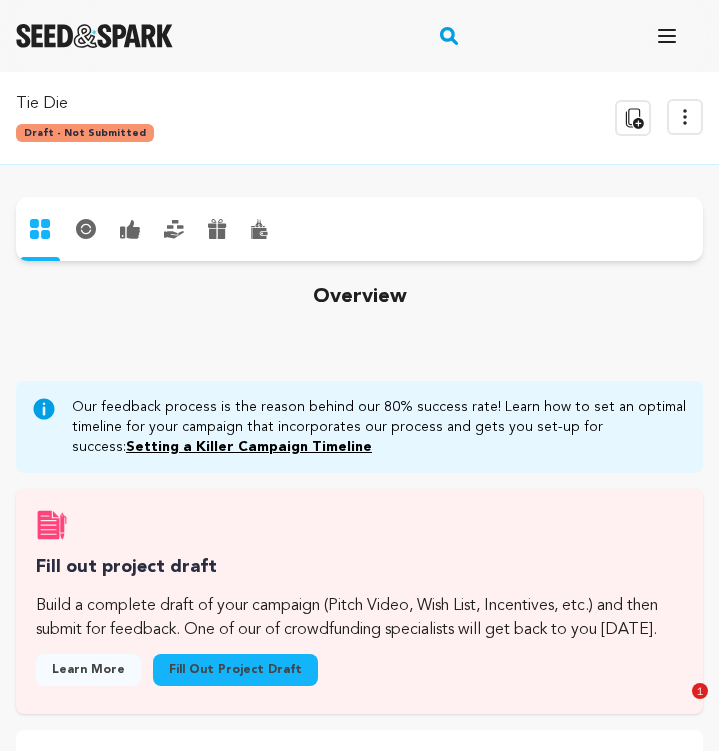 scroll, scrollTop: 0, scrollLeft: 0, axis: both 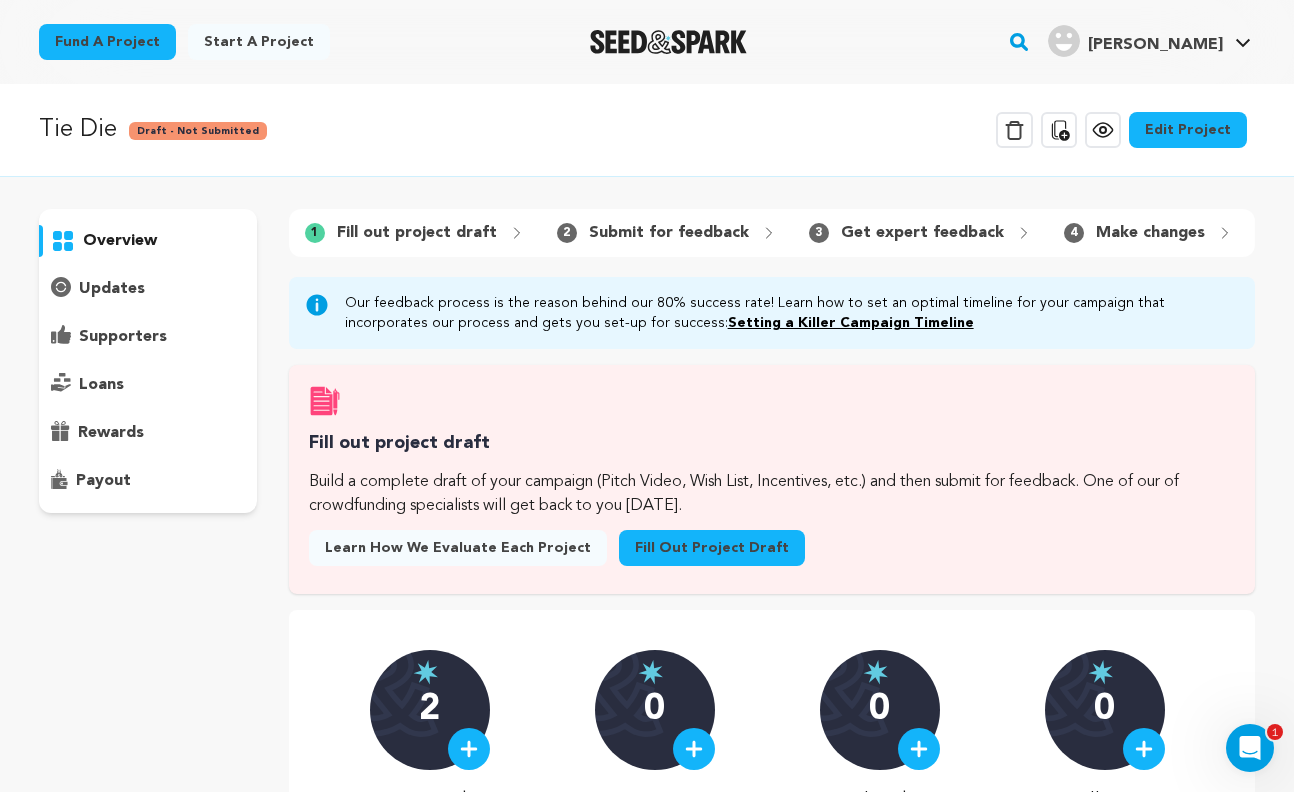 click on "Edit Project" at bounding box center (1188, 130) 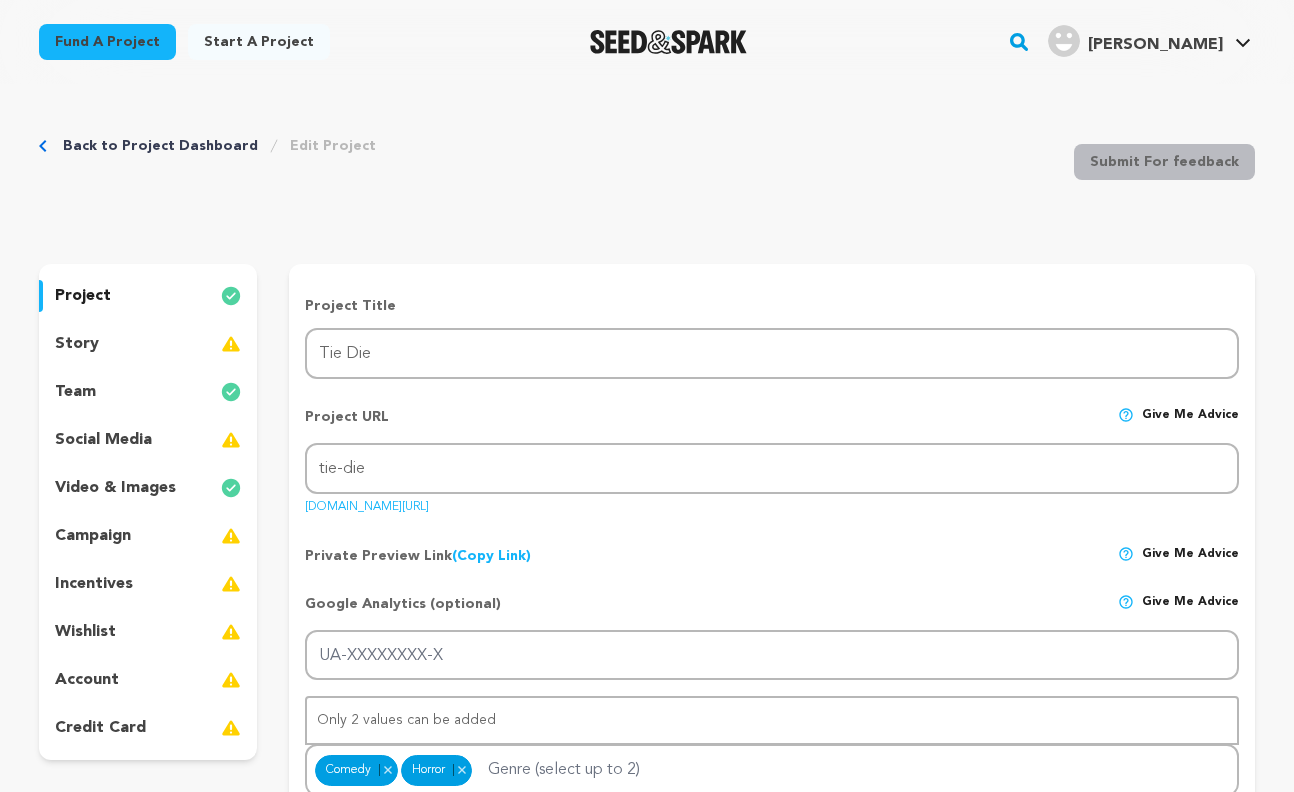 scroll, scrollTop: 0, scrollLeft: 0, axis: both 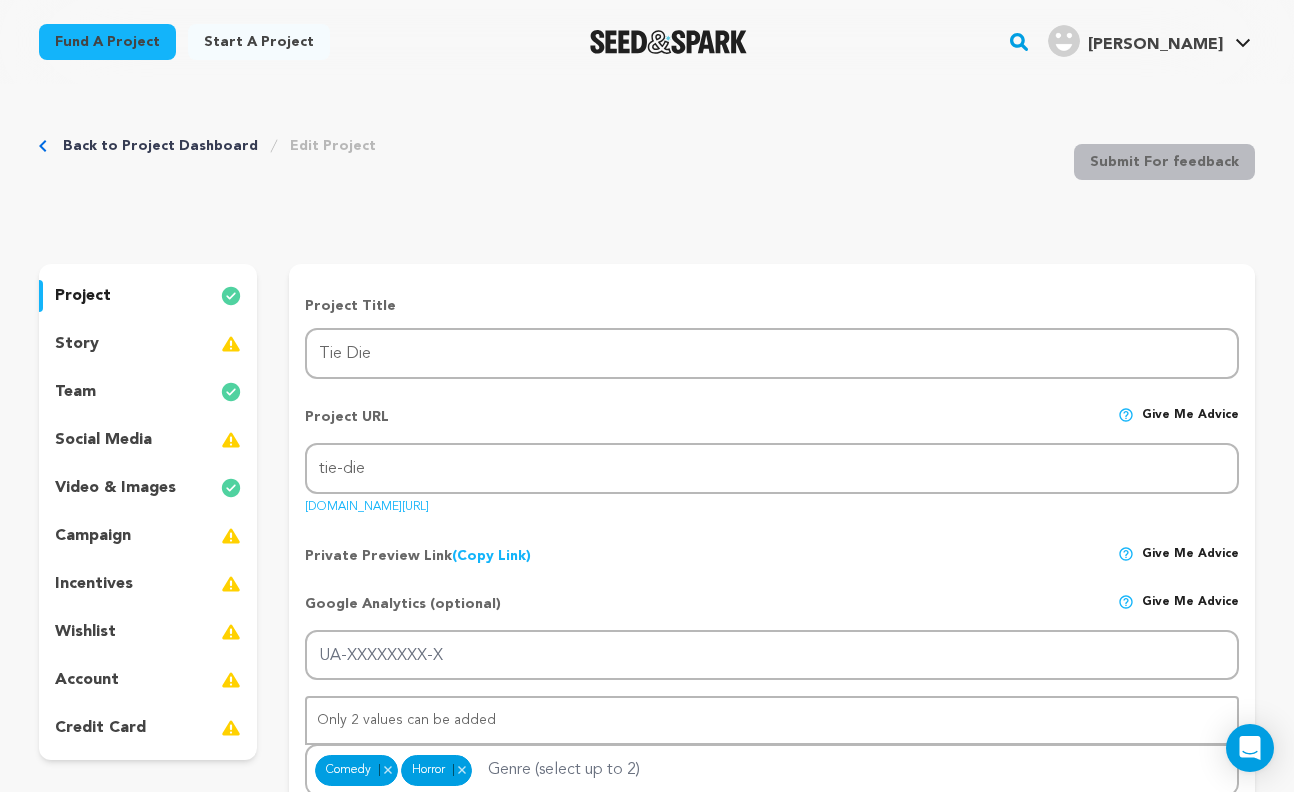 click on "story" at bounding box center [148, 344] 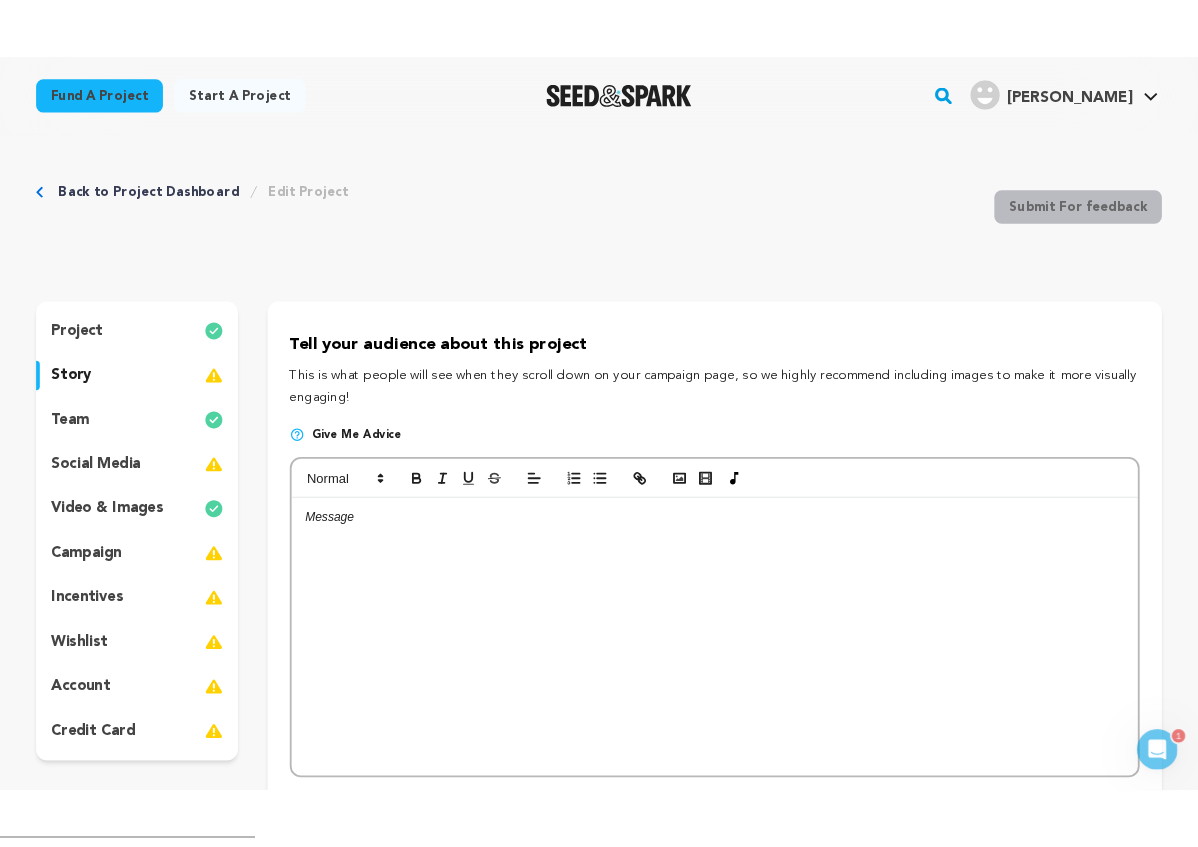 scroll, scrollTop: 0, scrollLeft: 0, axis: both 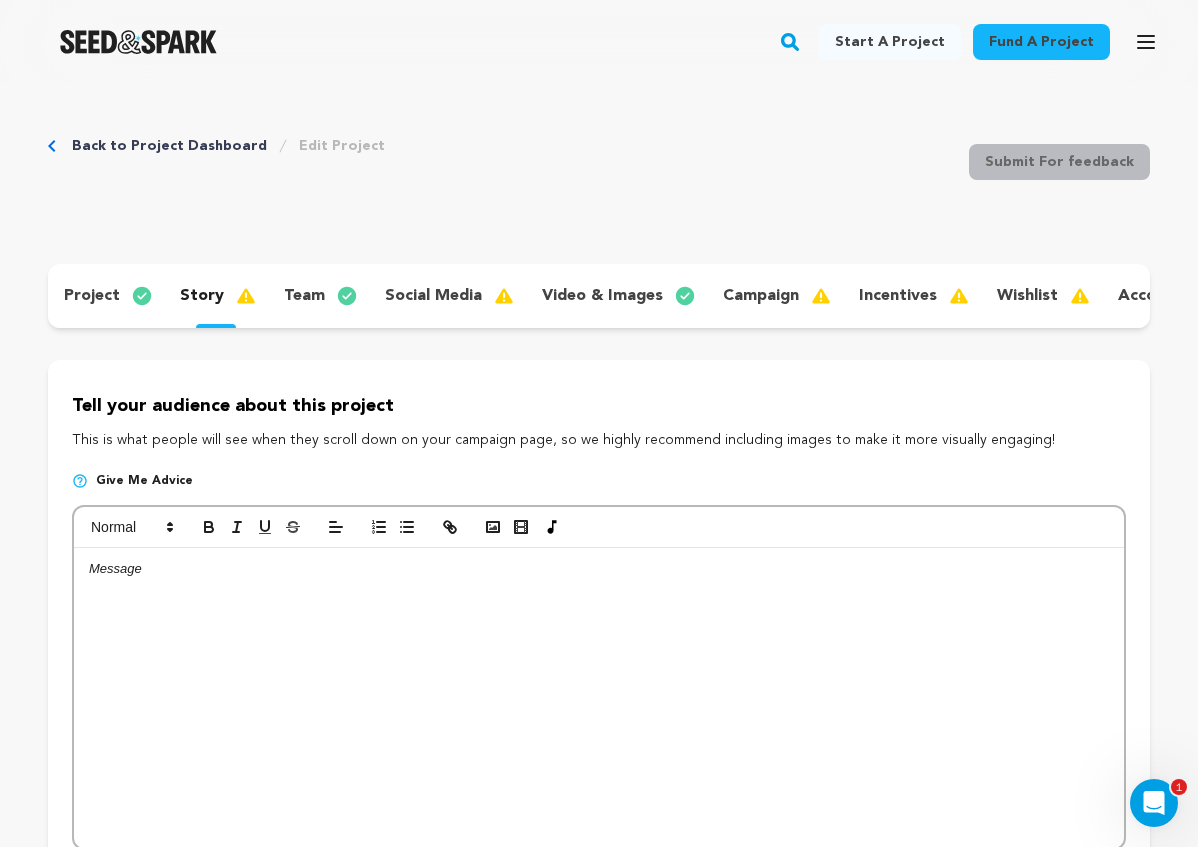 click on "video & images" at bounding box center [602, 296] 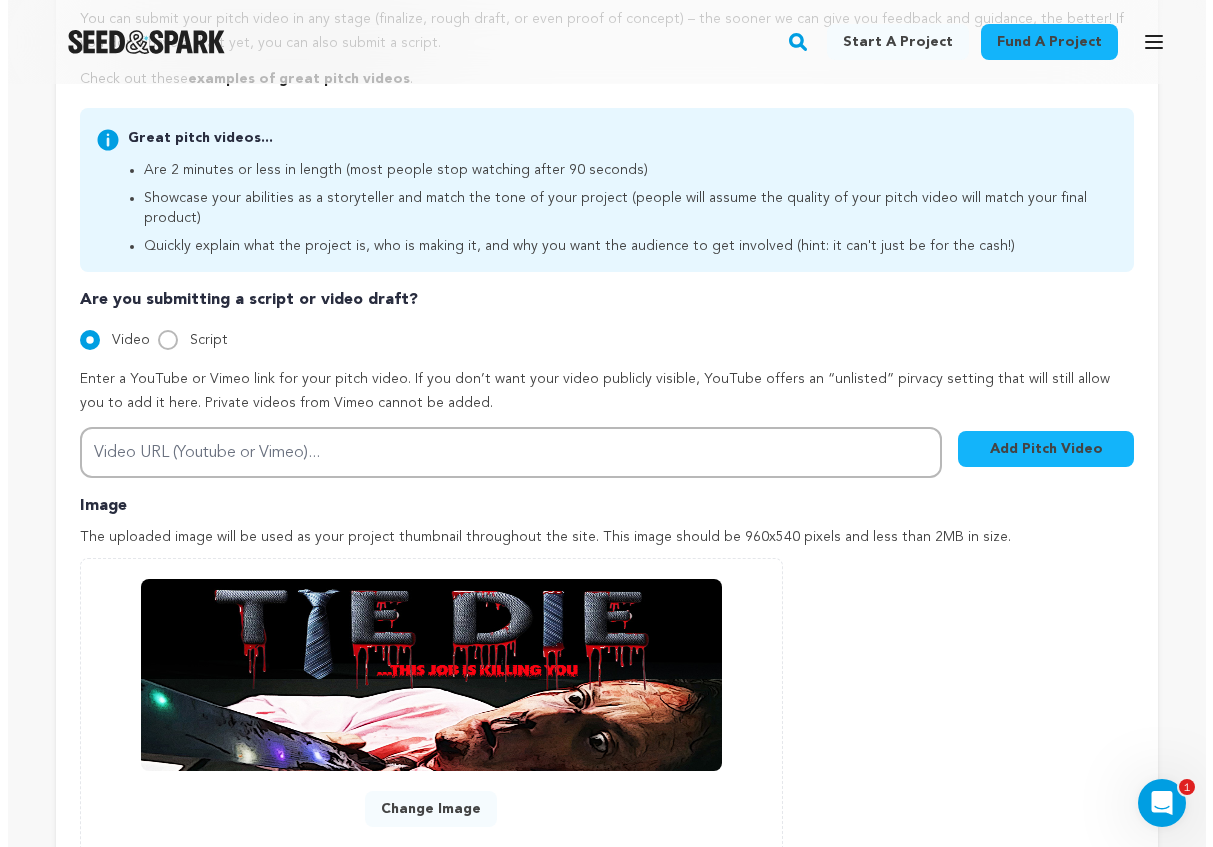 scroll, scrollTop: 568, scrollLeft: 0, axis: vertical 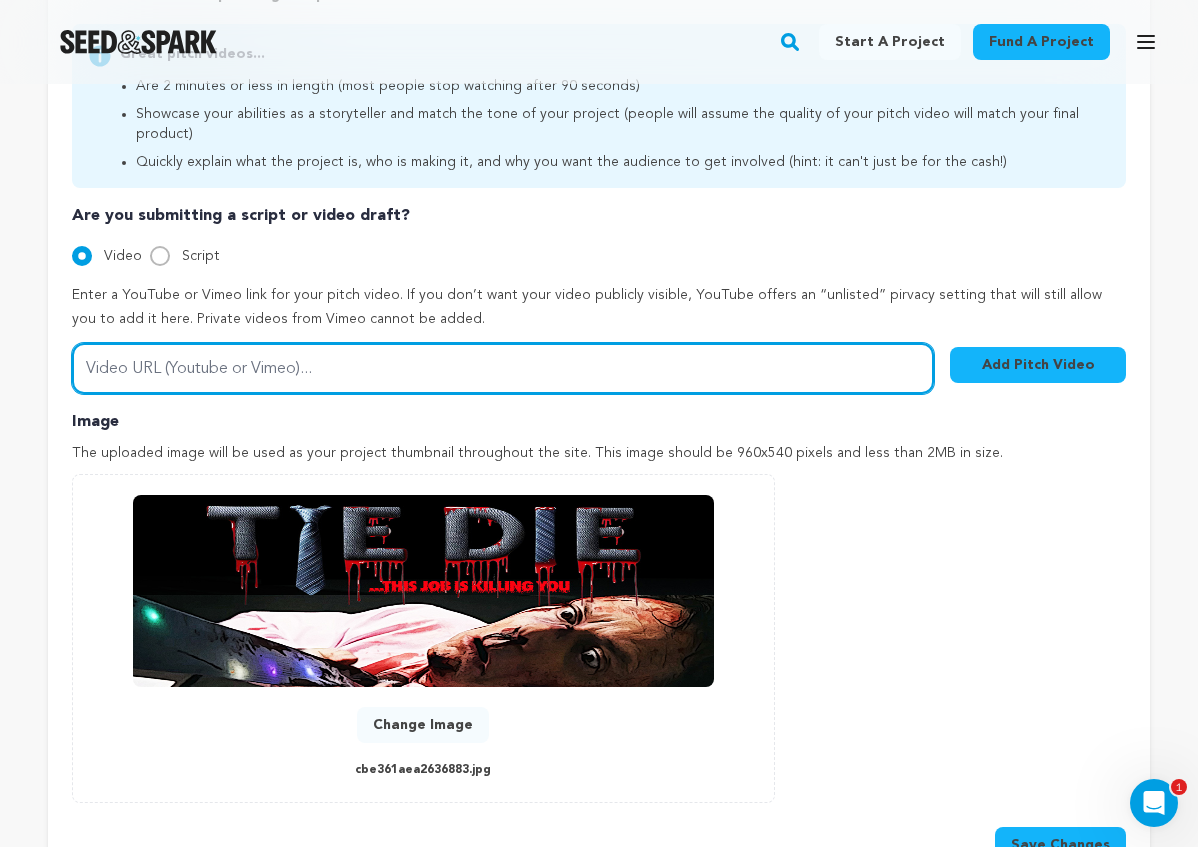 click on "Video URL (Youtube or Vimeo)..." at bounding box center [503, 368] 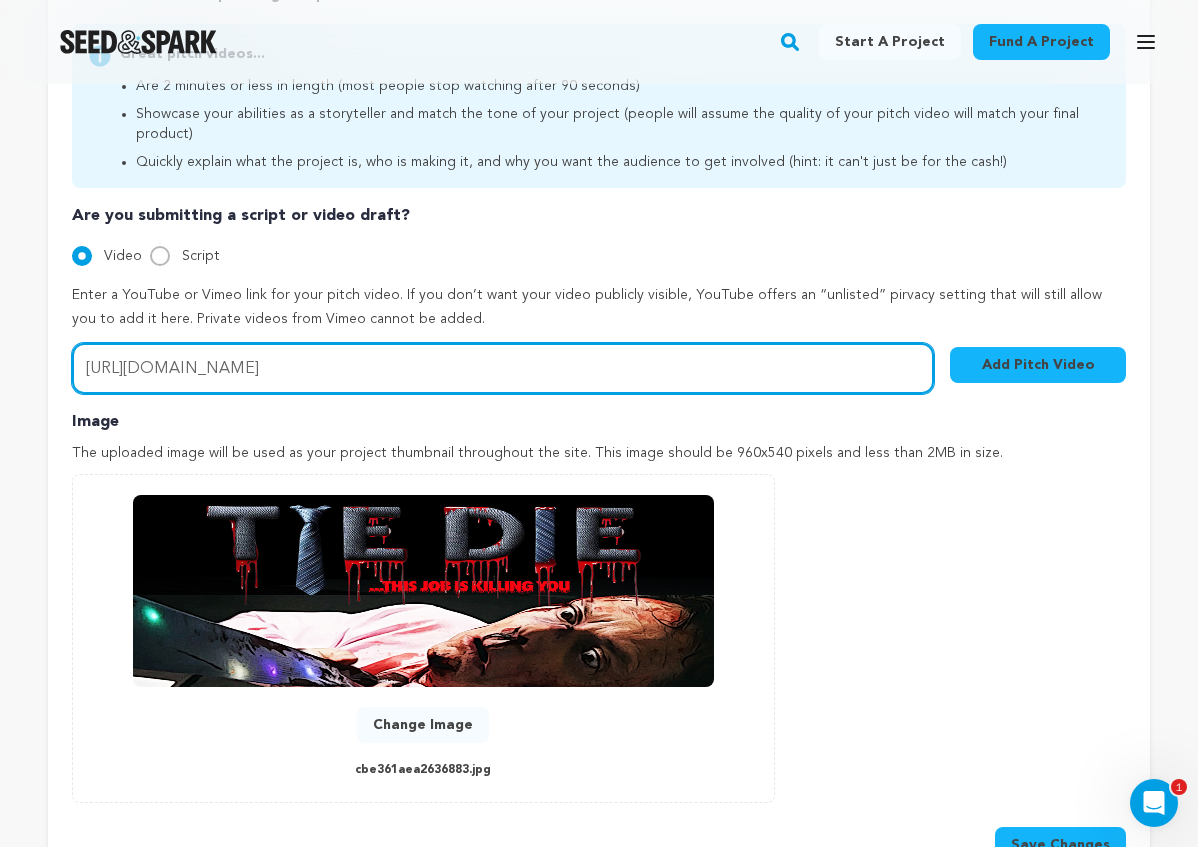 type on "https://vimeo.com/1017345503" 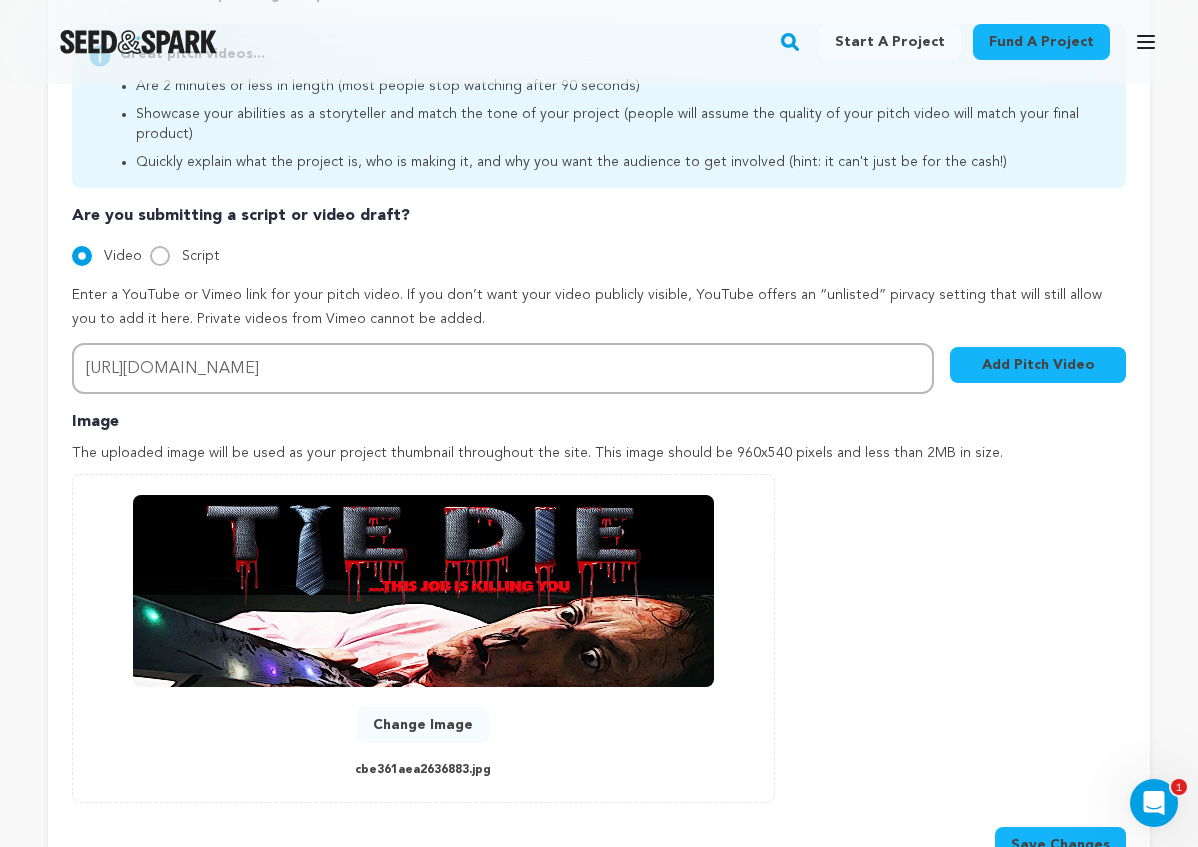 click on "Add Pitch Video" at bounding box center (1038, 365) 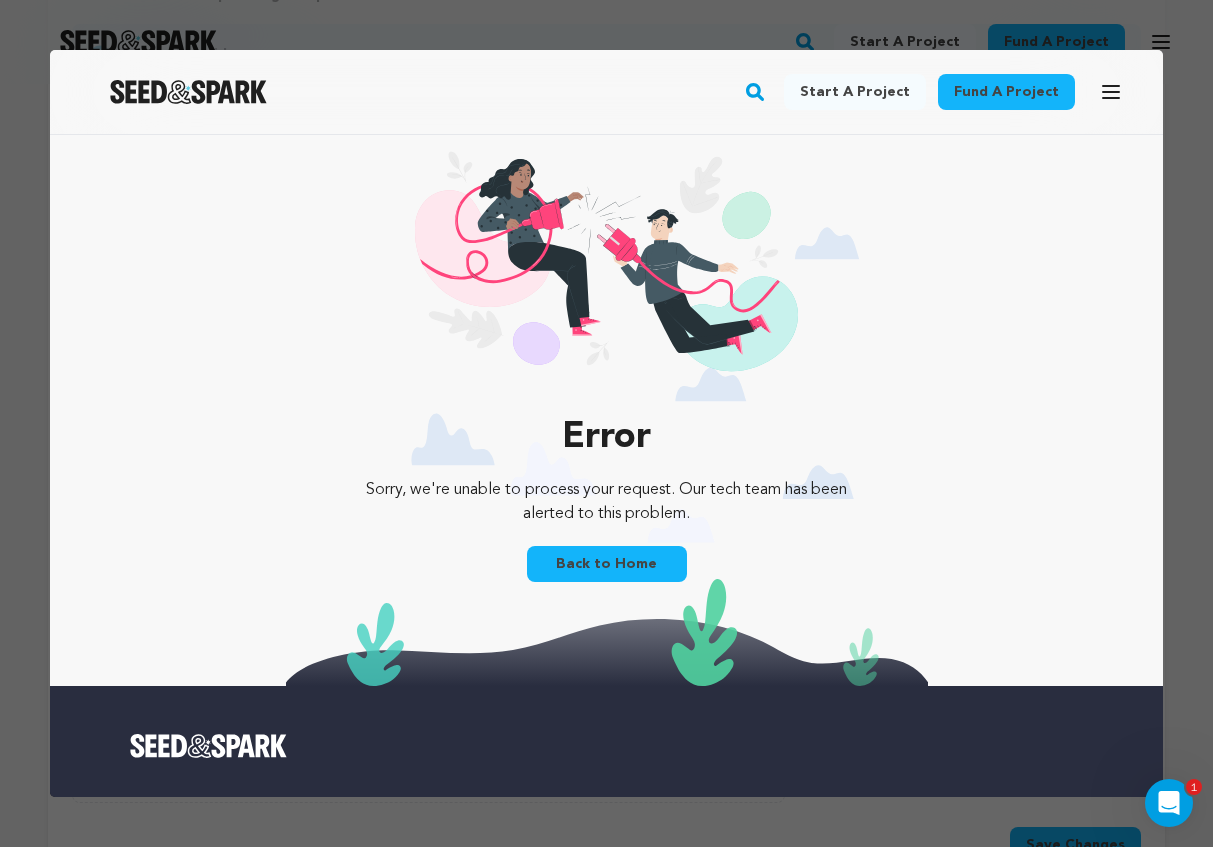 scroll, scrollTop: 0, scrollLeft: 0, axis: both 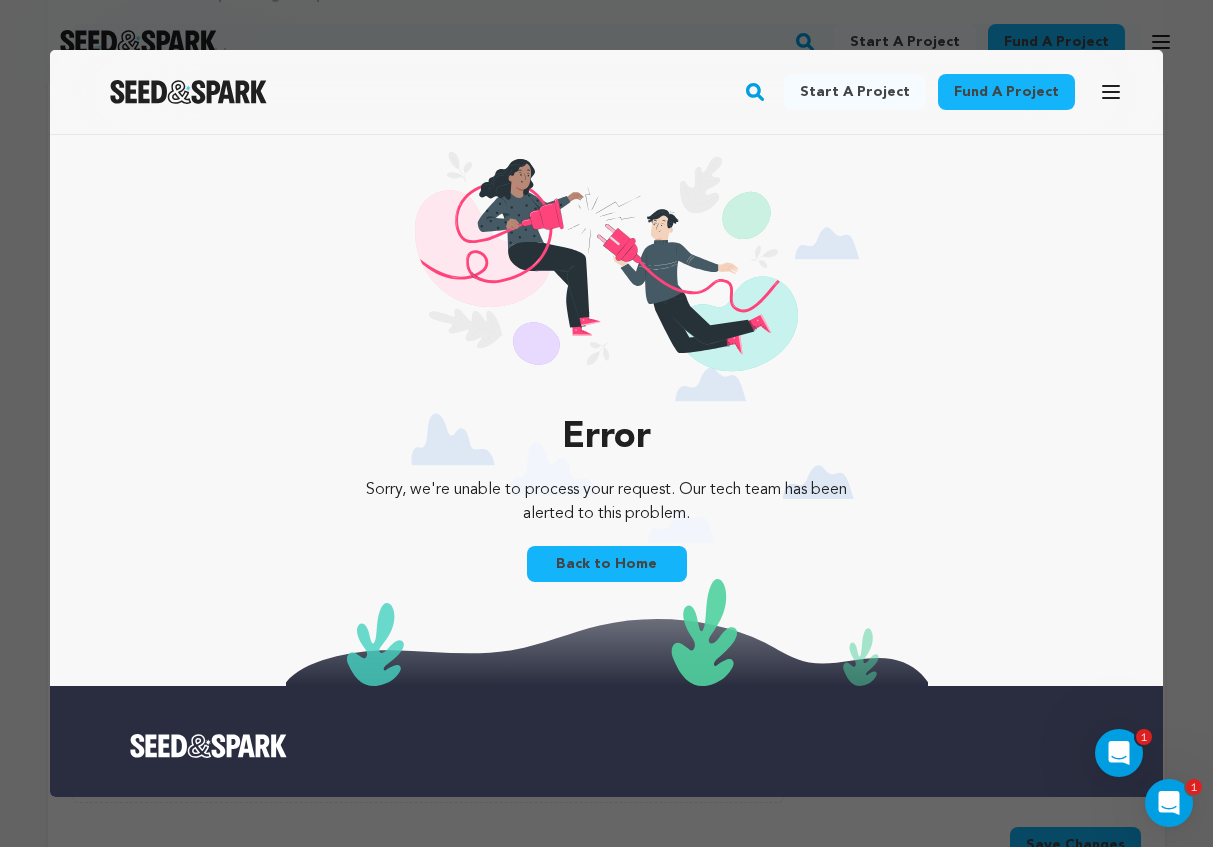 click on "Back to Home" at bounding box center (607, 564) 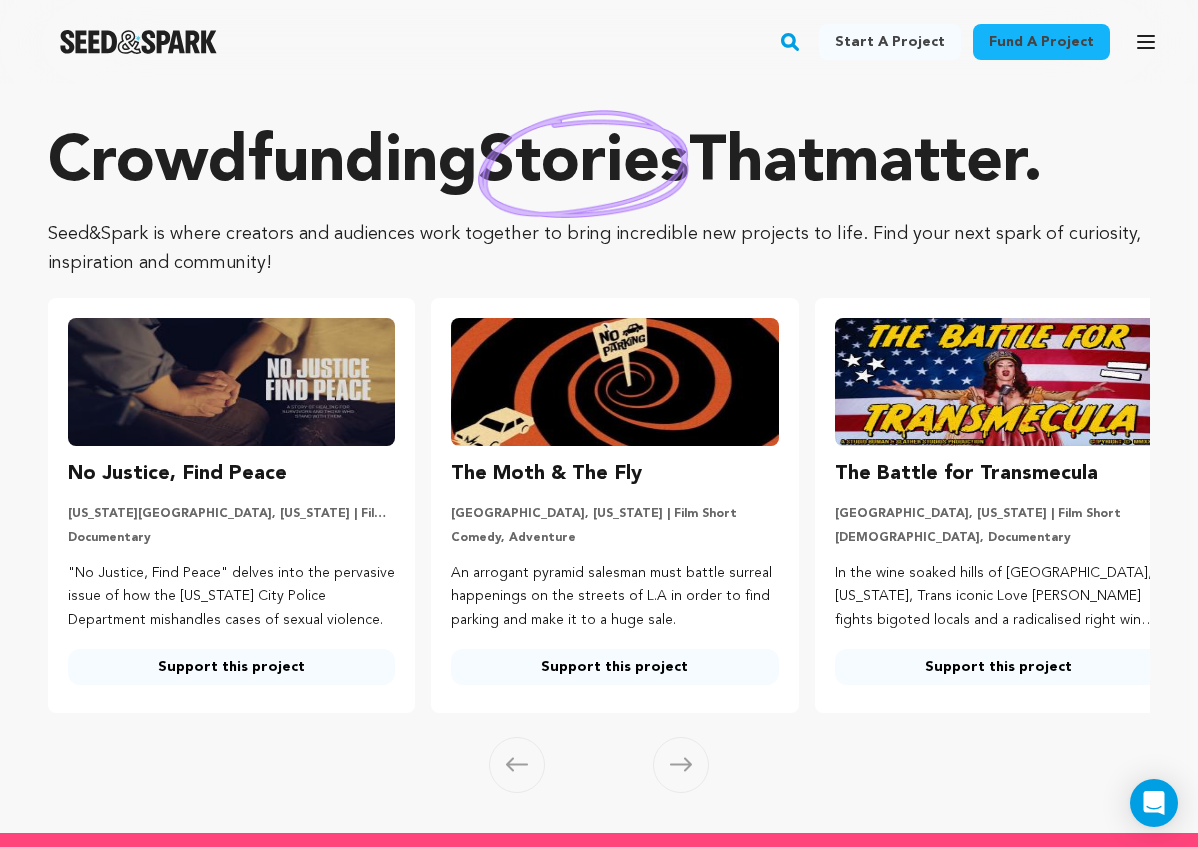 scroll, scrollTop: 0, scrollLeft: 0, axis: both 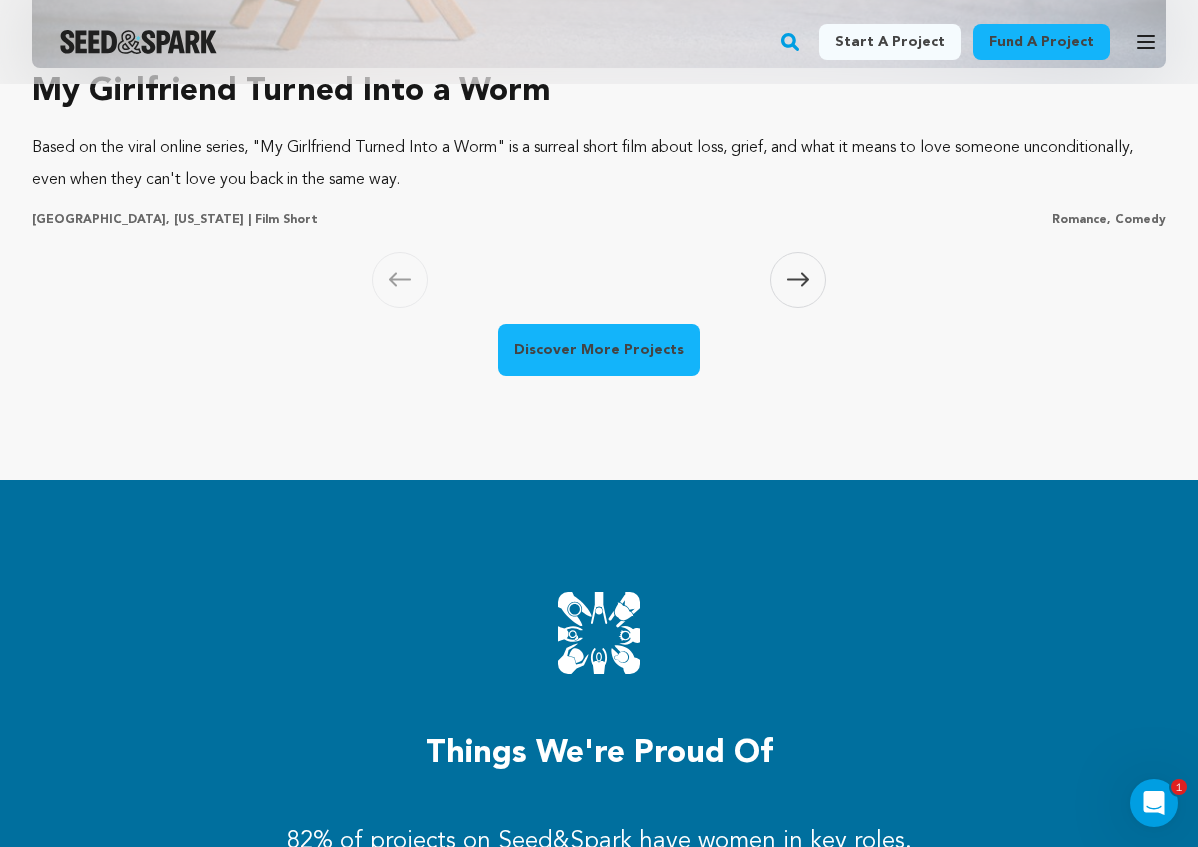 click on "Discover More Projects" at bounding box center (599, 350) 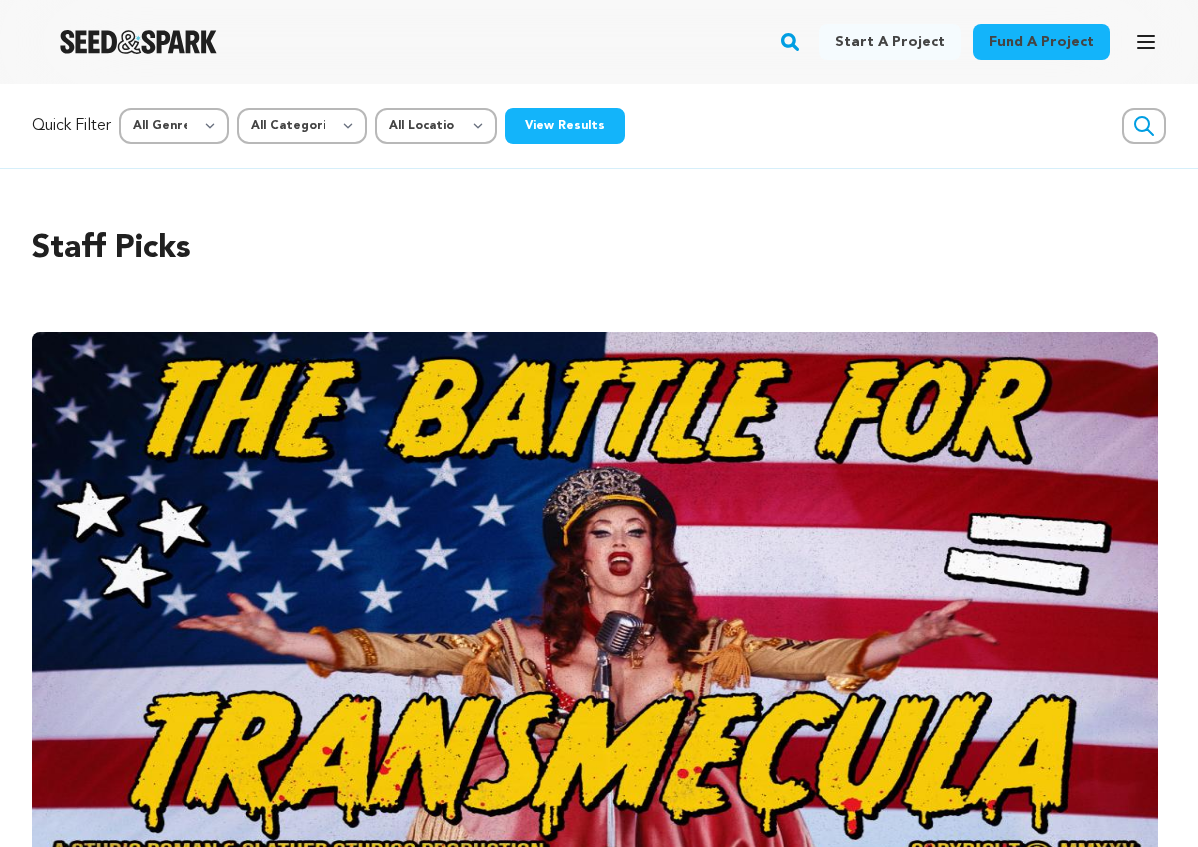 scroll, scrollTop: 0, scrollLeft: 0, axis: both 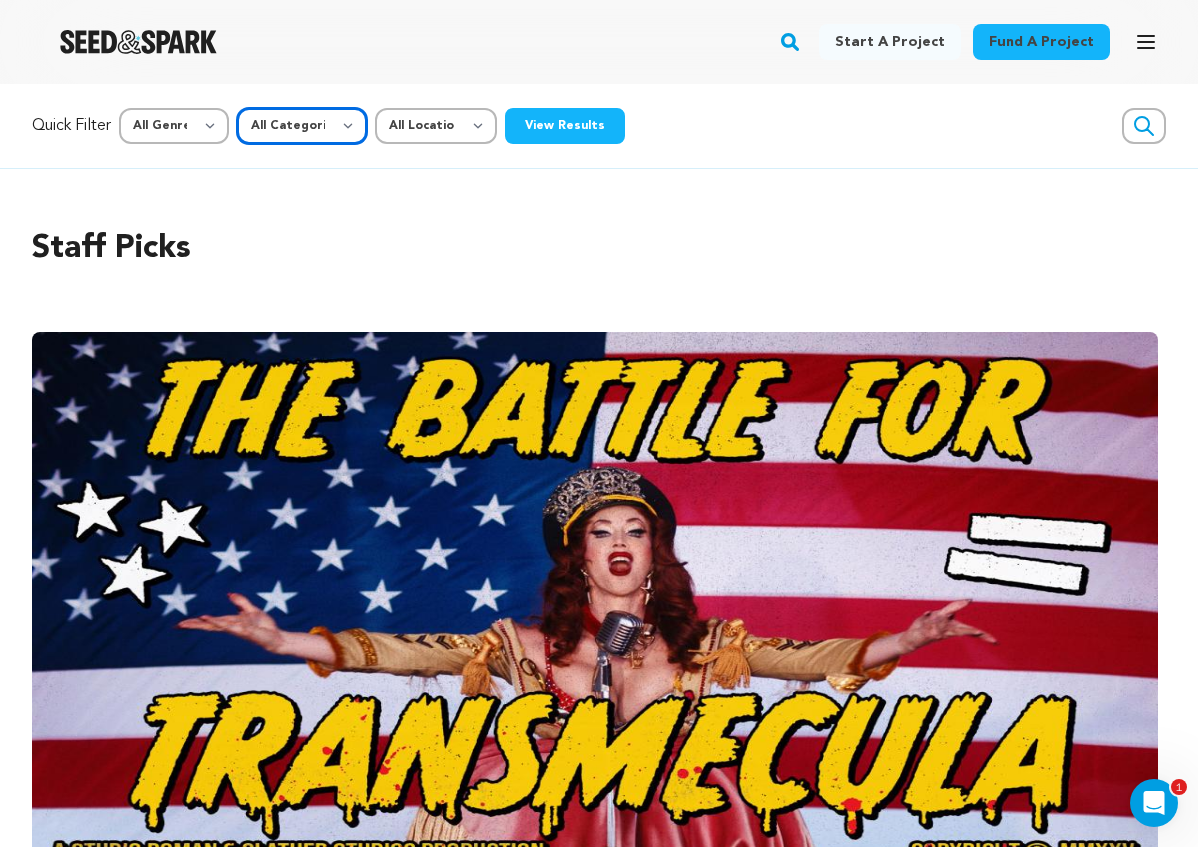click on "All Categories
Film Feature
Film Short
Series
Music Video
Comics
Artist Residency
Art & Photography
Collective
Dance
Games
Music
Radio & Podcasts
Orgs & Companies
Venue & Spaces" at bounding box center (302, 126) 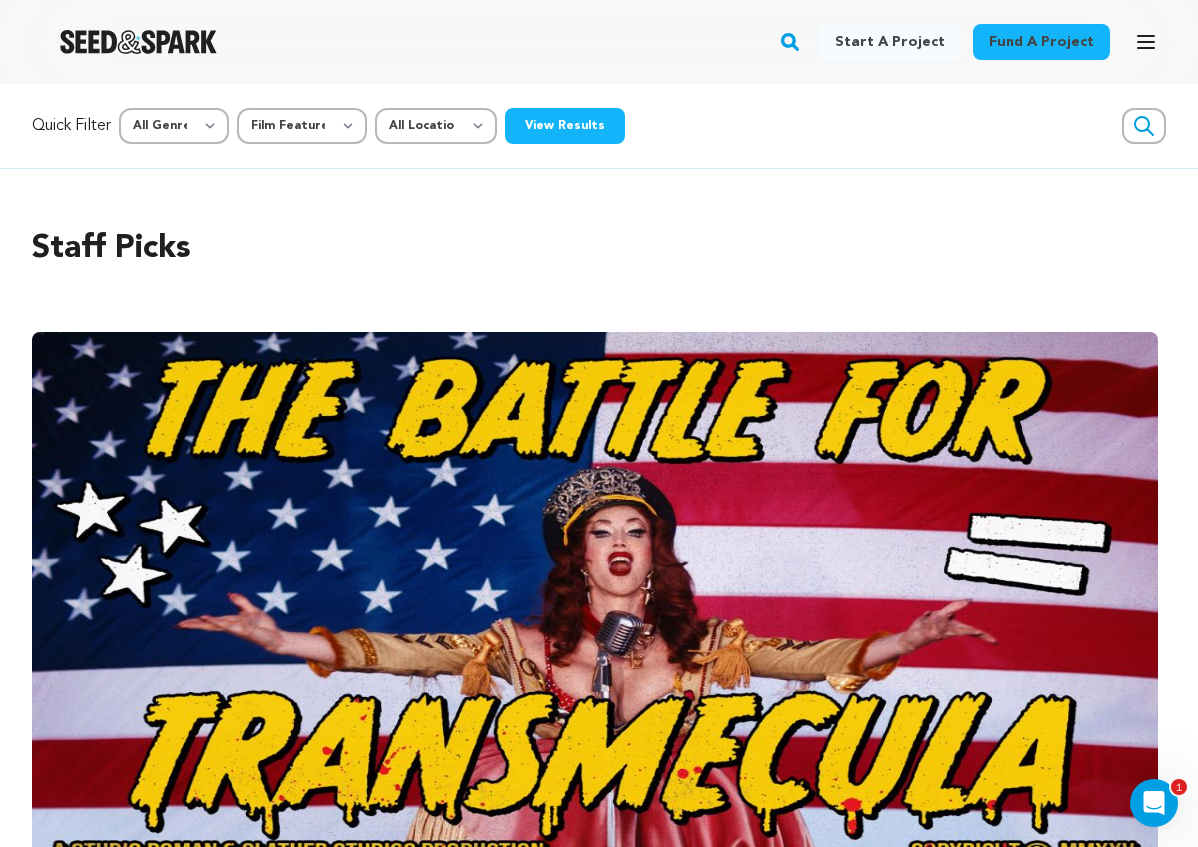 click on "View Results" at bounding box center (565, 126) 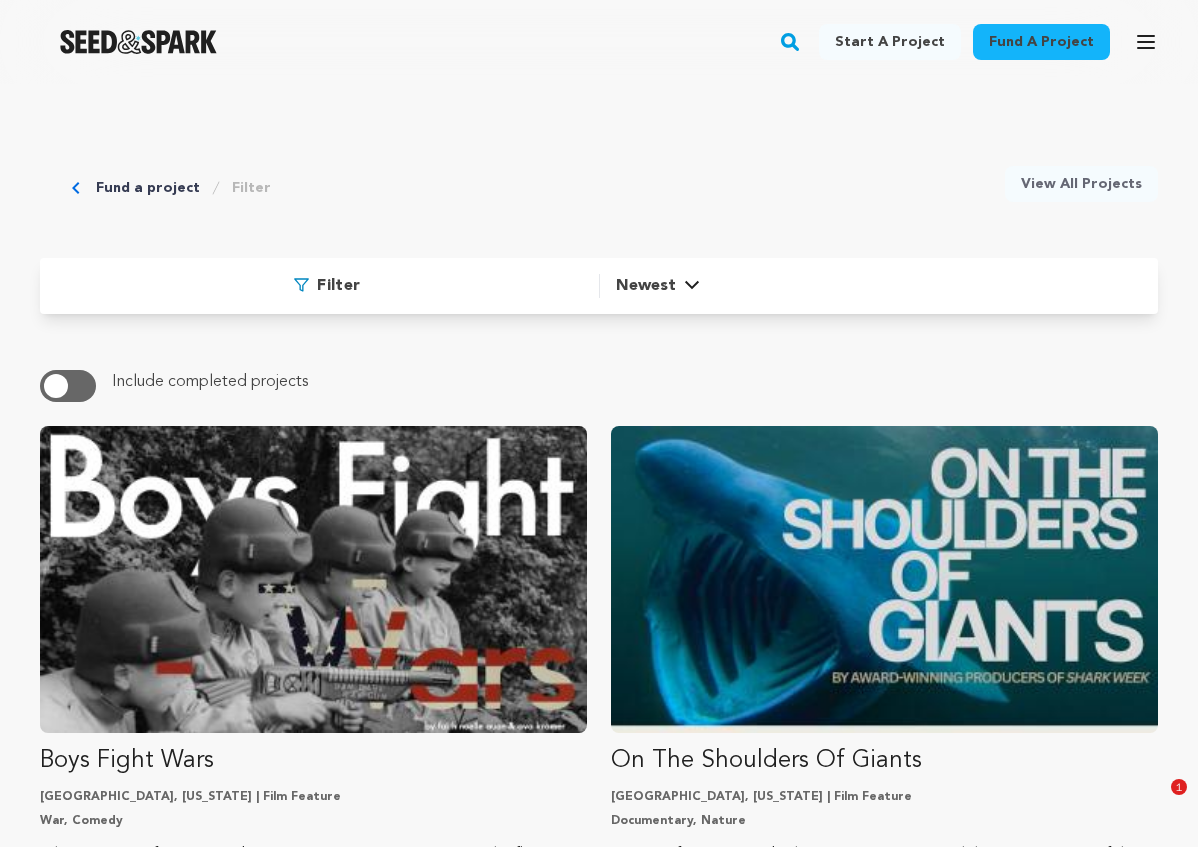scroll, scrollTop: 151, scrollLeft: 0, axis: vertical 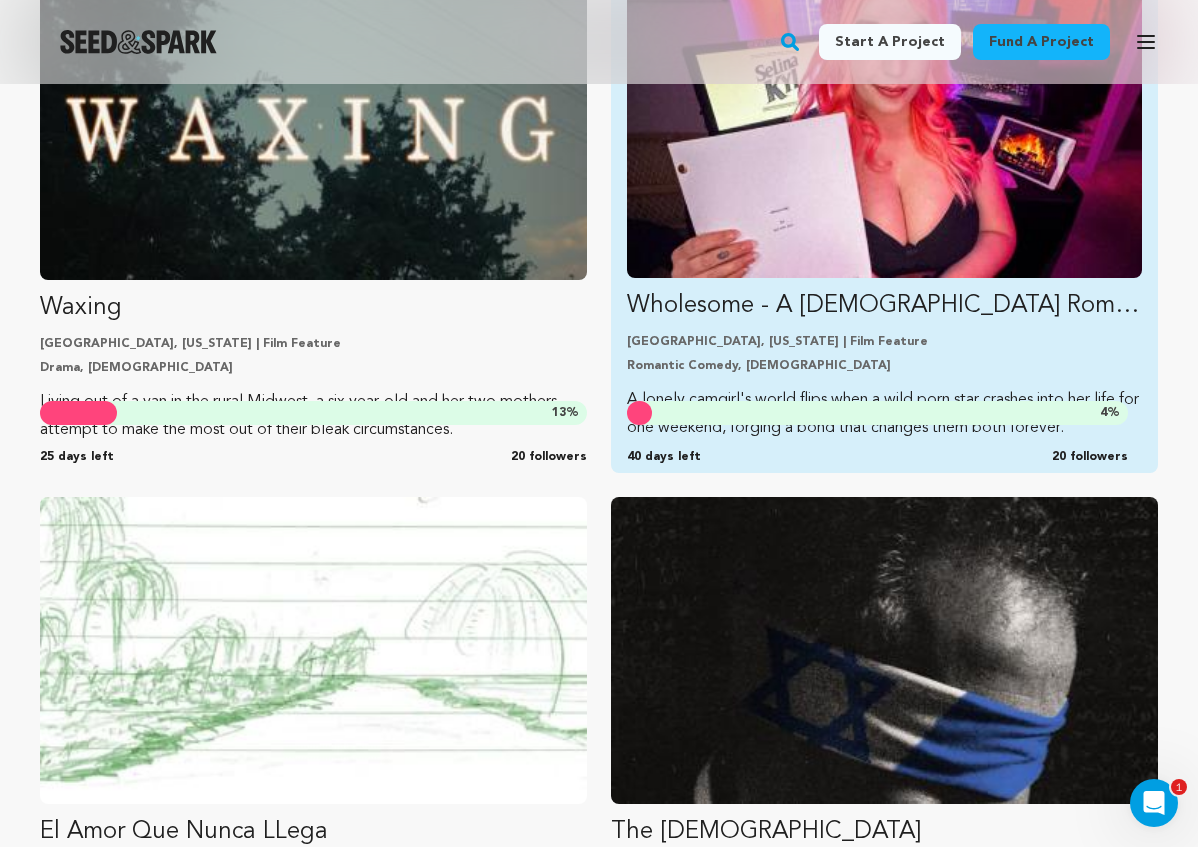 click on "4 %" at bounding box center (877, 413) 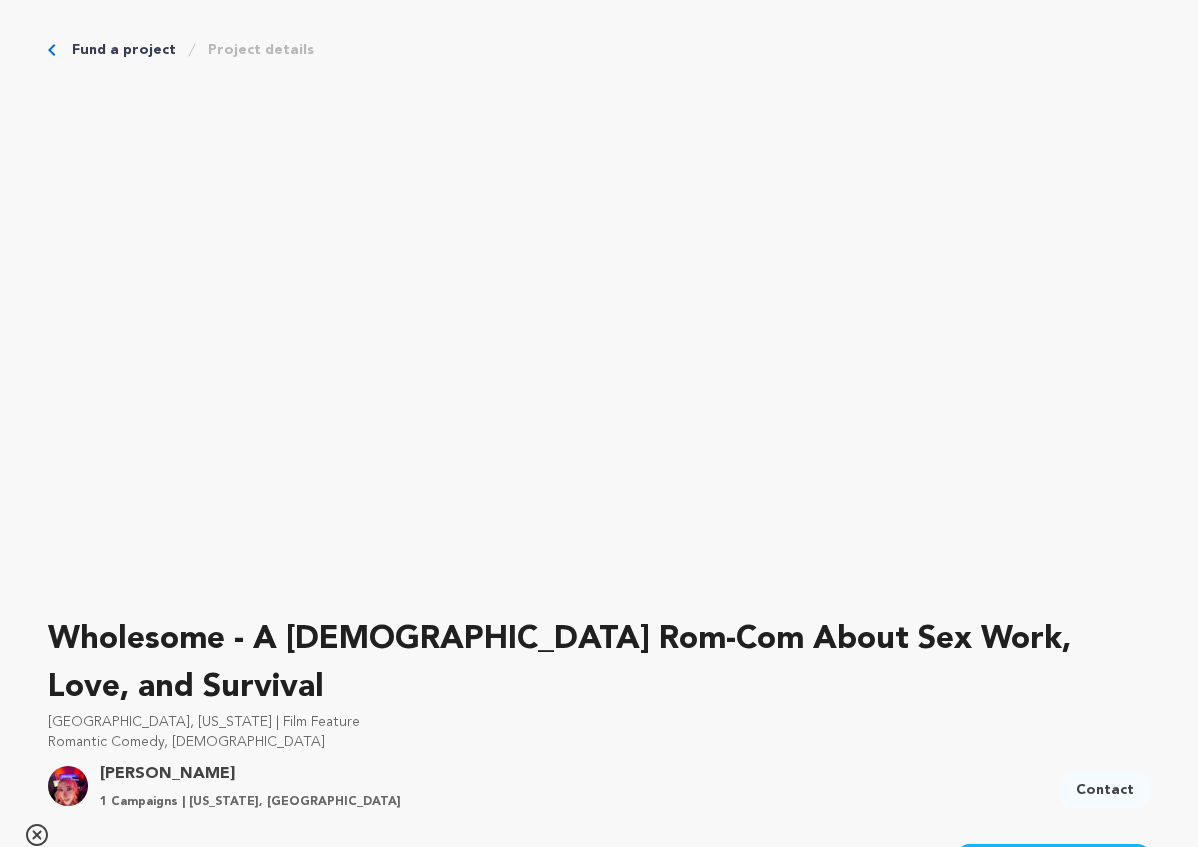 scroll, scrollTop: 0, scrollLeft: 0, axis: both 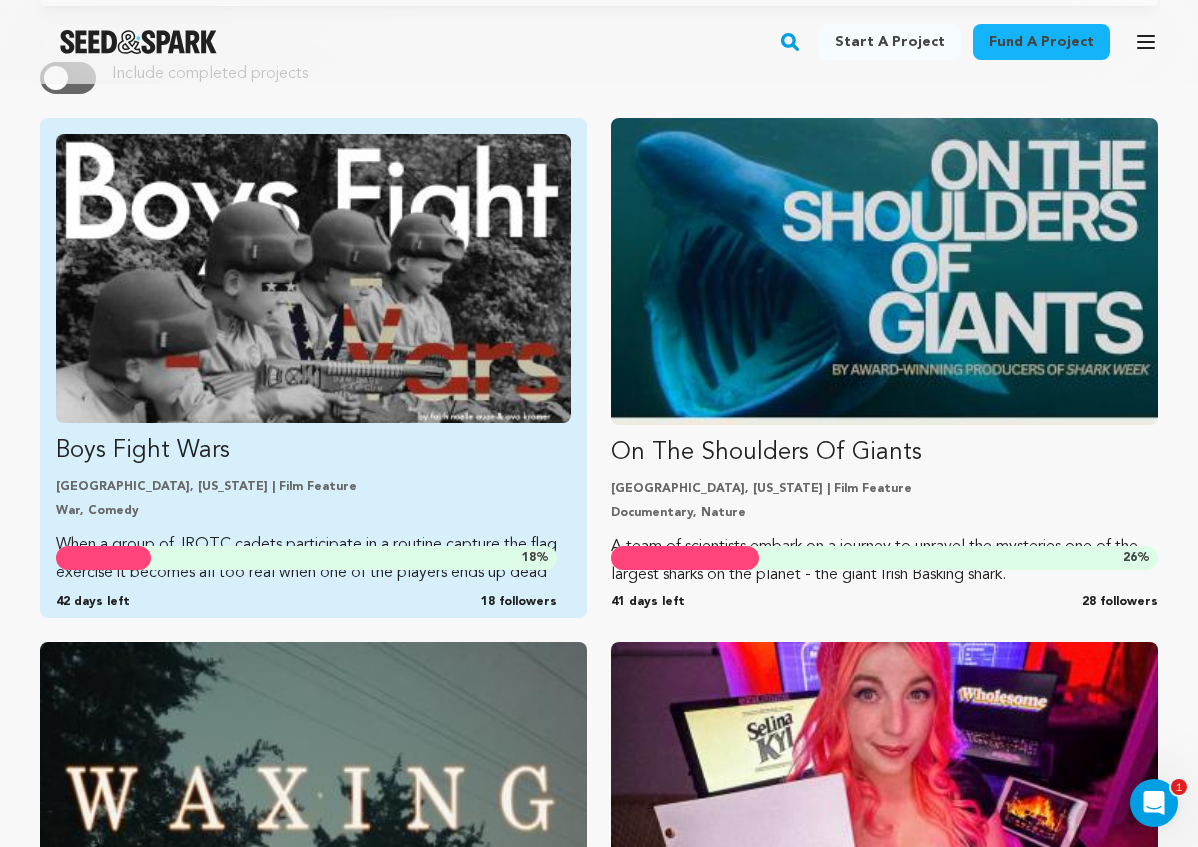 click at bounding box center (313, 278) 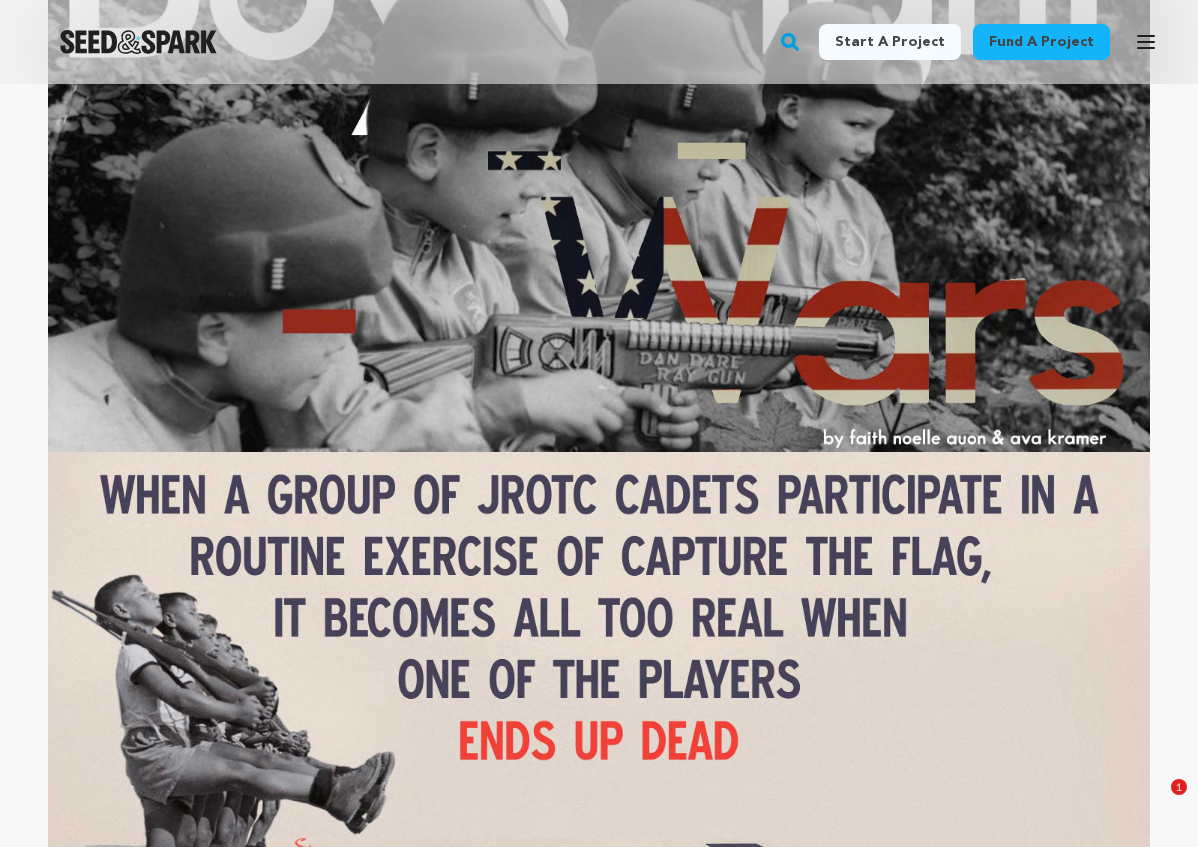 scroll, scrollTop: 2027, scrollLeft: 0, axis: vertical 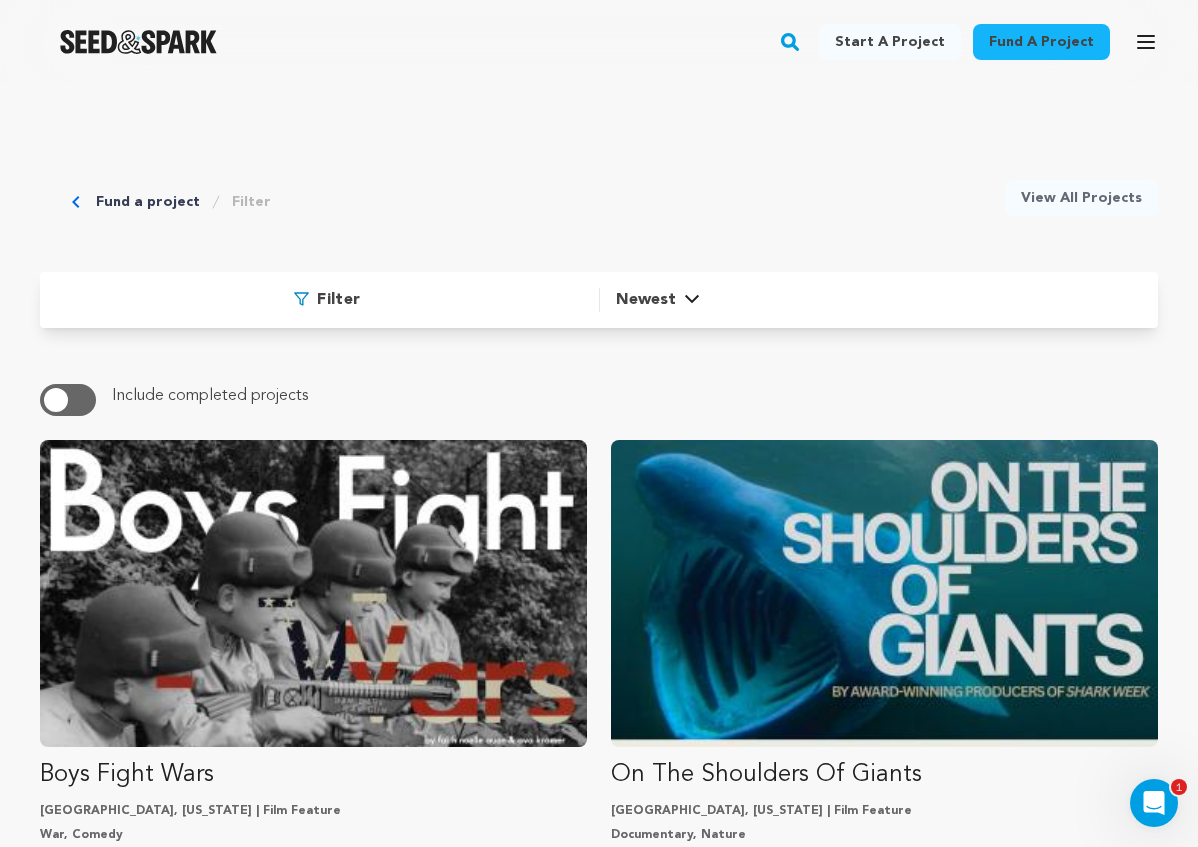click on "Newest" at bounding box center [658, 300] 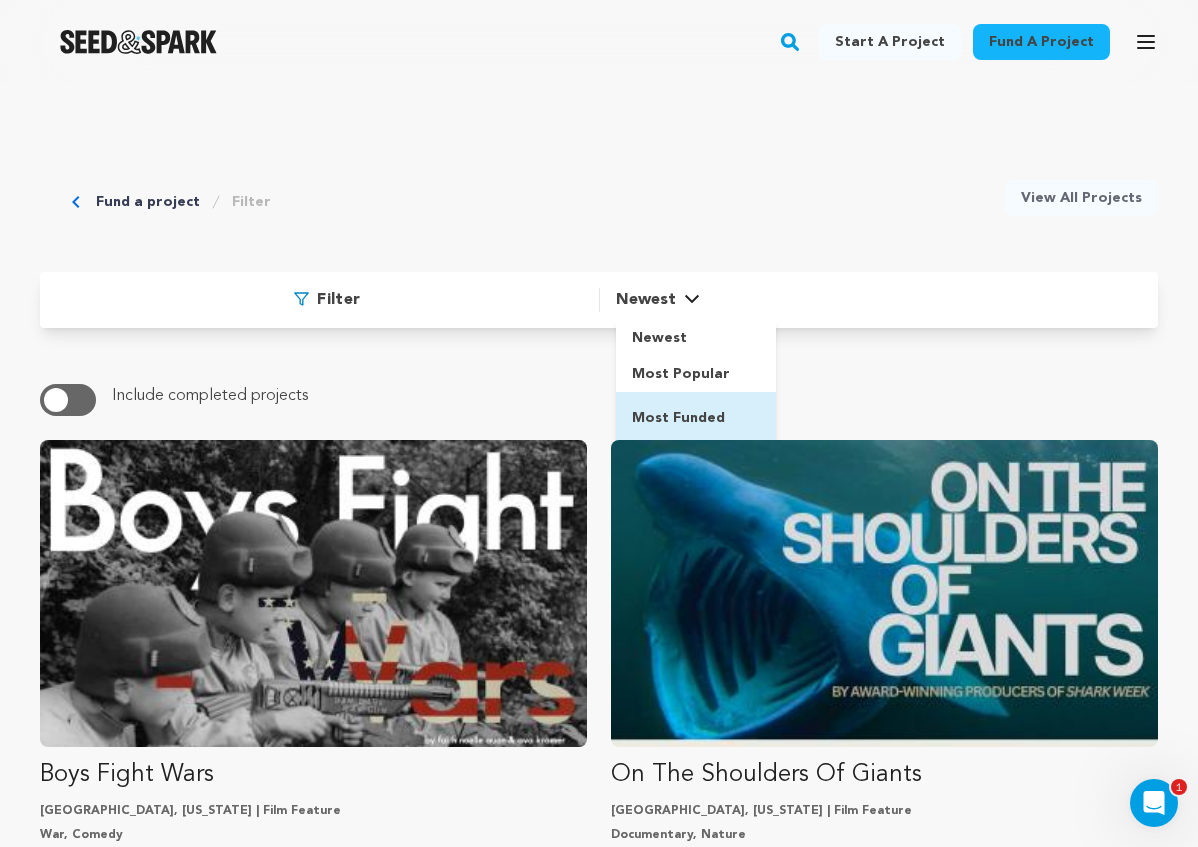 click on "Most Funded" at bounding box center [678, 418] 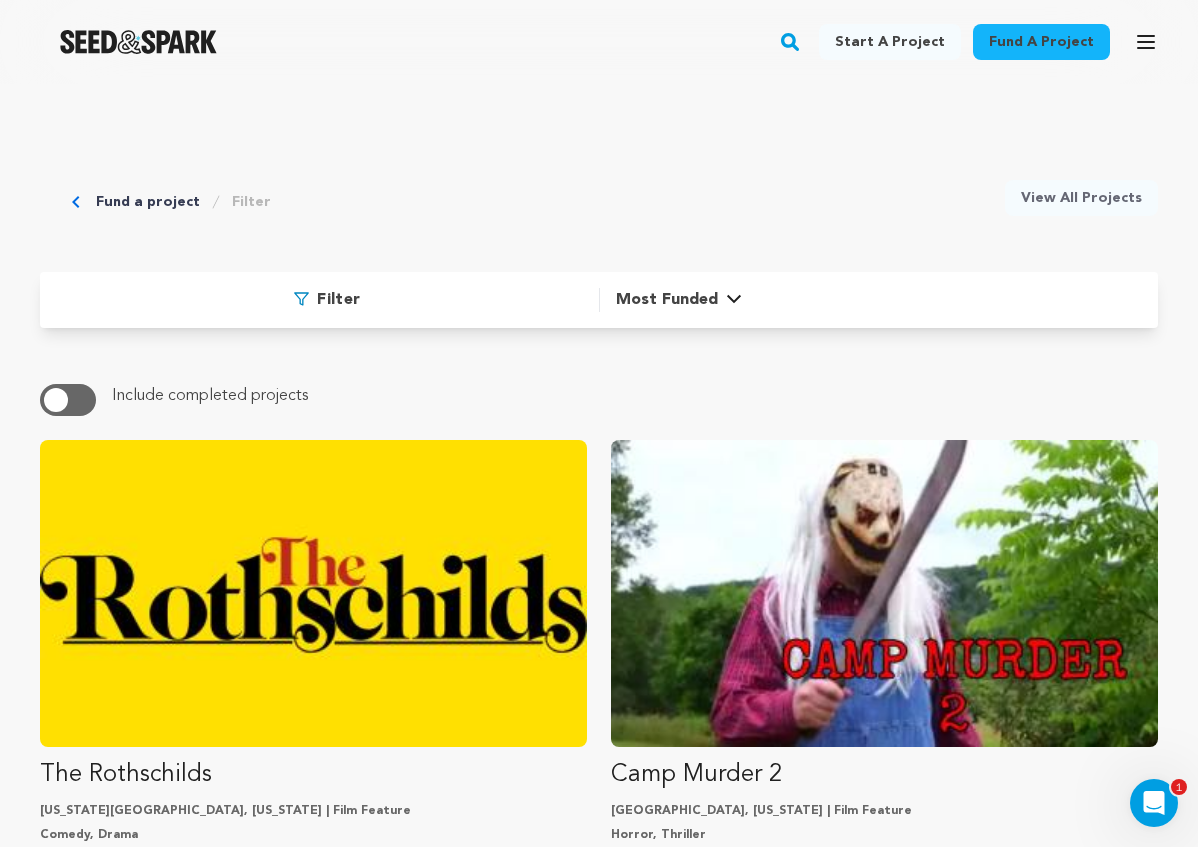 click on "Filter" at bounding box center (338, 300) 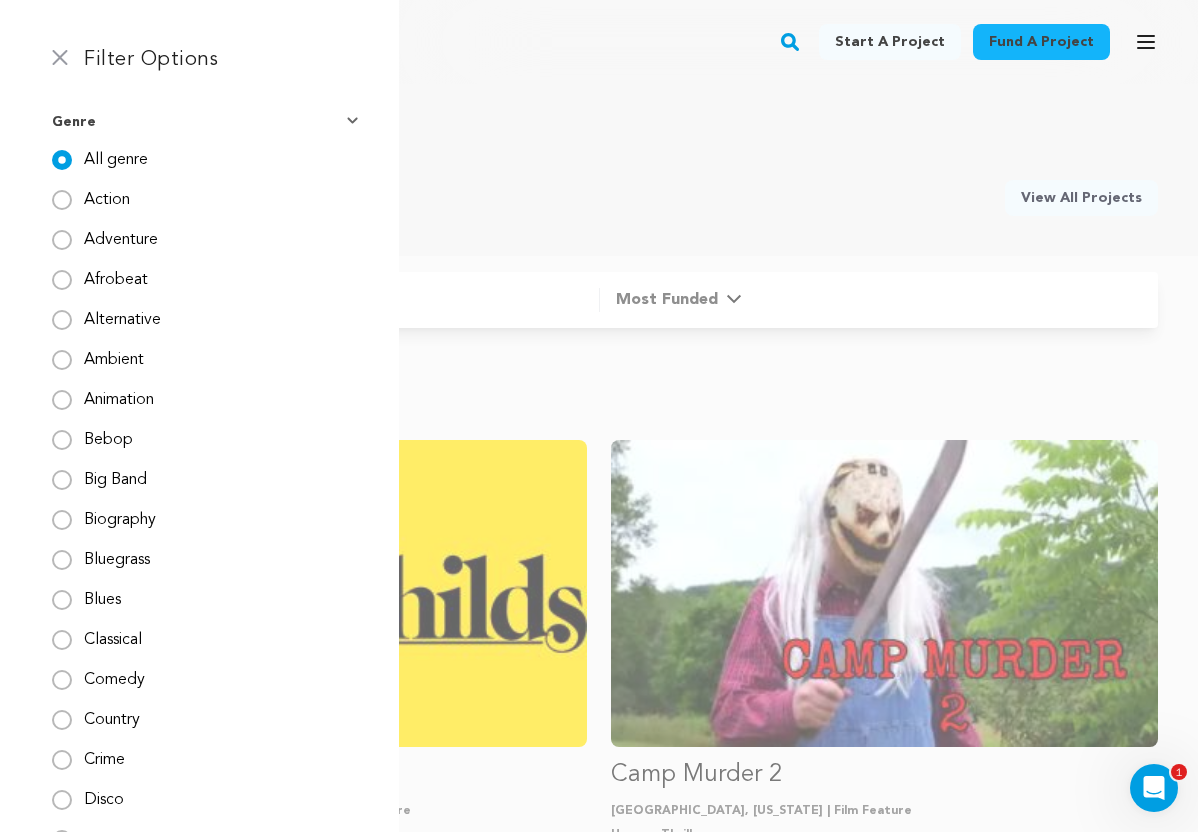 click on "Fund a project
Filter
View All Projects" at bounding box center (599, 170) 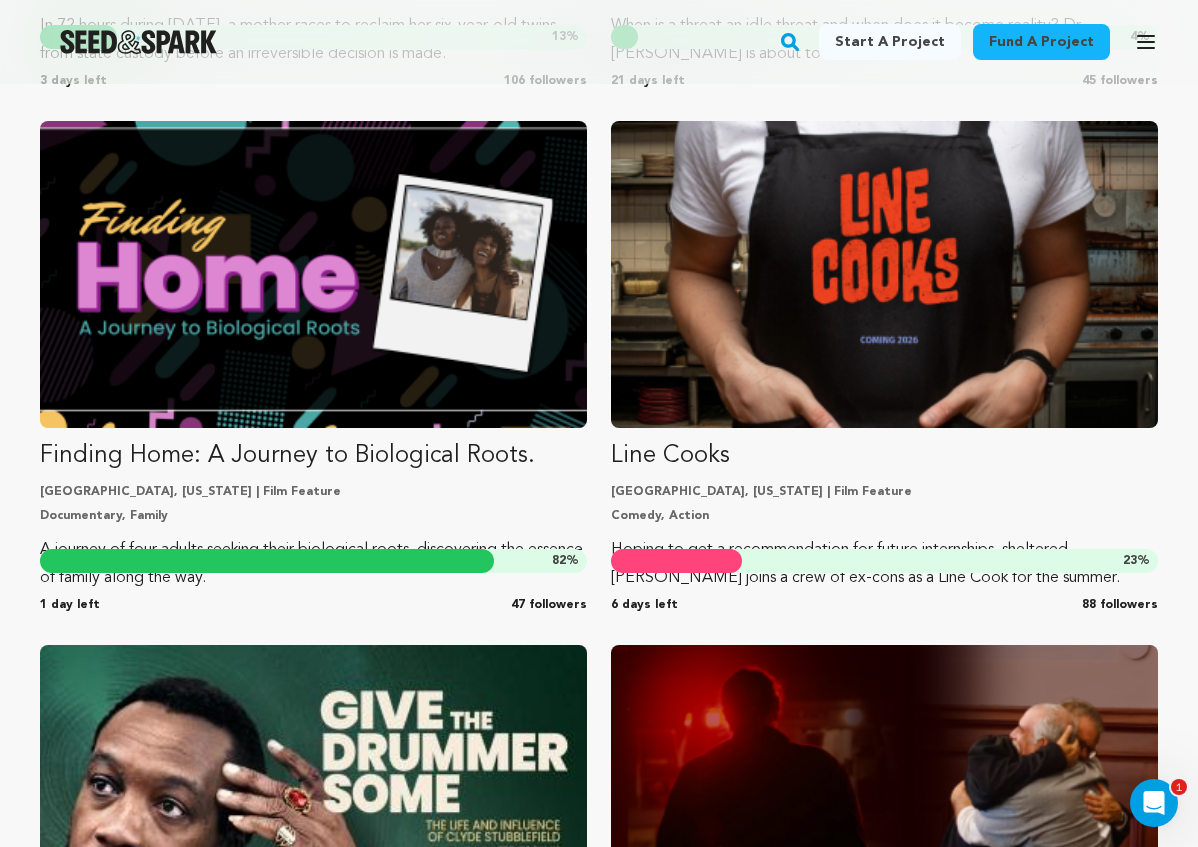 scroll, scrollTop: 1390, scrollLeft: 0, axis: vertical 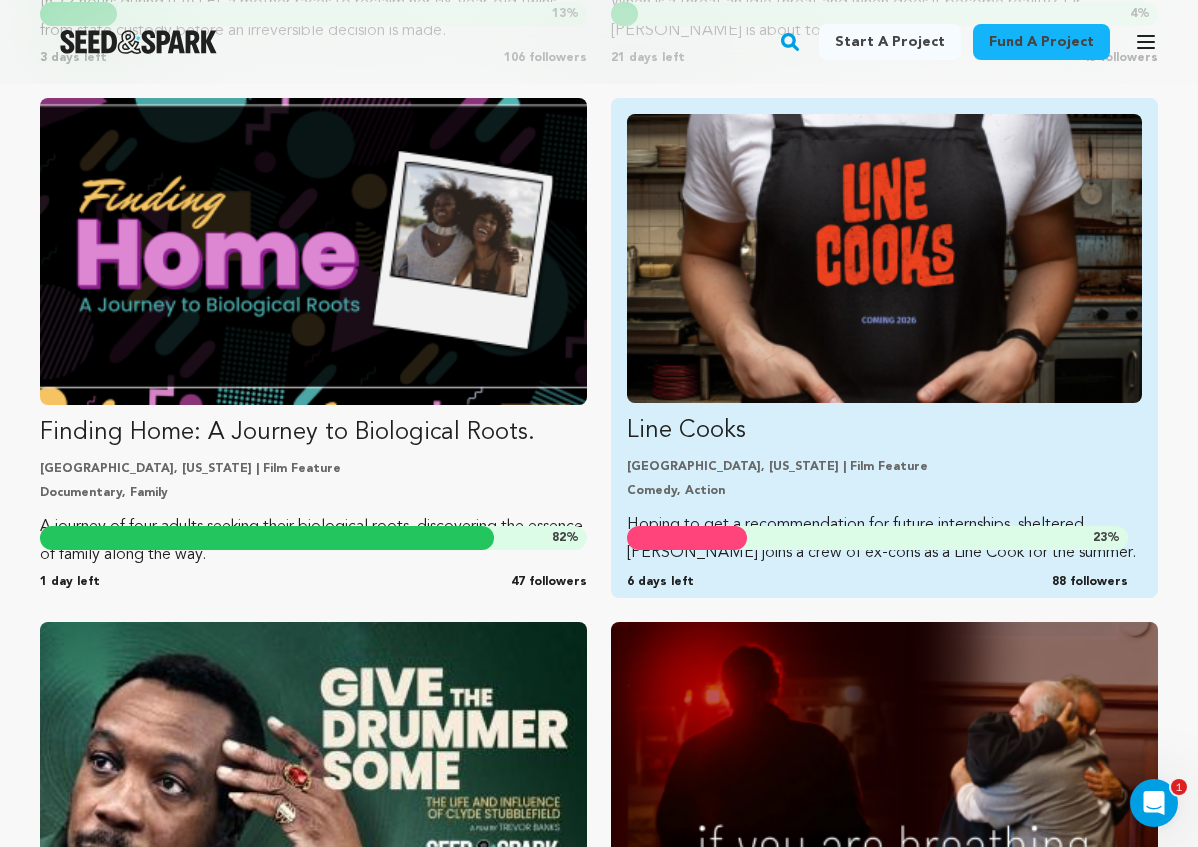 click at bounding box center [884, 258] 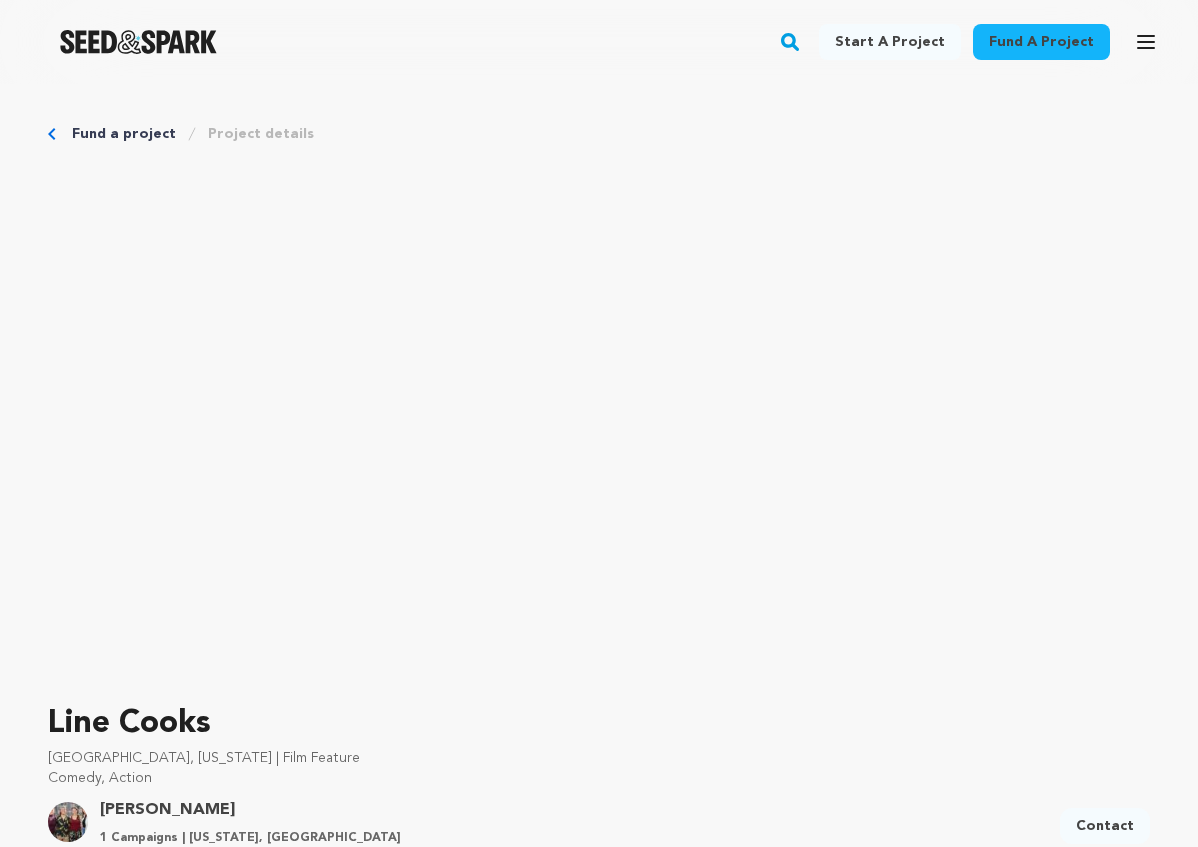 scroll, scrollTop: 0, scrollLeft: 0, axis: both 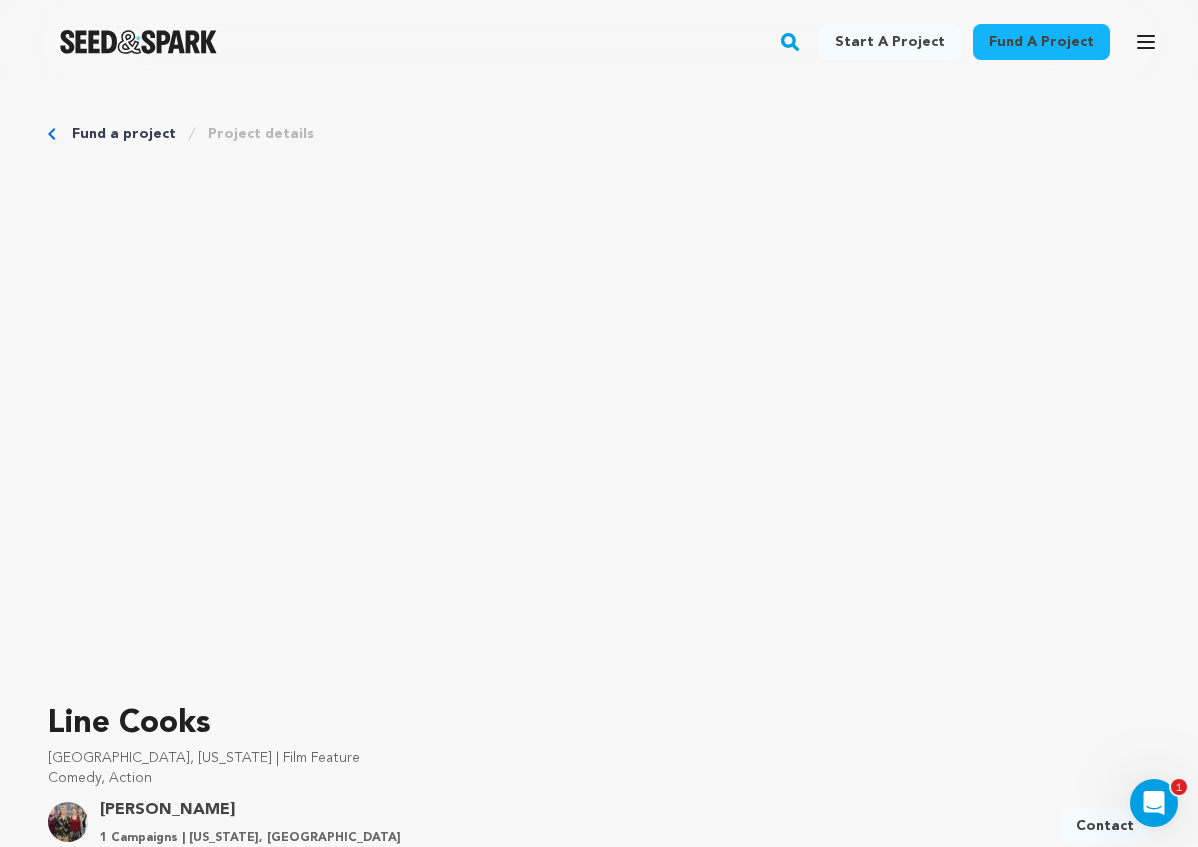 click 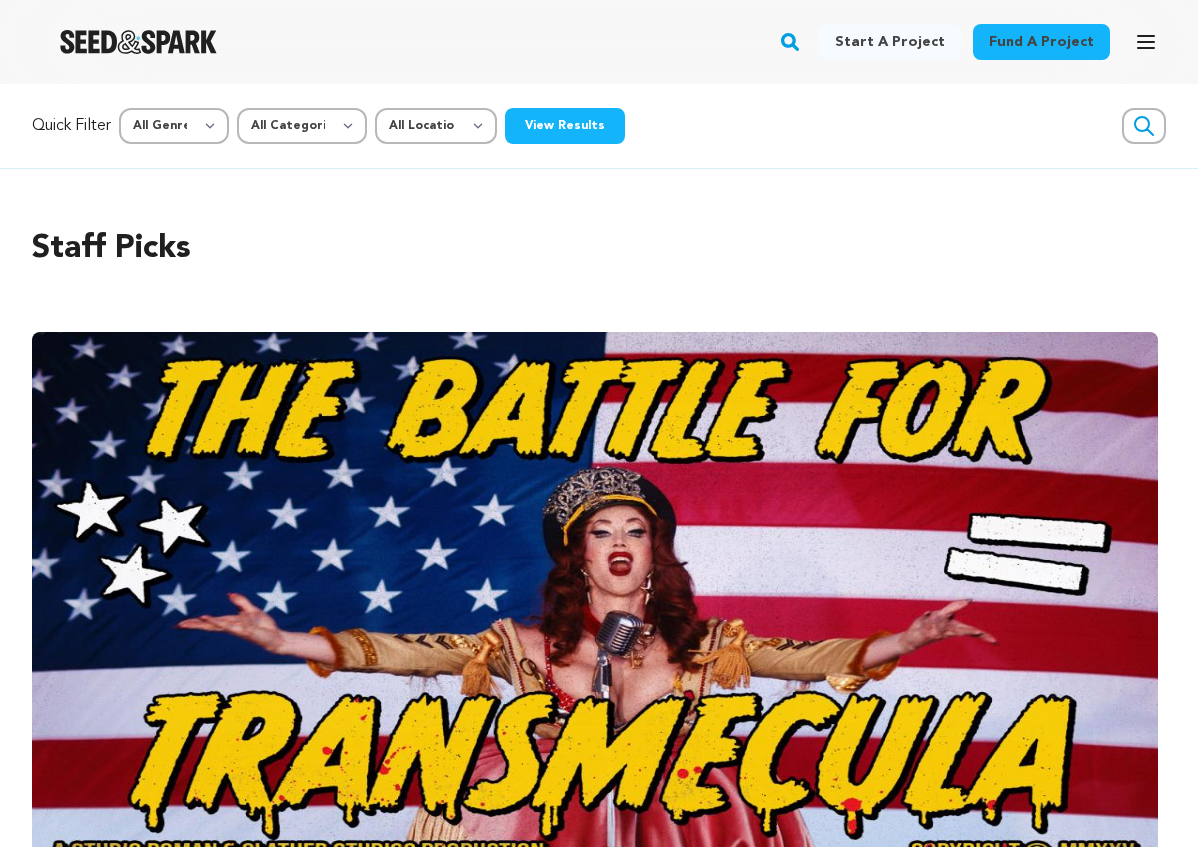 scroll, scrollTop: 0, scrollLeft: 0, axis: both 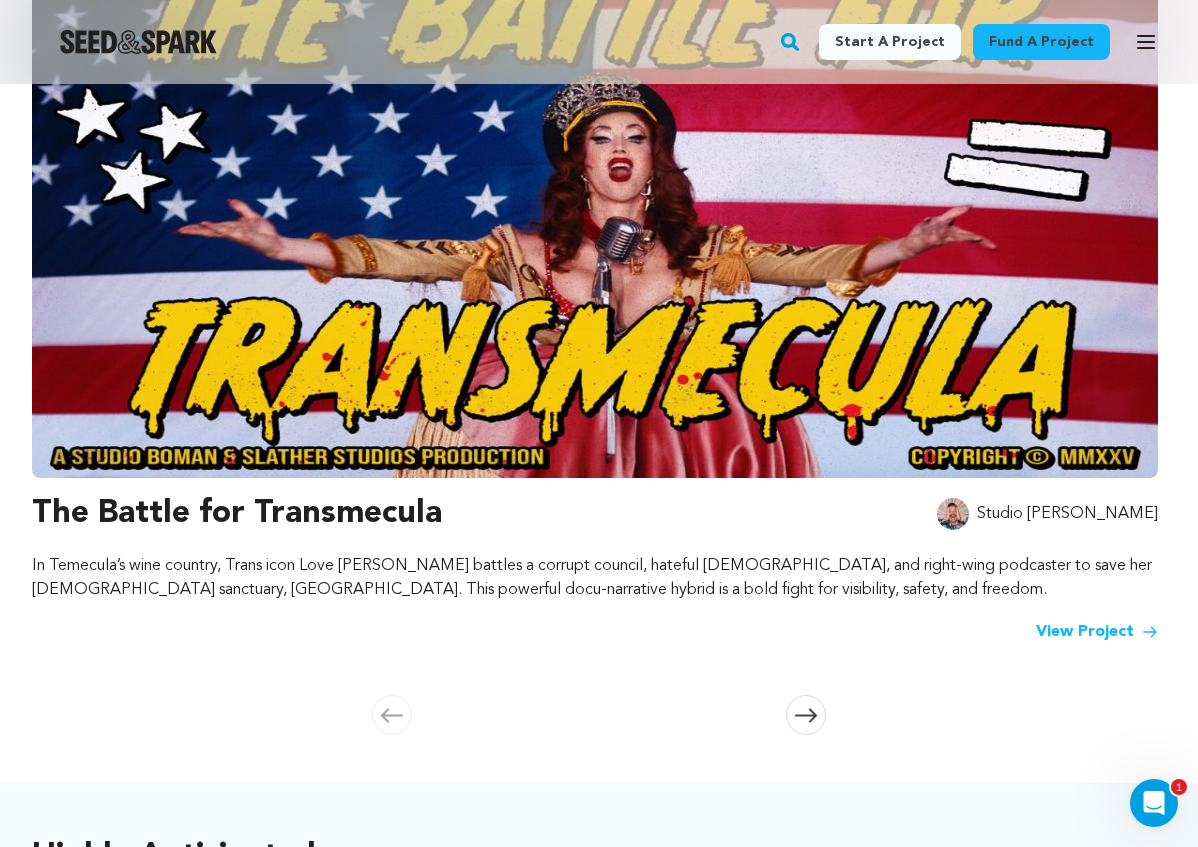 click 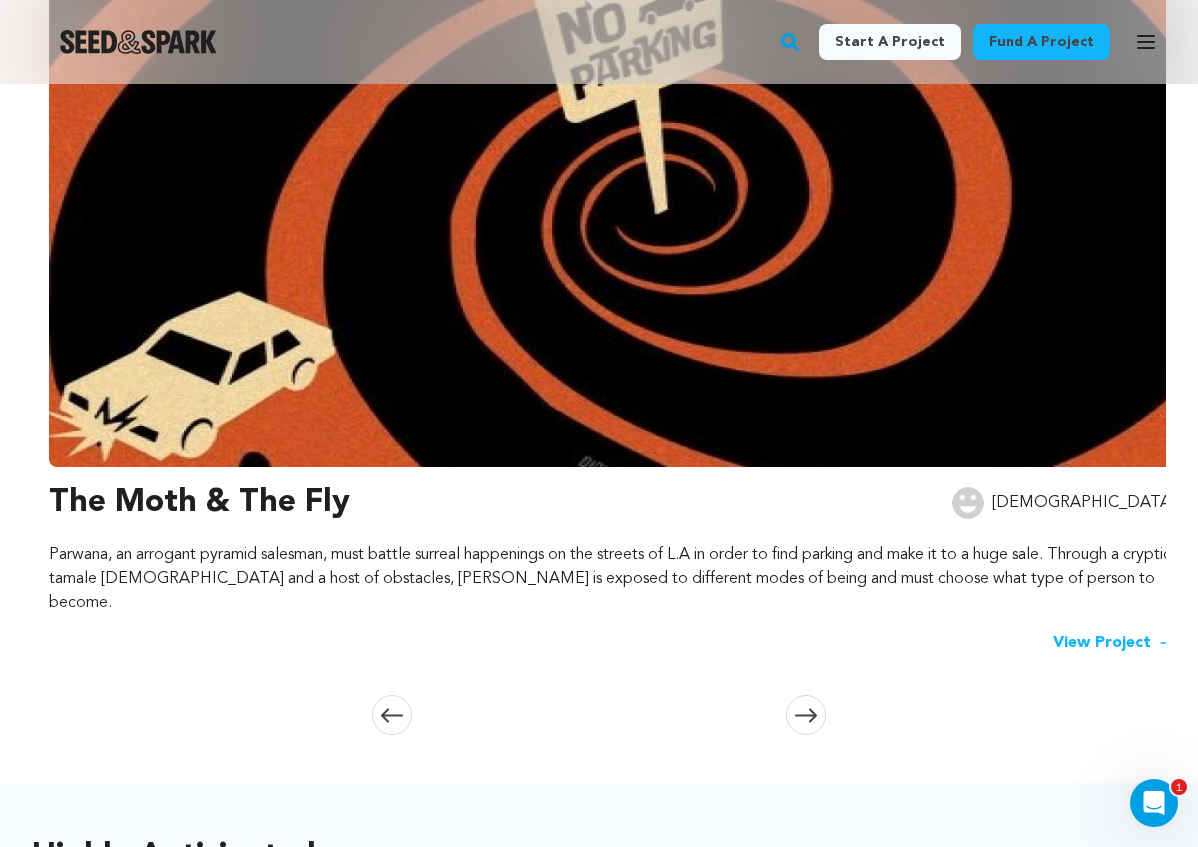 scroll, scrollTop: 0, scrollLeft: 1146, axis: horizontal 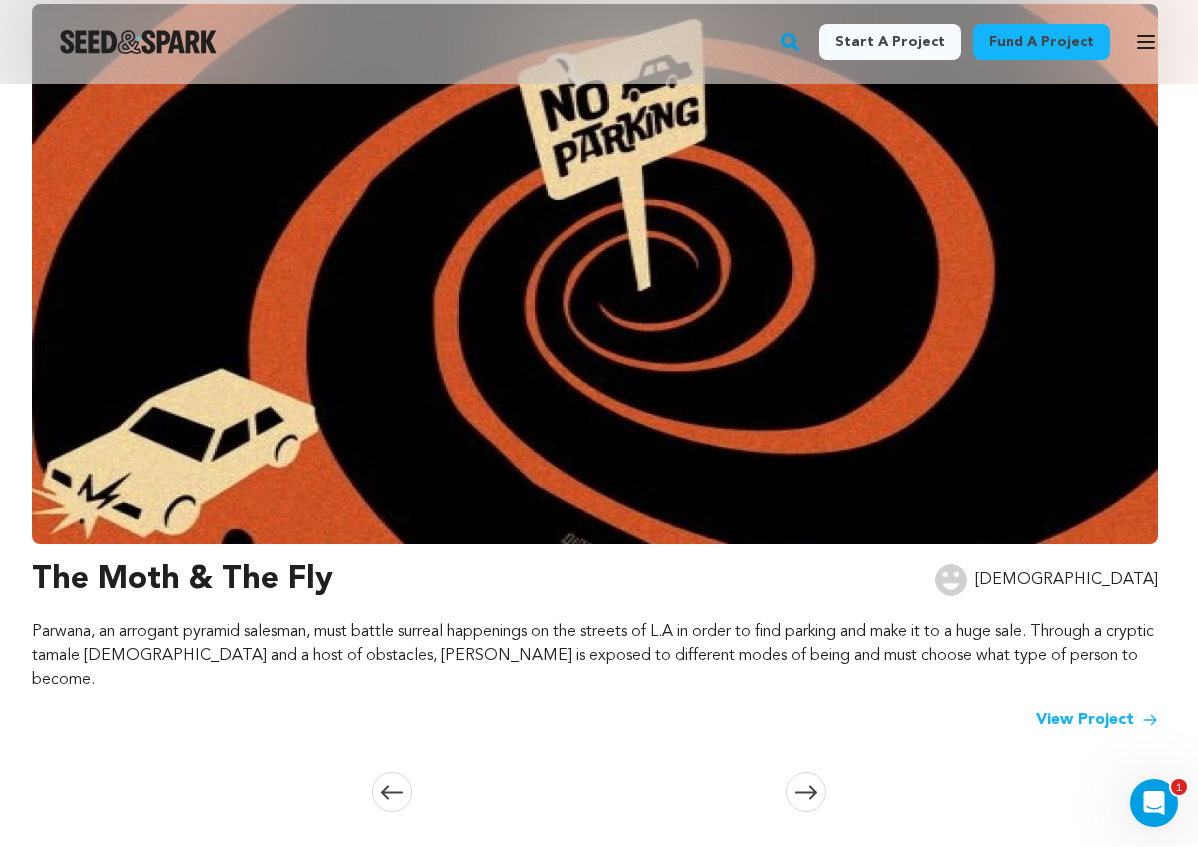 click on "View Project" at bounding box center (1097, 720) 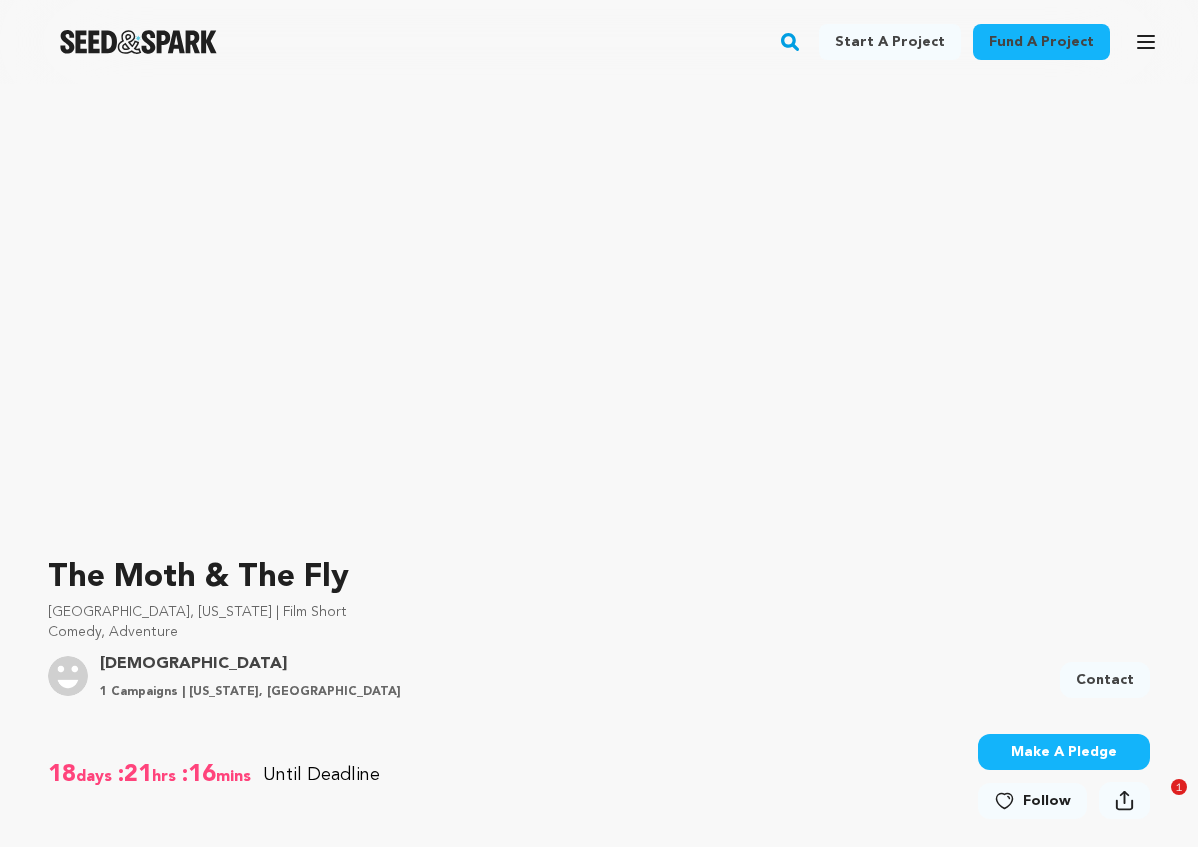 scroll, scrollTop: 155, scrollLeft: 0, axis: vertical 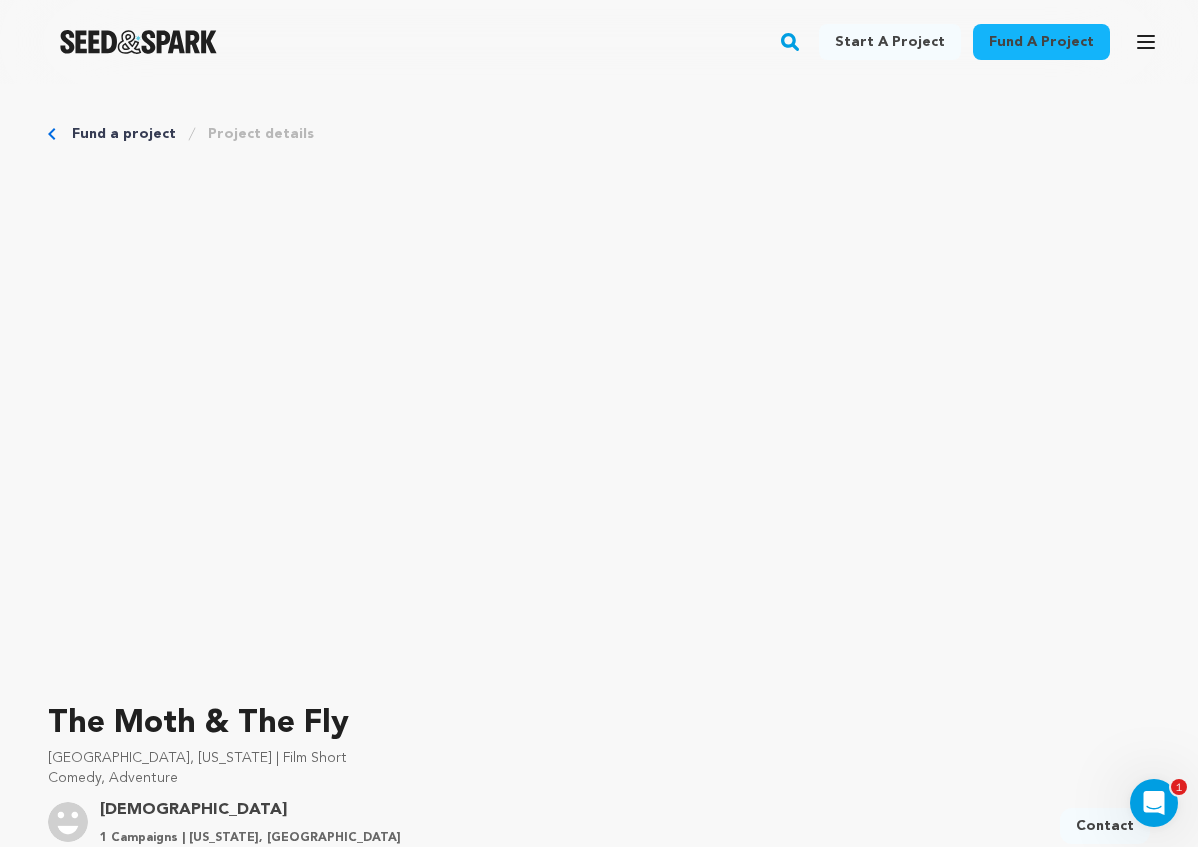click on "Fund a project" at bounding box center [124, 134] 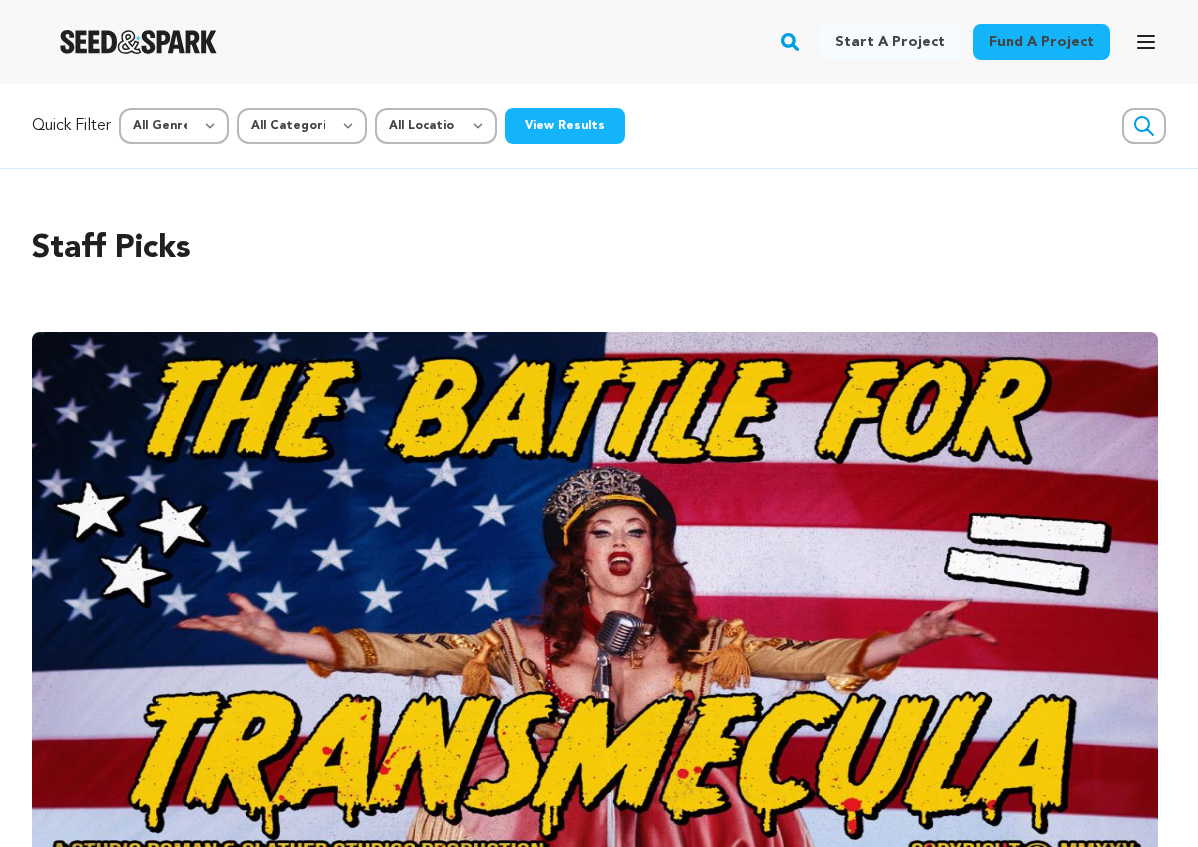 scroll, scrollTop: 0, scrollLeft: 0, axis: both 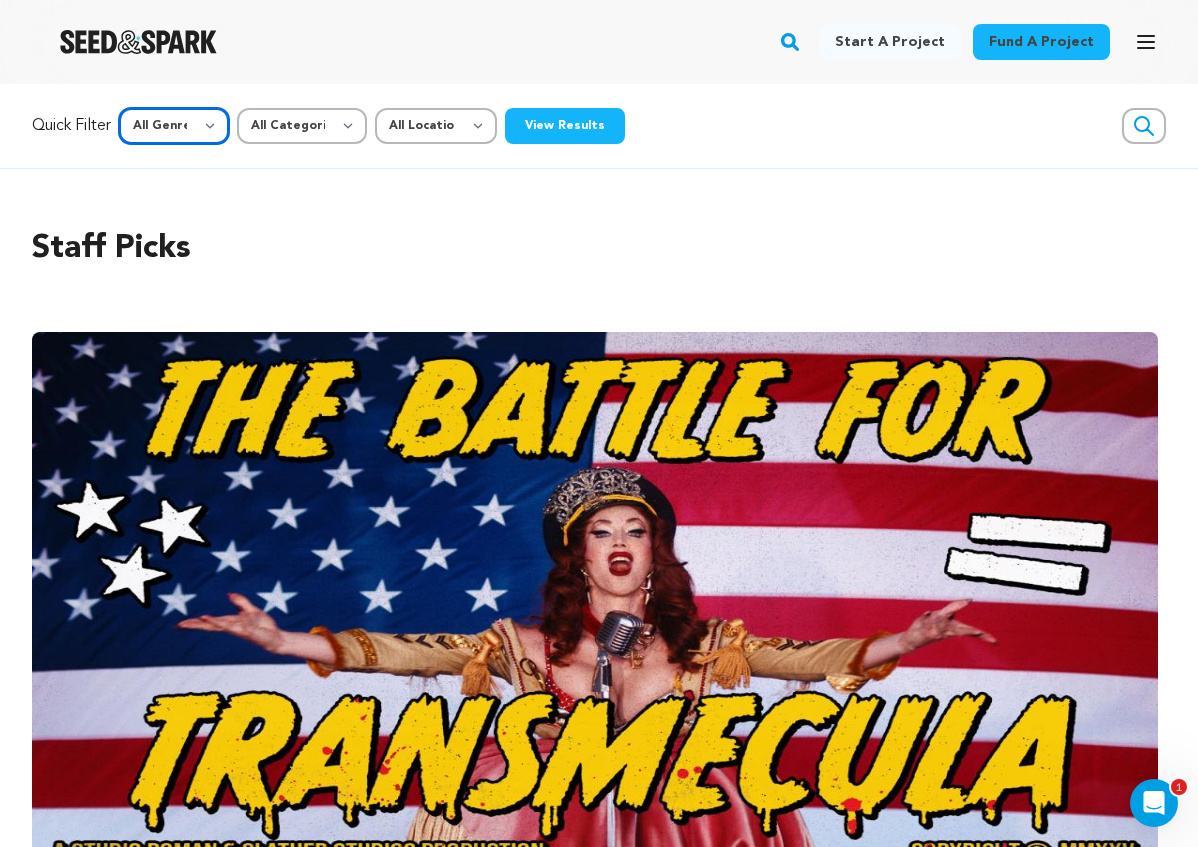 click on "All Genre
Action
Adventure
Afrobeat
Alternative
Ambient
Animation
Bebop
Big Band
Biography
Bluegrass
Blues
Classical
Comedy
Country
Crime
Disco
Documentary
Drama
Dubstep
Electronic/Dance
Emo
Experimental
Family
Fantasy
Film-Noir
Film-related Business
Filmmaker Resource
Folk
Foreign Film
Funk
Game-Show
Garage Grime" at bounding box center (174, 126) 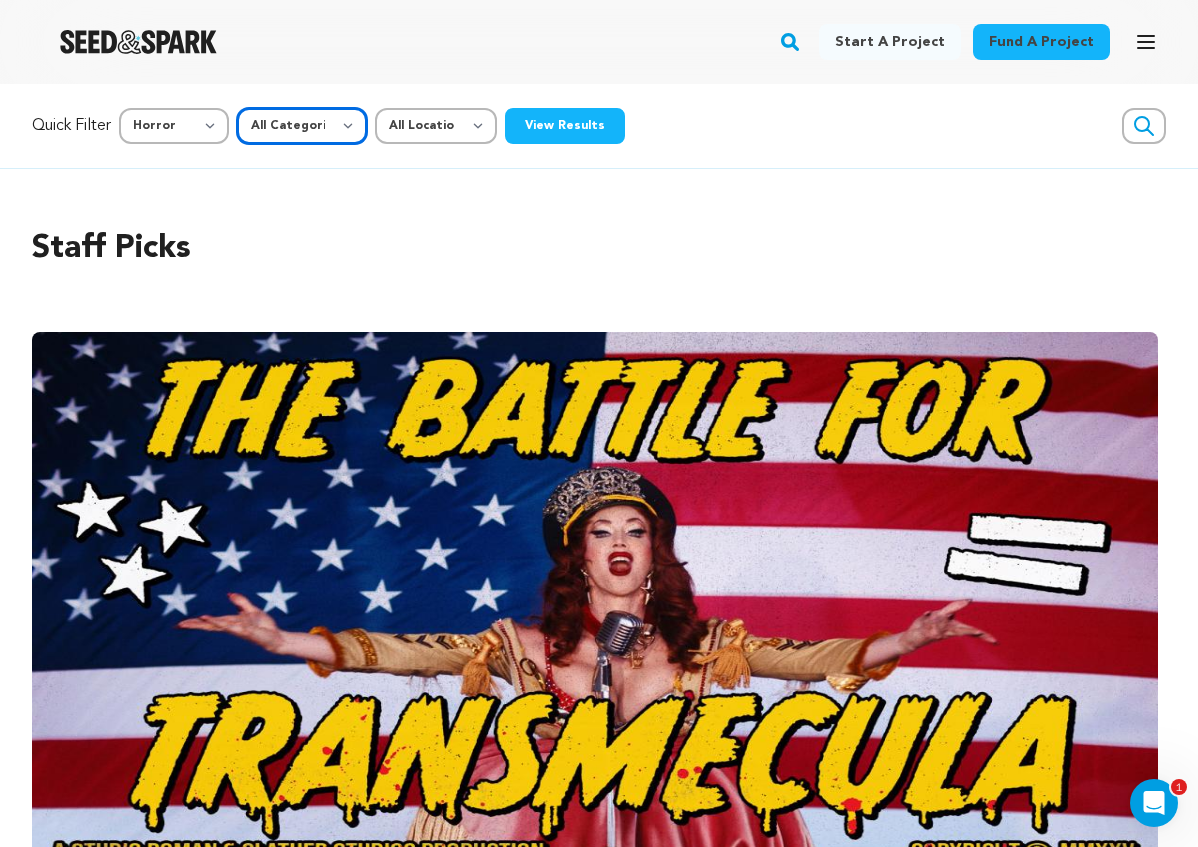 click on "All Categories
Film Feature
Film Short
Series
Music Video
Comics
Artist Residency
Art & Photography
Collective
Dance
Games
Music
Radio & Podcasts
Orgs & Companies
Venue & Spaces" at bounding box center [302, 126] 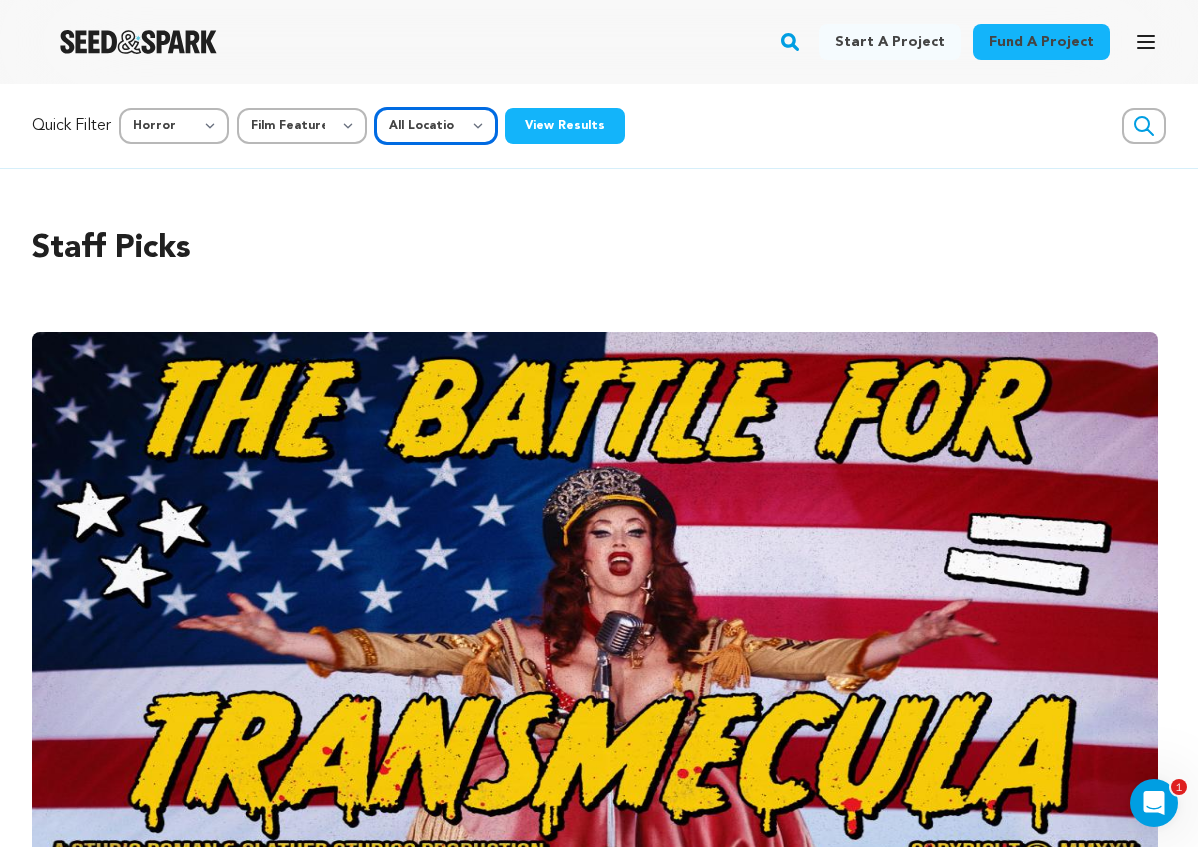 click on "All Location
Everywhere
United States
Canada" at bounding box center [436, 126] 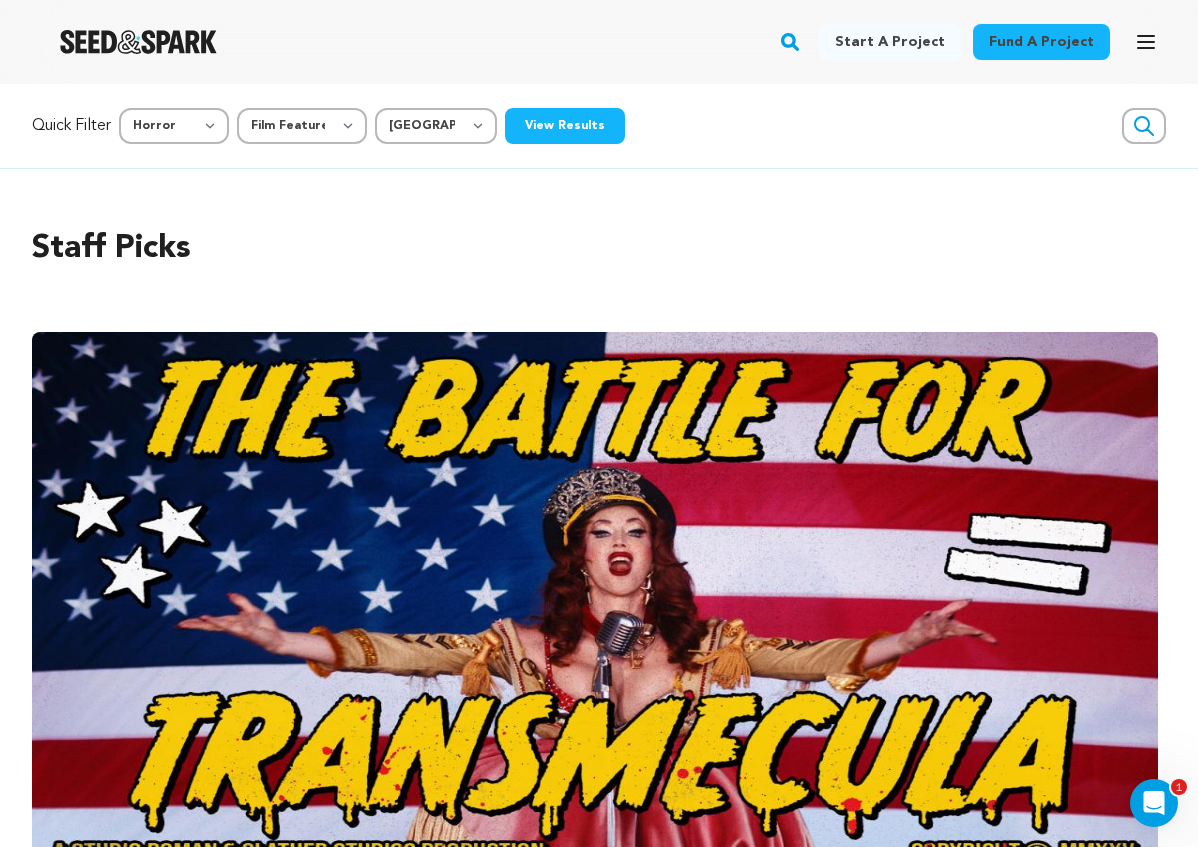 click on "View Results" at bounding box center (565, 126) 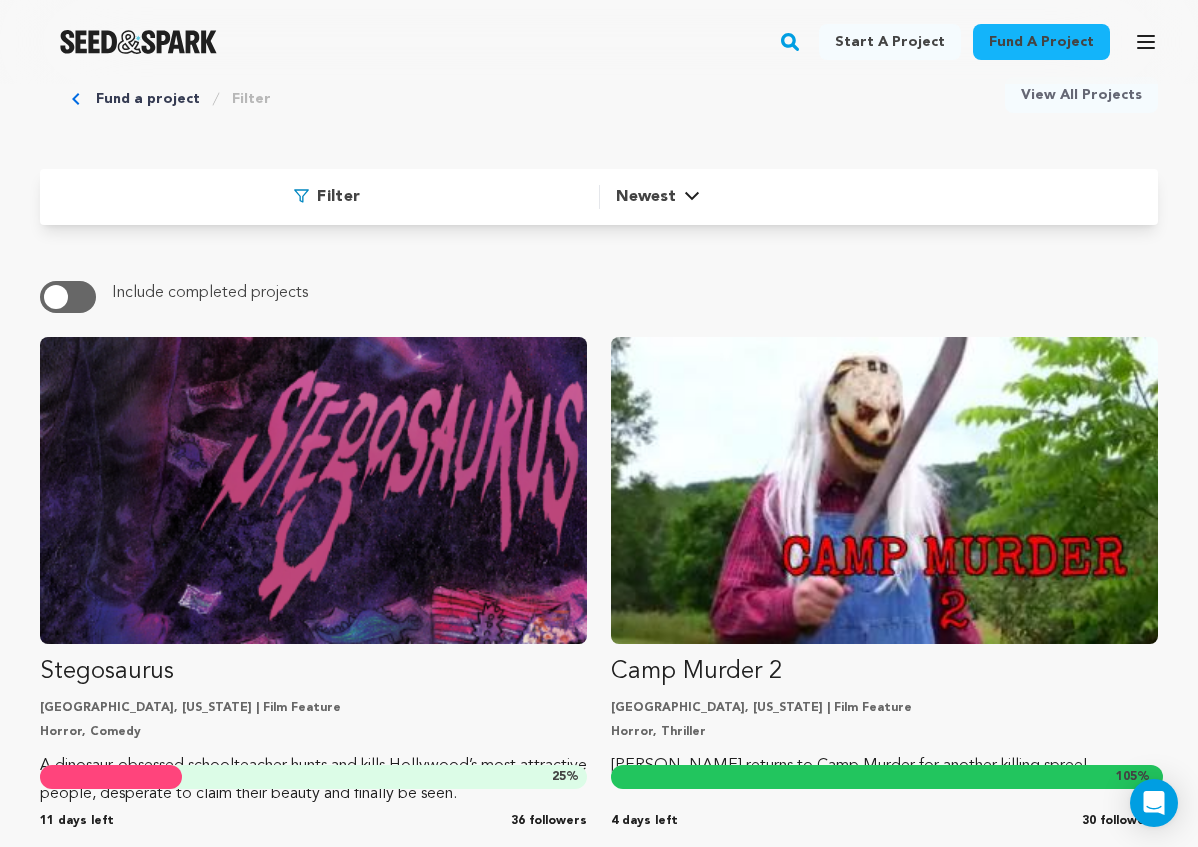 scroll, scrollTop: 159, scrollLeft: 0, axis: vertical 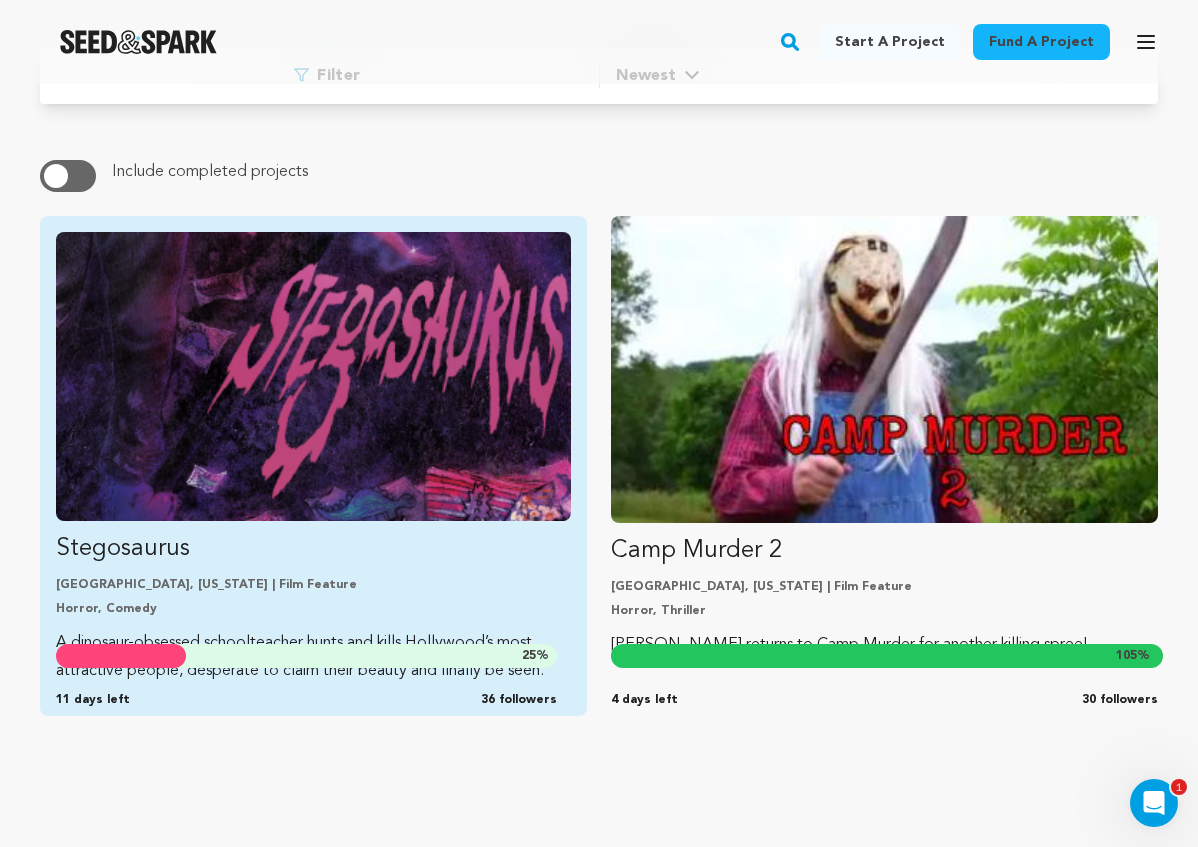 click at bounding box center (313, 376) 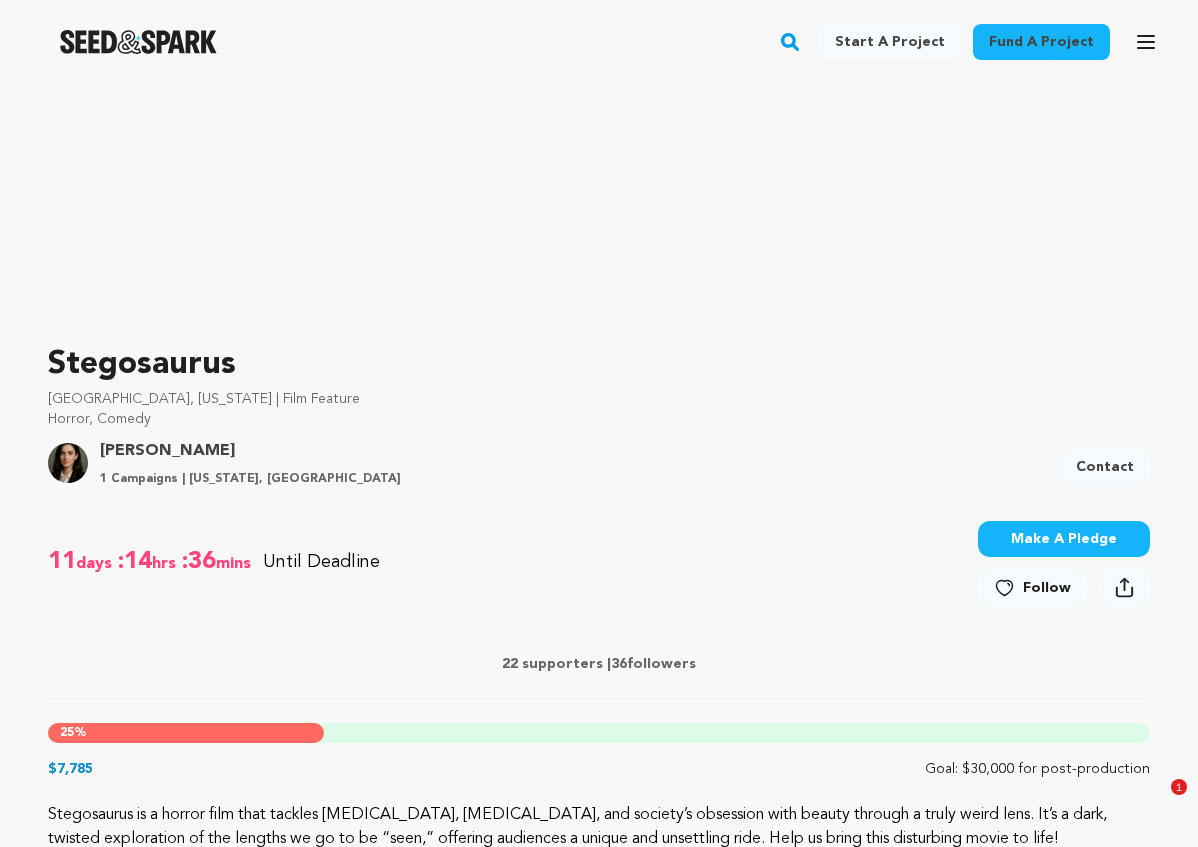 scroll, scrollTop: 461, scrollLeft: 0, axis: vertical 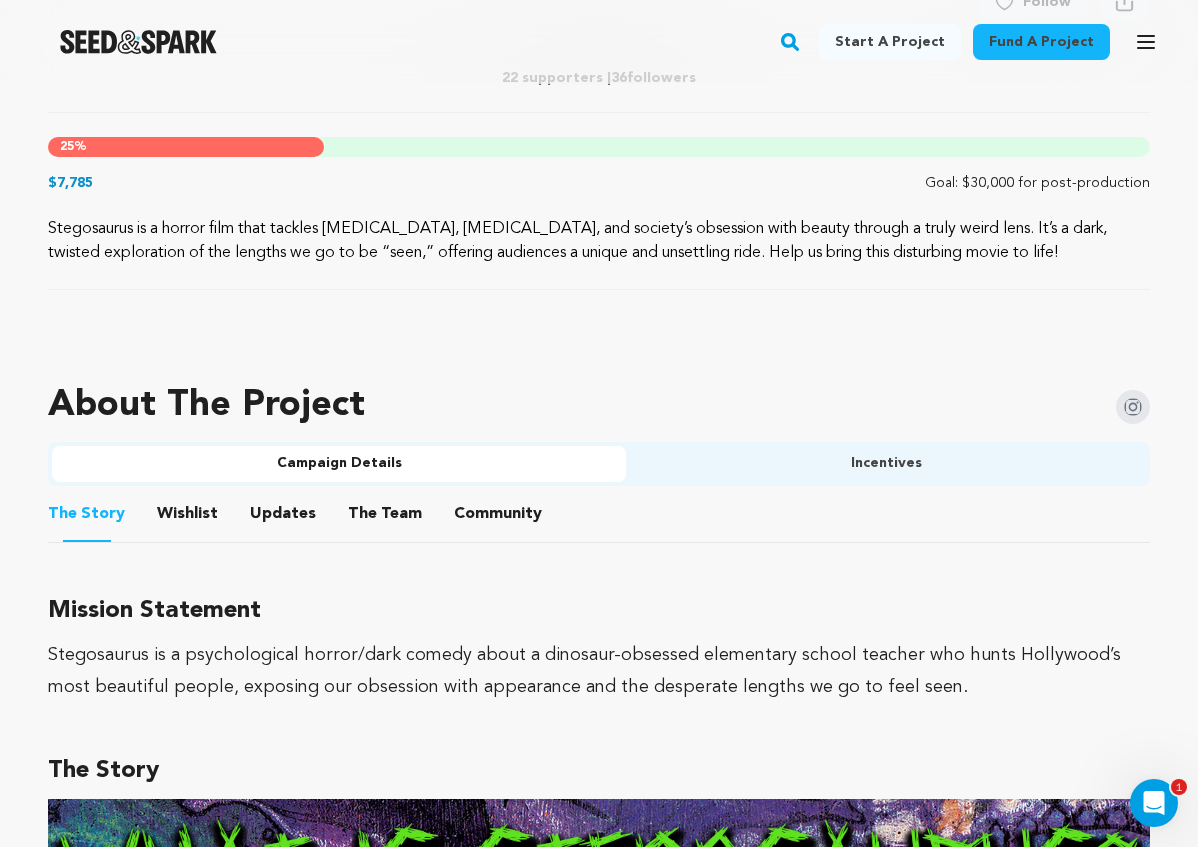 click on "Wishlist" at bounding box center (188, 518) 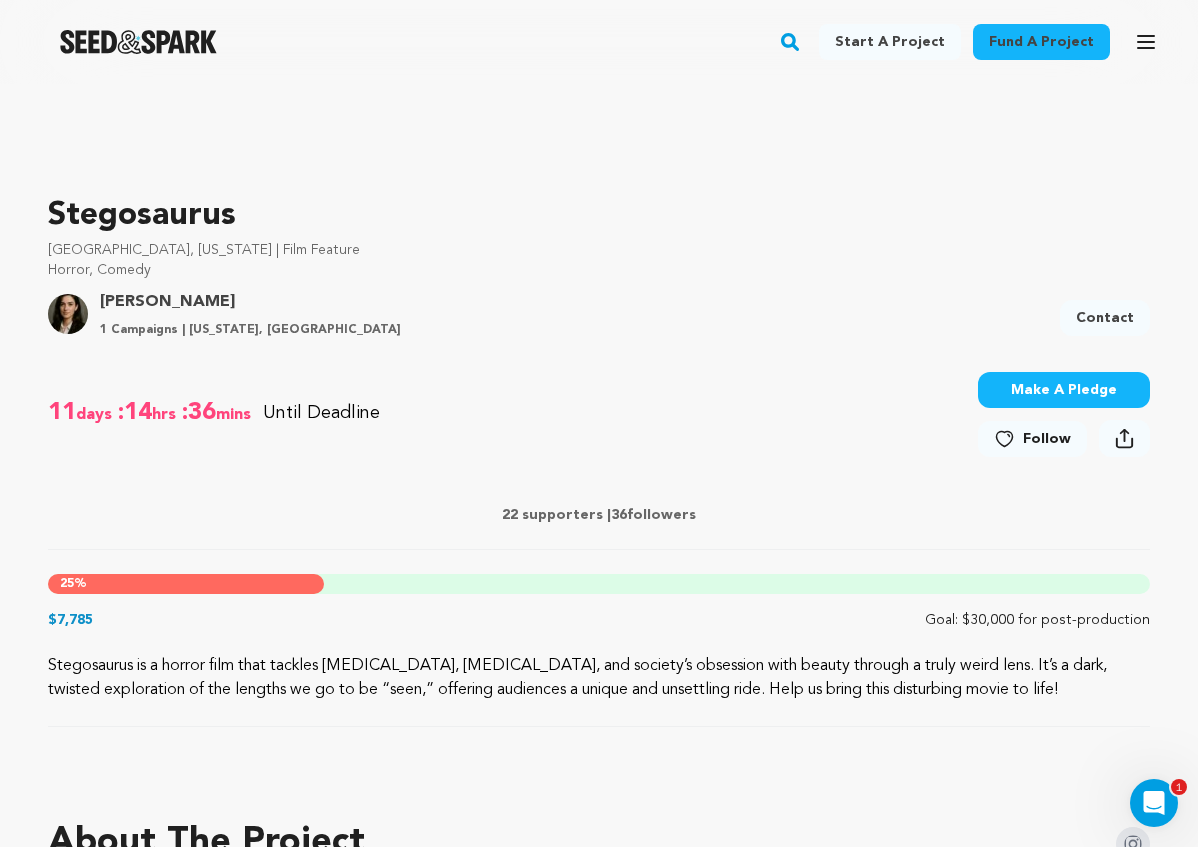 scroll, scrollTop: 624, scrollLeft: 0, axis: vertical 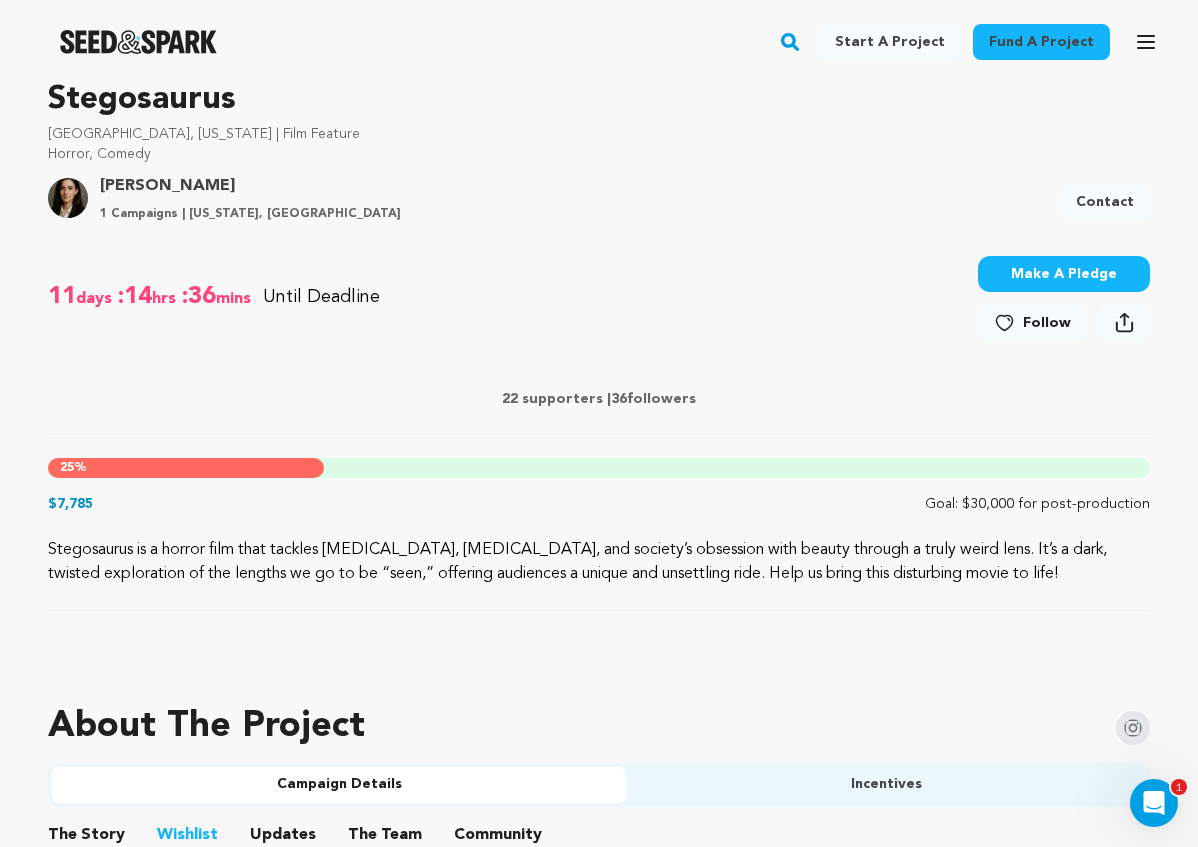 click on "22
supporters |  36
followers" at bounding box center [599, 399] 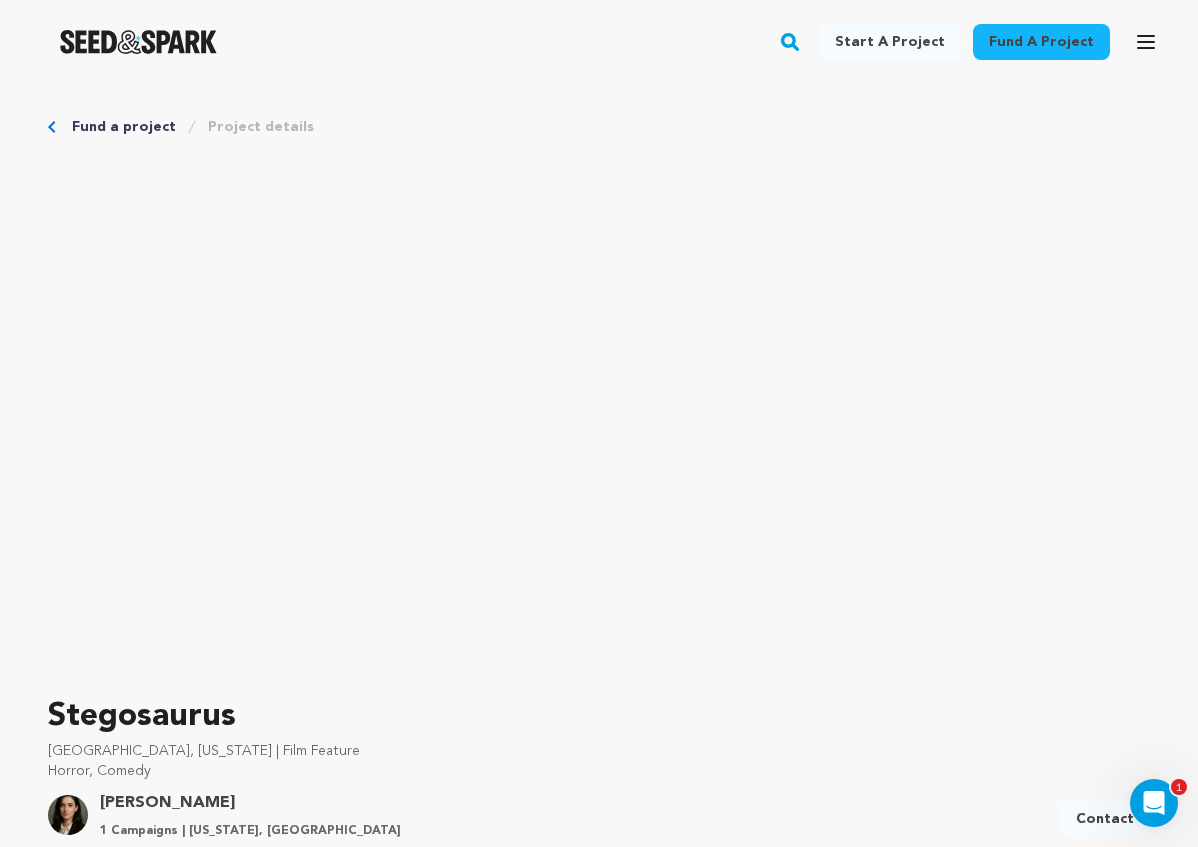 scroll, scrollTop: 0, scrollLeft: 0, axis: both 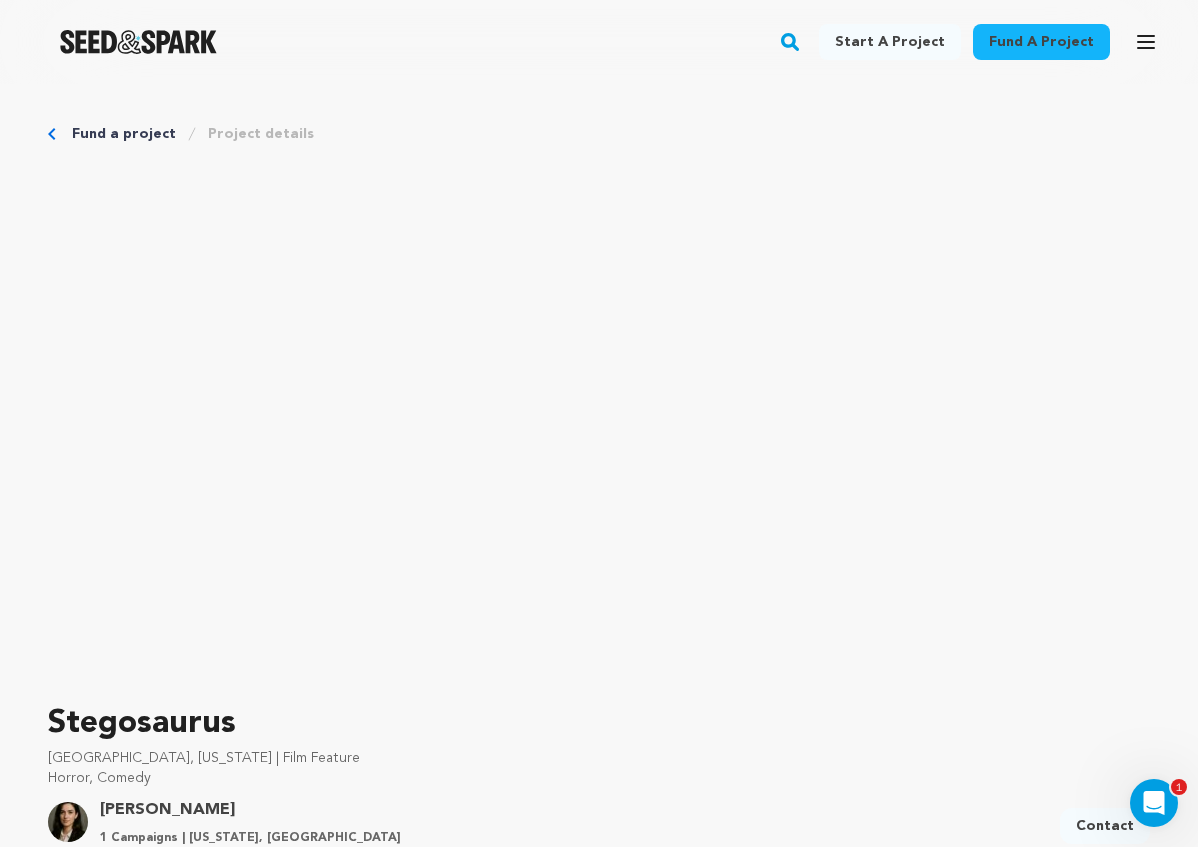click on "Fund a project
Project details
Stegosaurus
Los Angeles, California |                                 Film Feature
Horror,
Comedy
11" at bounding box center [599, 2218] 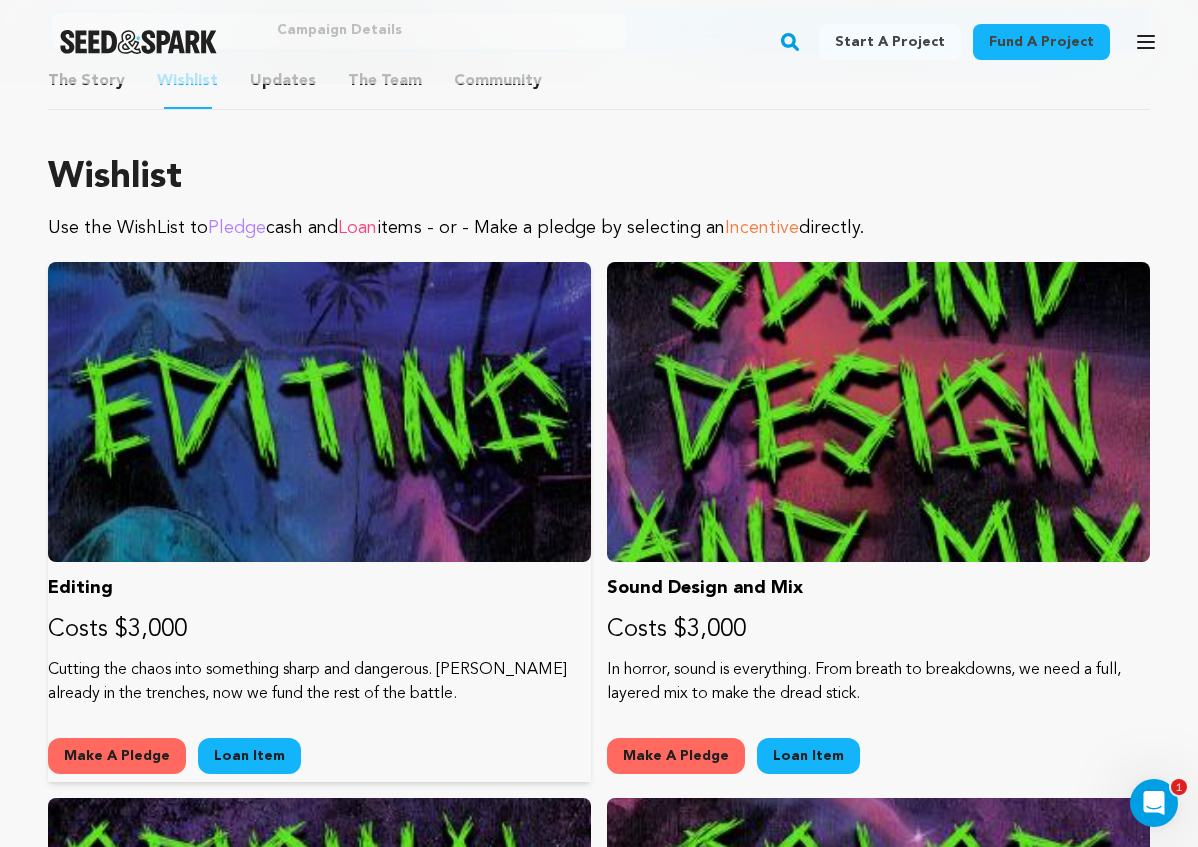 scroll, scrollTop: 1008, scrollLeft: 0, axis: vertical 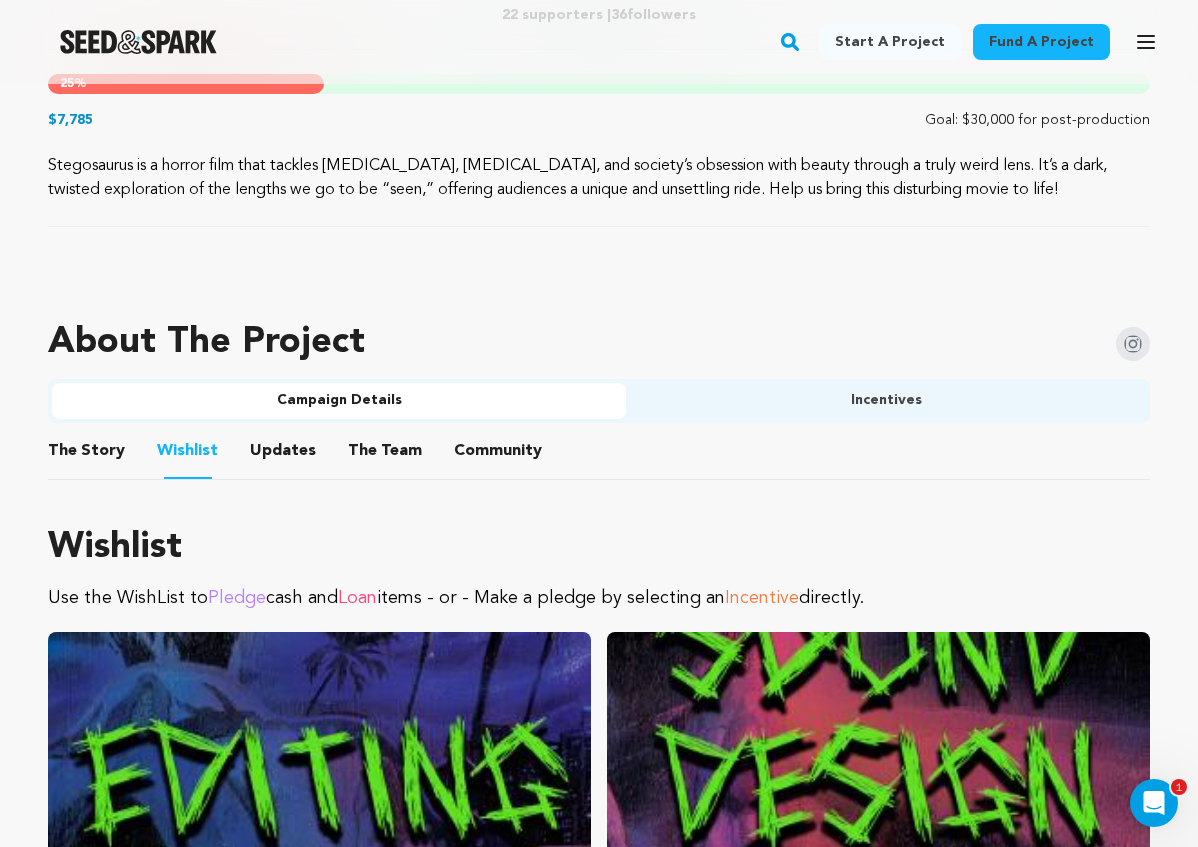 click on "The Story" at bounding box center (87, 455) 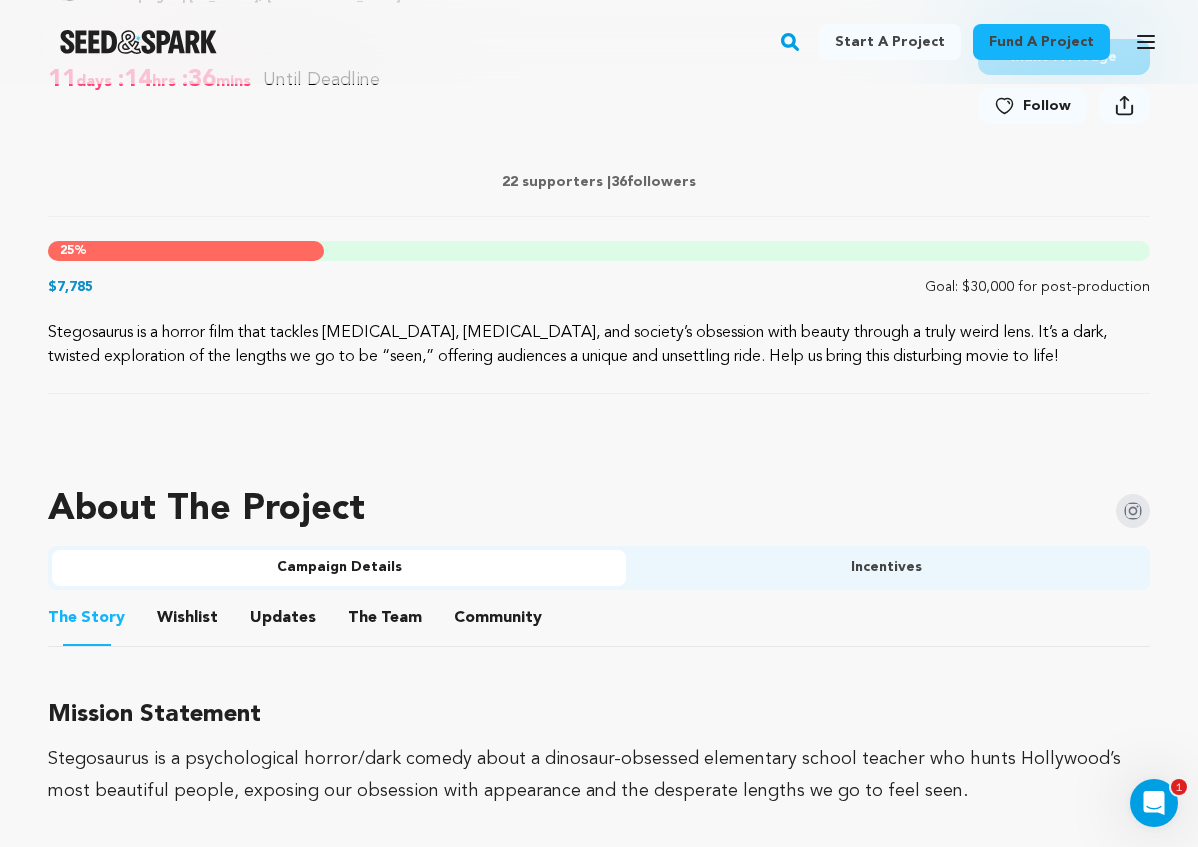scroll, scrollTop: 845, scrollLeft: 0, axis: vertical 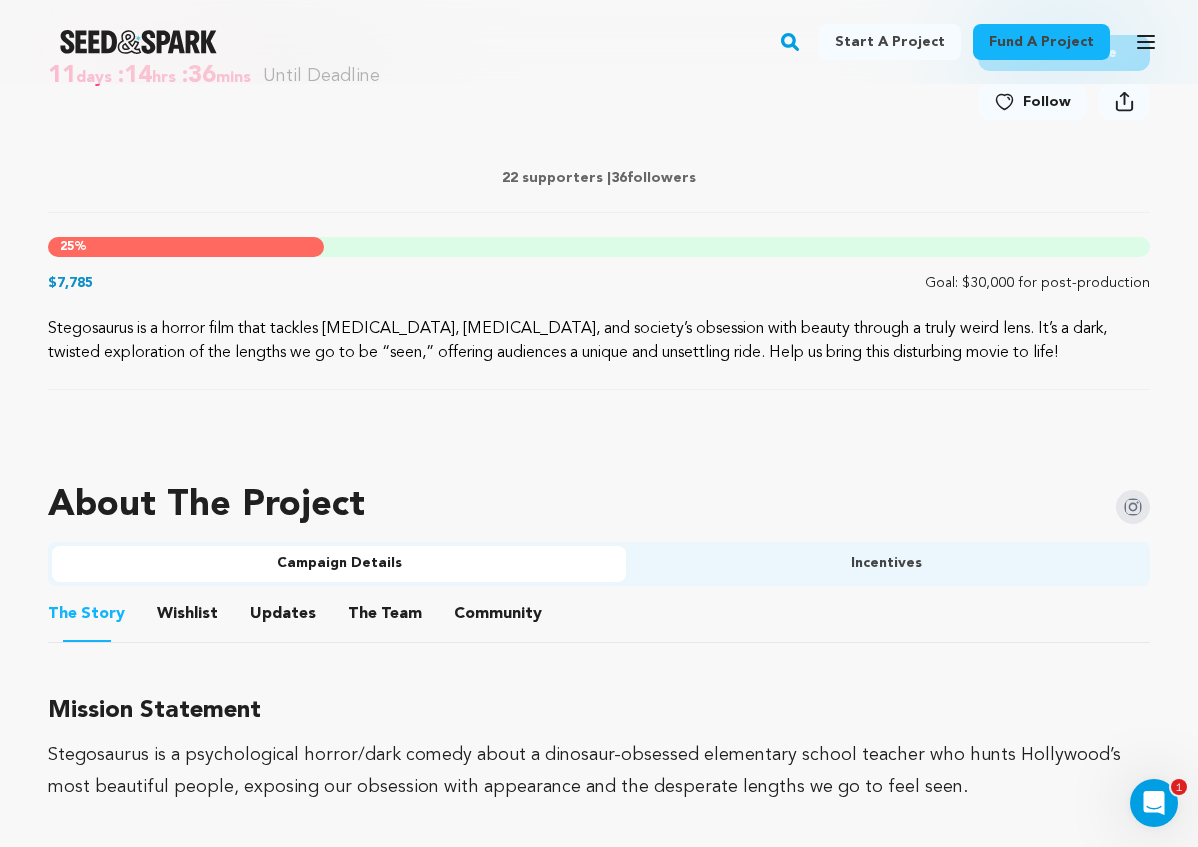 click on "Updates" at bounding box center [283, 618] 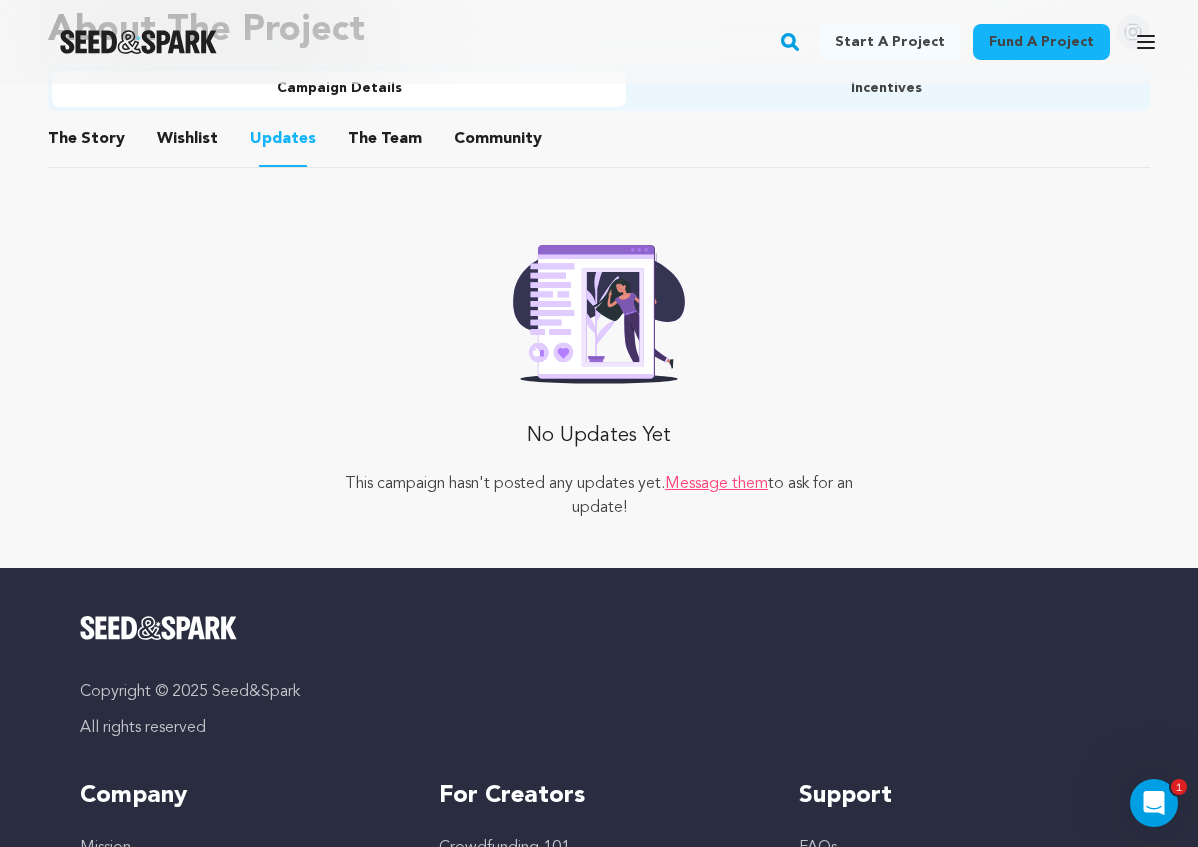 scroll, scrollTop: 1009, scrollLeft: 0, axis: vertical 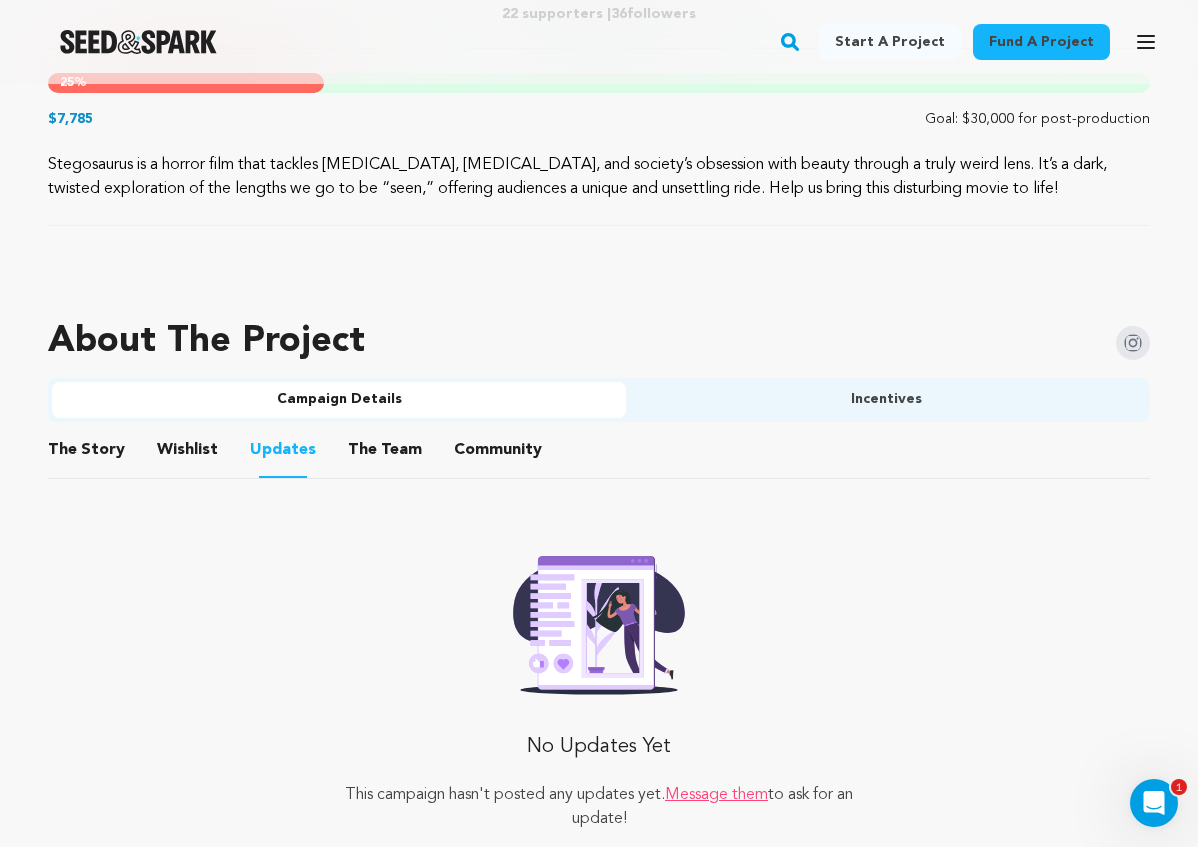drag, startPoint x: 181, startPoint y: 445, endPoint x: 233, endPoint y: 454, distance: 52.773098 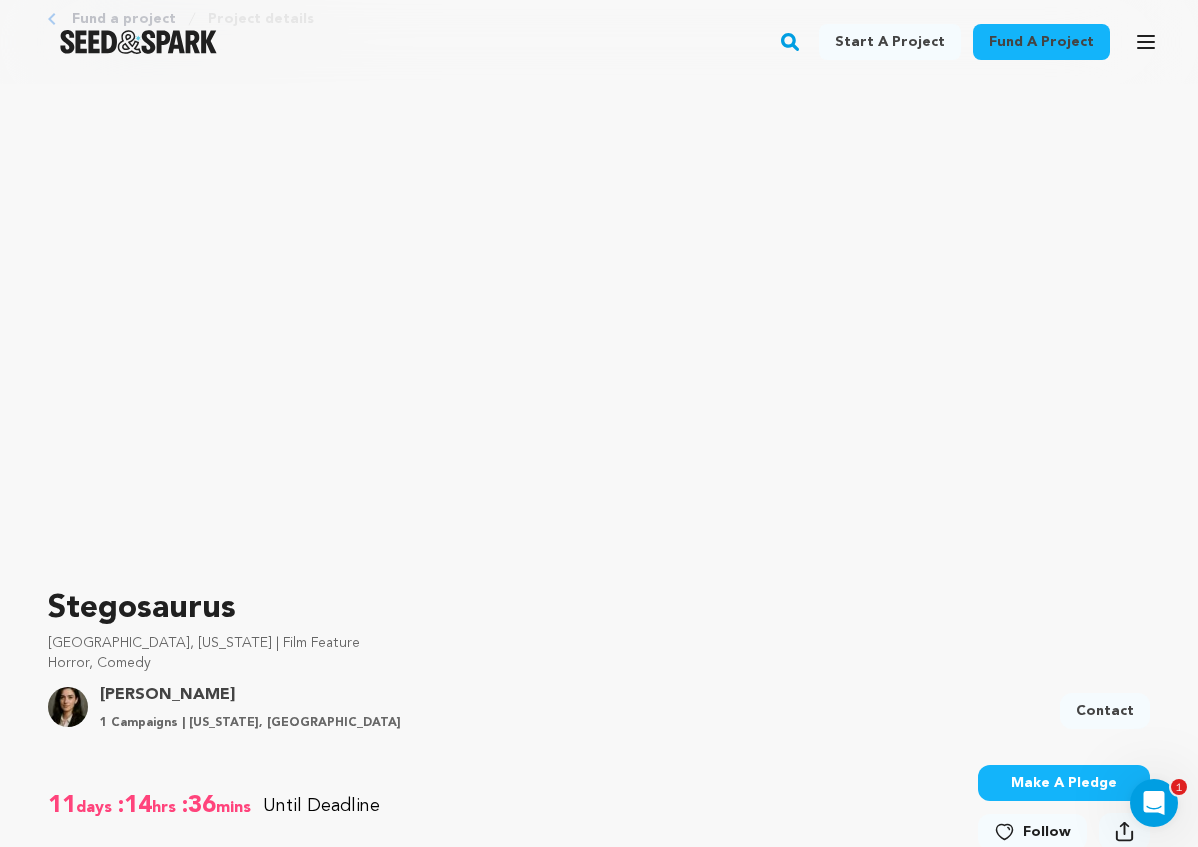scroll, scrollTop: 0, scrollLeft: 0, axis: both 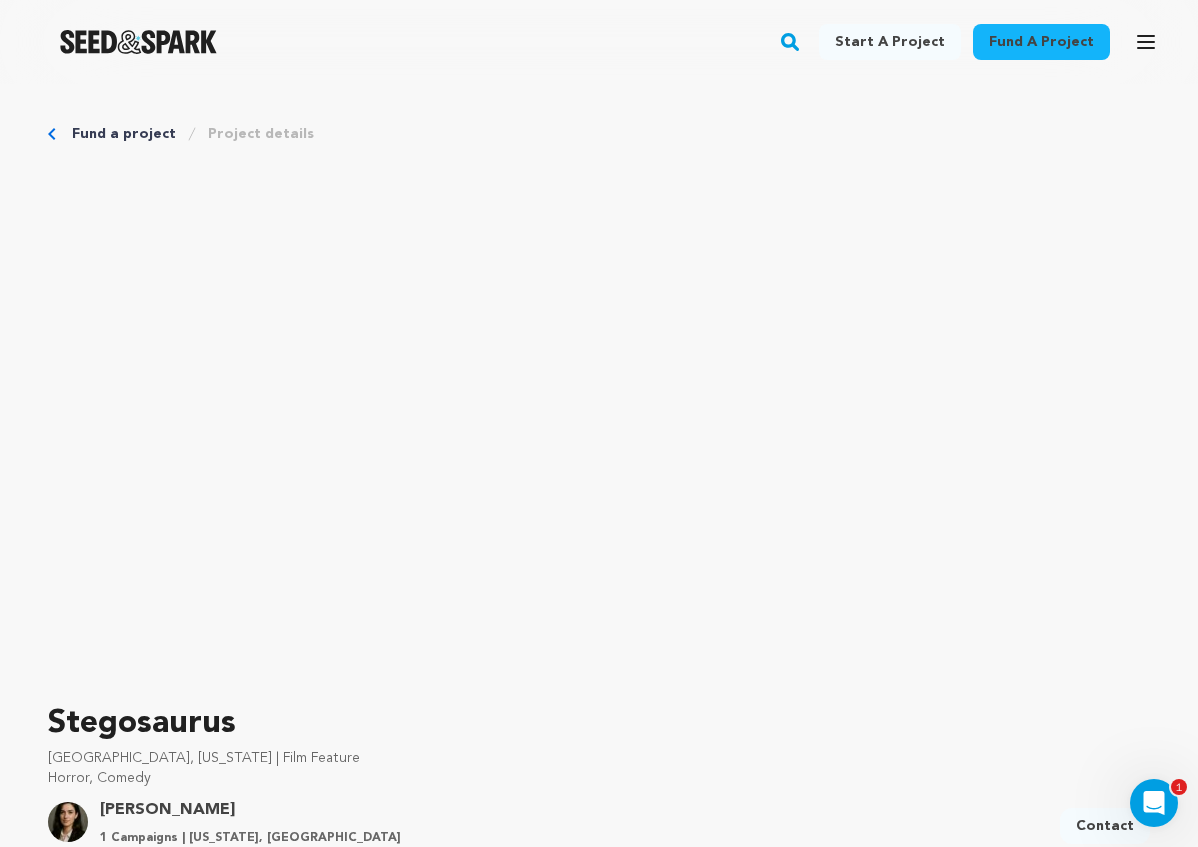 click on "Fund a project" at bounding box center (124, 134) 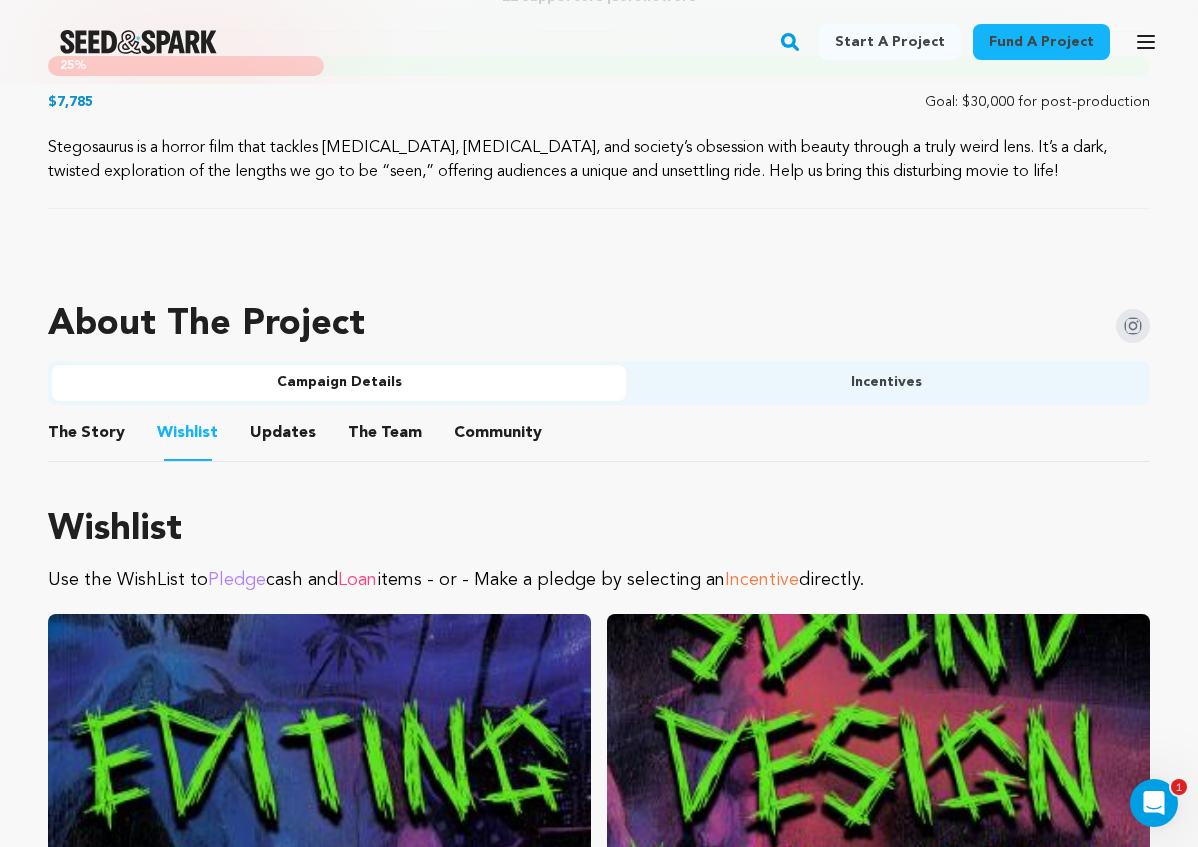 scroll, scrollTop: 1122, scrollLeft: 0, axis: vertical 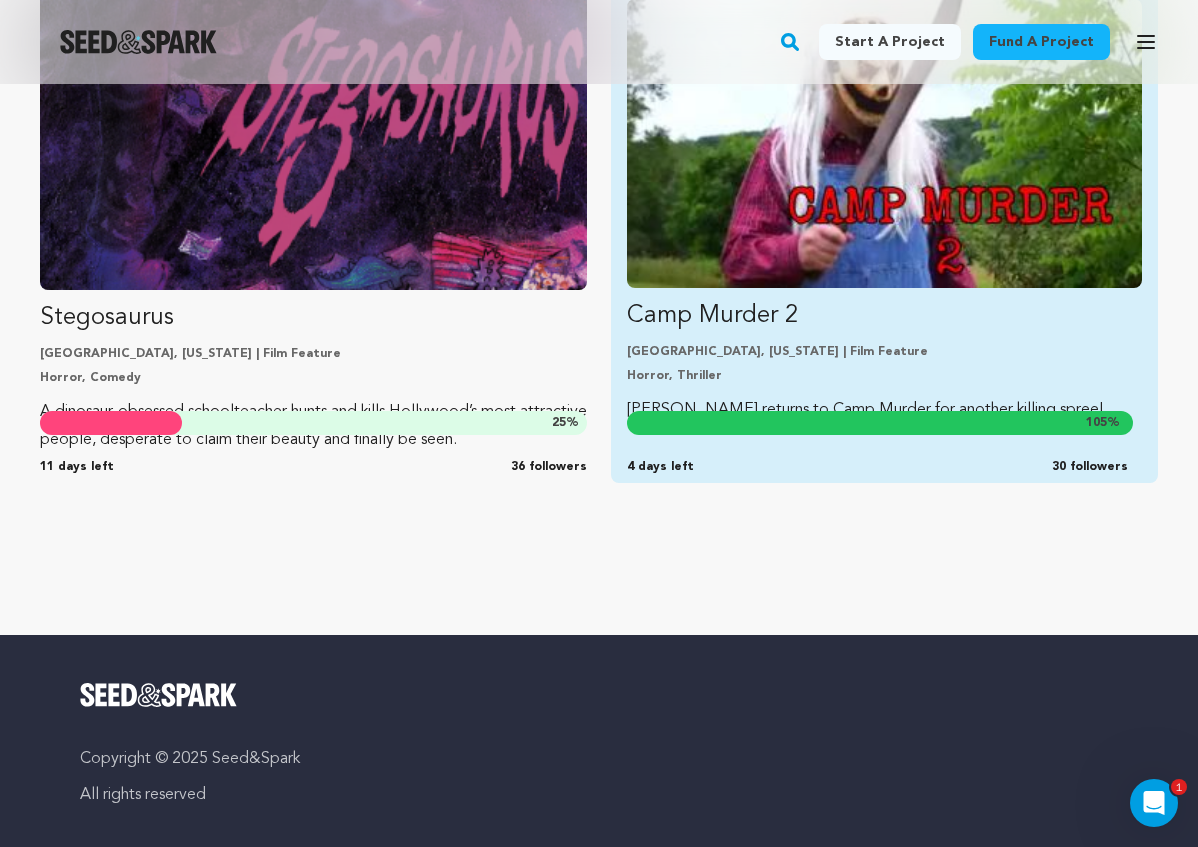 click at bounding box center (884, 143) 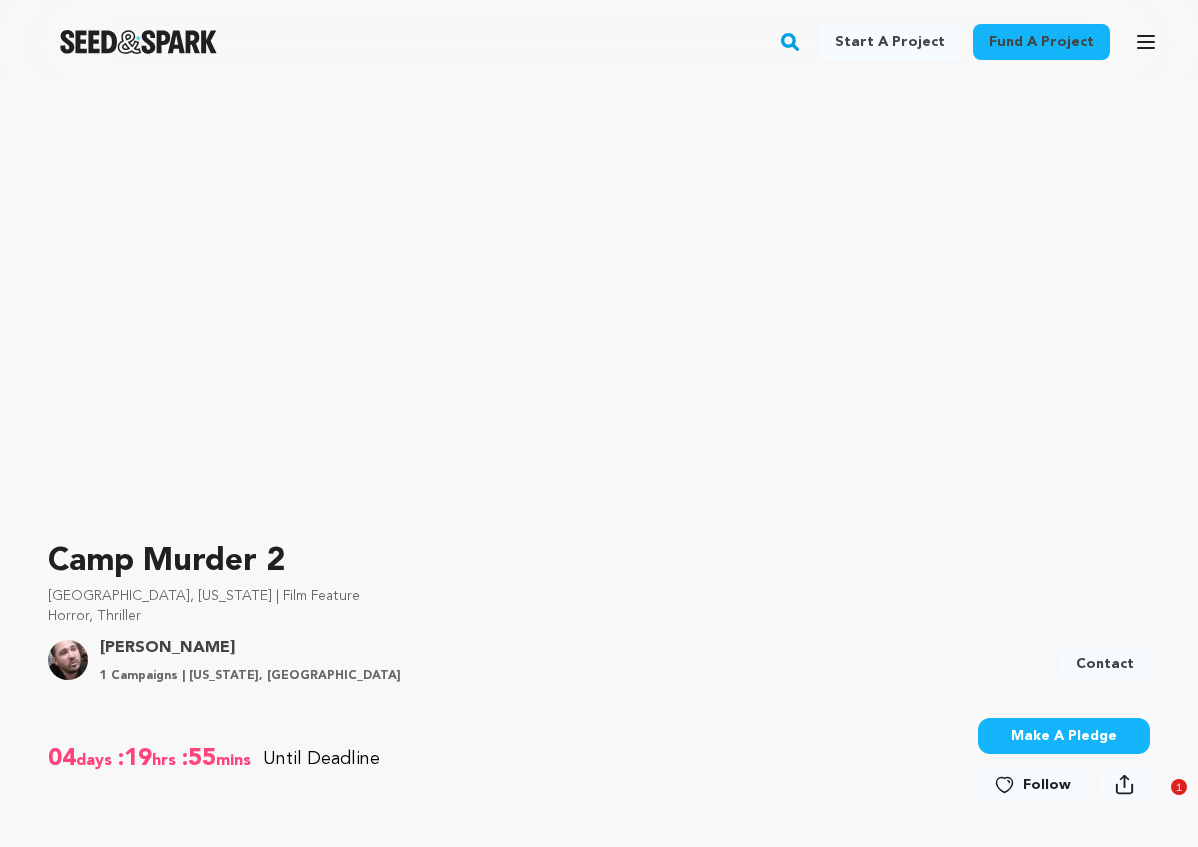 scroll, scrollTop: 167, scrollLeft: 0, axis: vertical 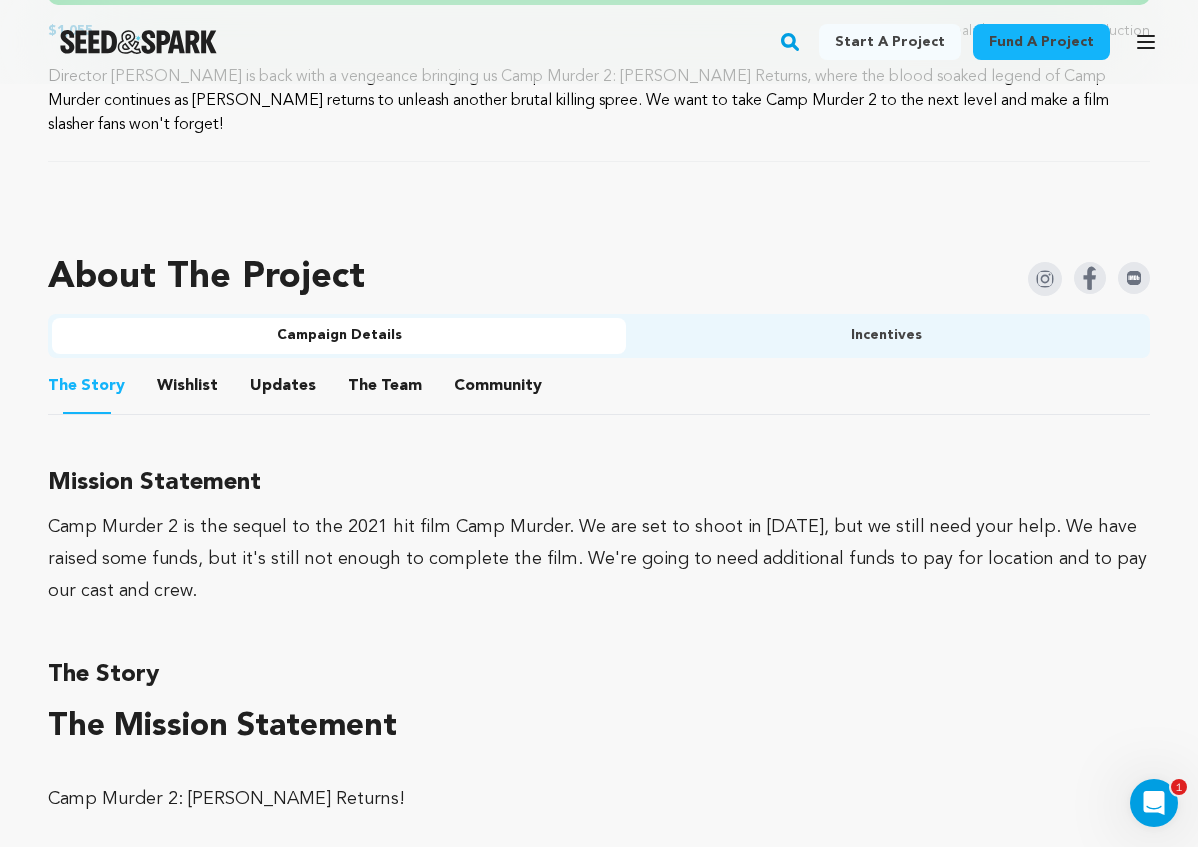 click on "Campaign Details" at bounding box center (339, 336) 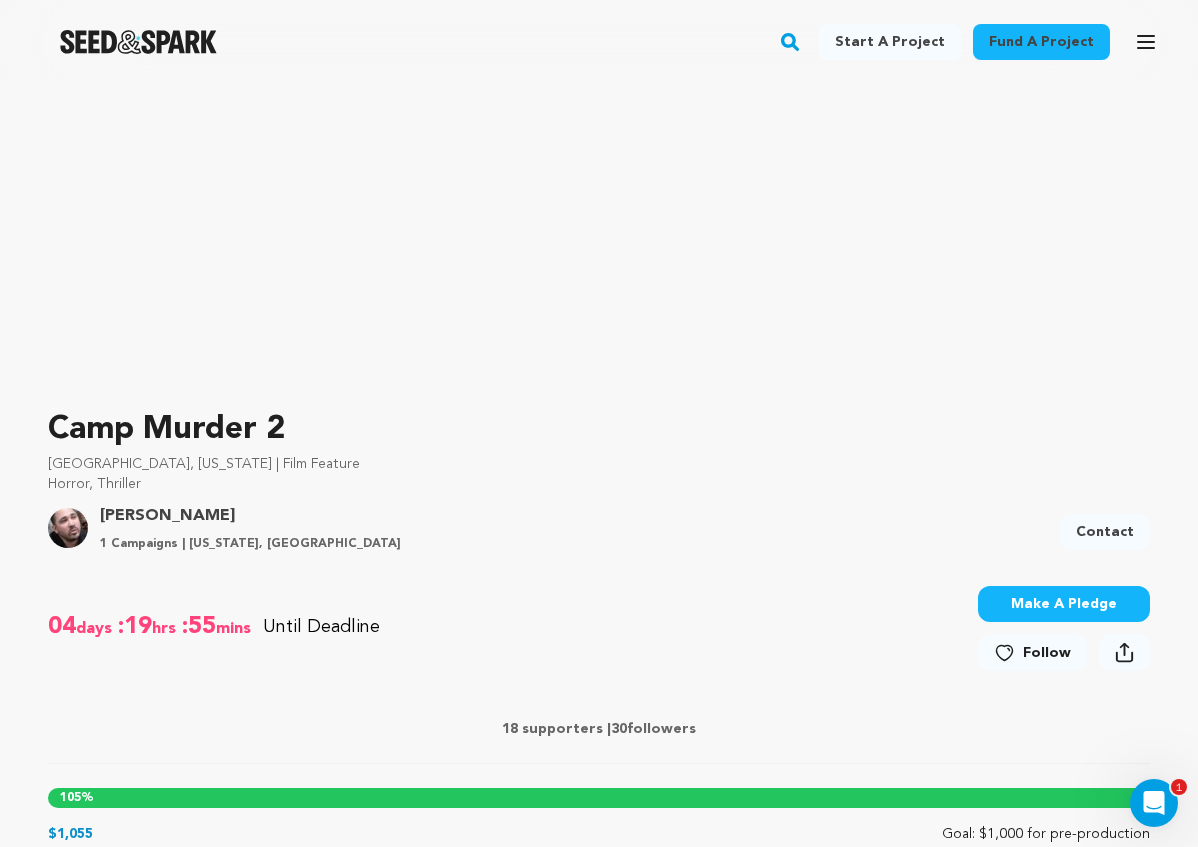 scroll, scrollTop: 291, scrollLeft: 0, axis: vertical 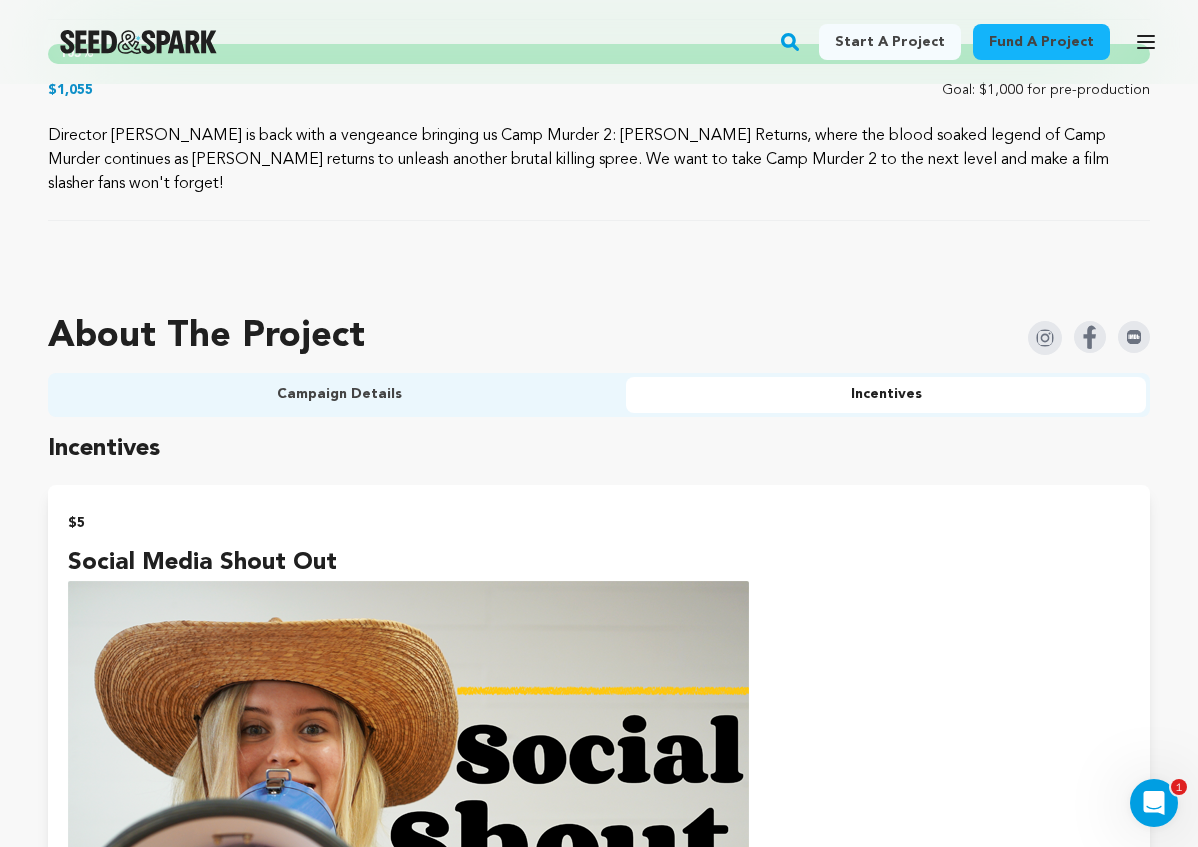 click on "Campaign Details" at bounding box center [339, 395] 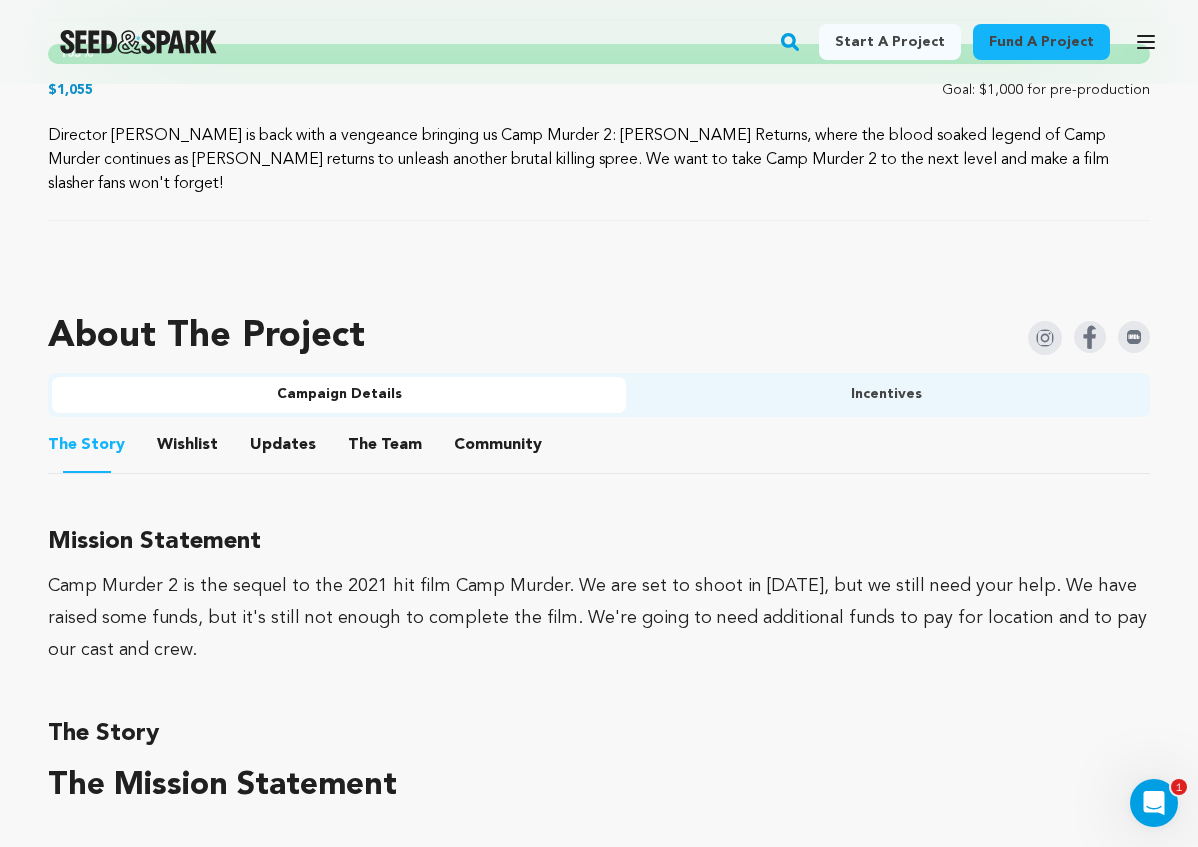 click on "Wishlist" at bounding box center [188, 449] 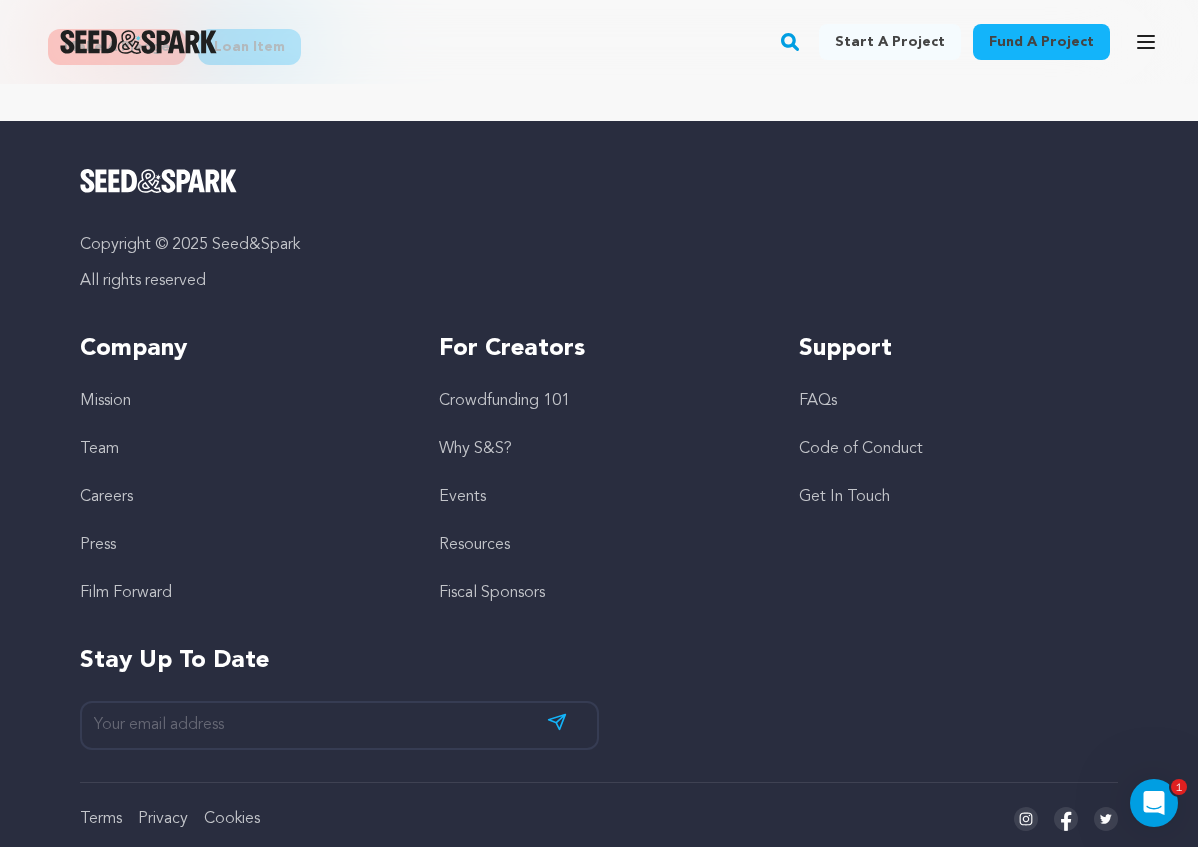 scroll, scrollTop: 1964, scrollLeft: 0, axis: vertical 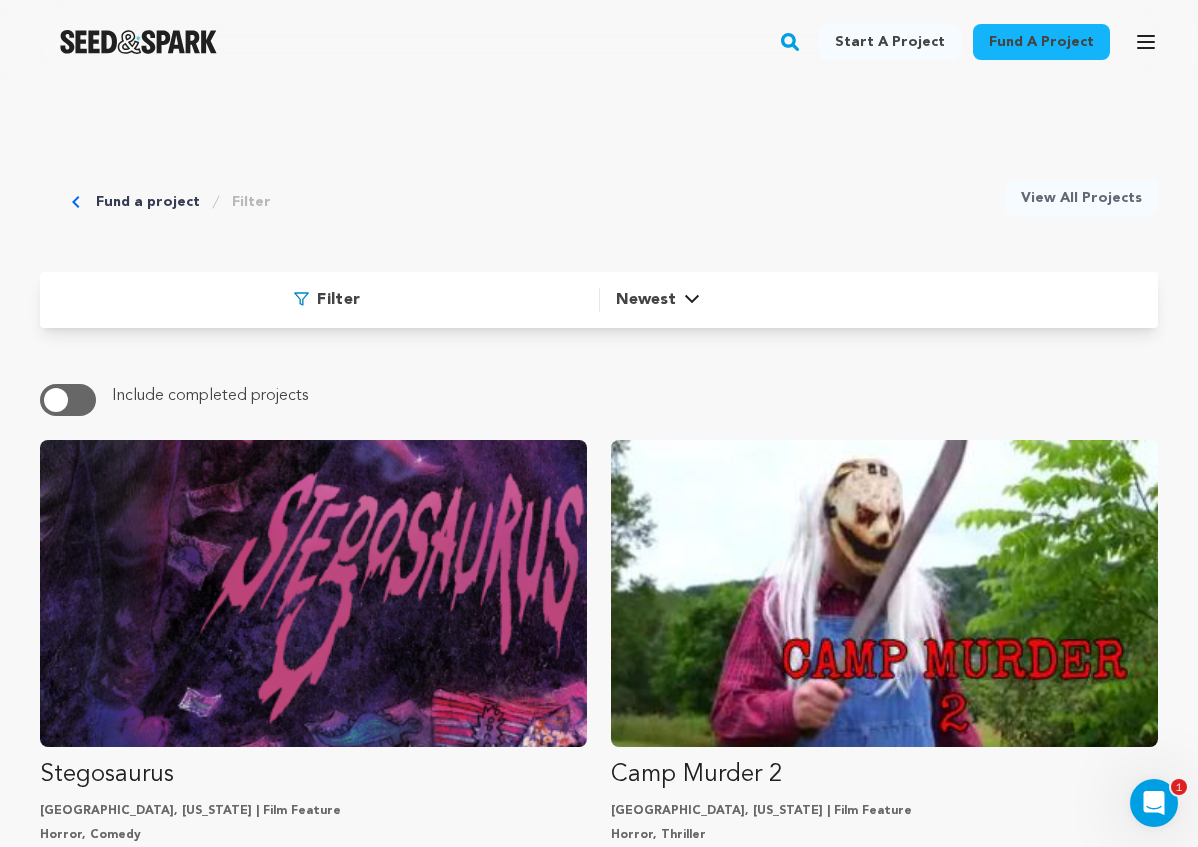 click on "Fund a project
Filter
View All Projects" at bounding box center [599, 170] 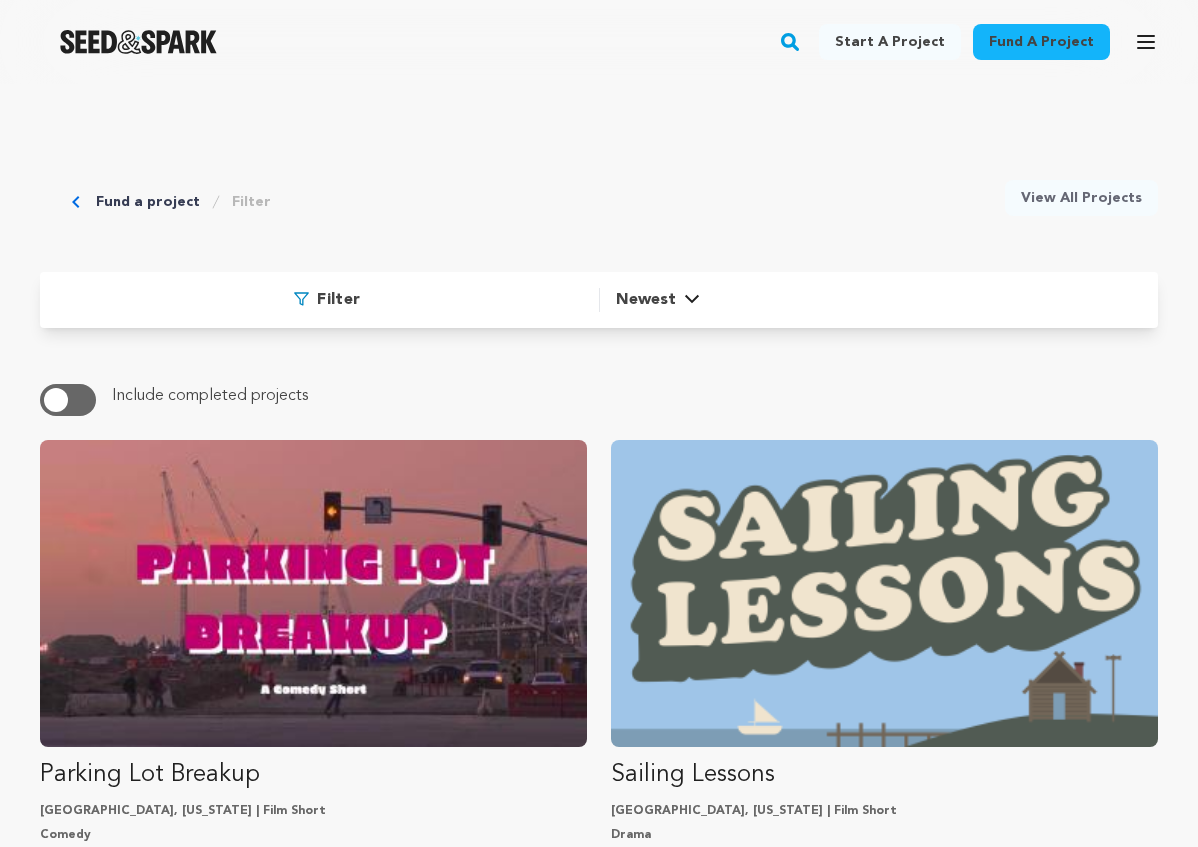 scroll, scrollTop: 0, scrollLeft: 0, axis: both 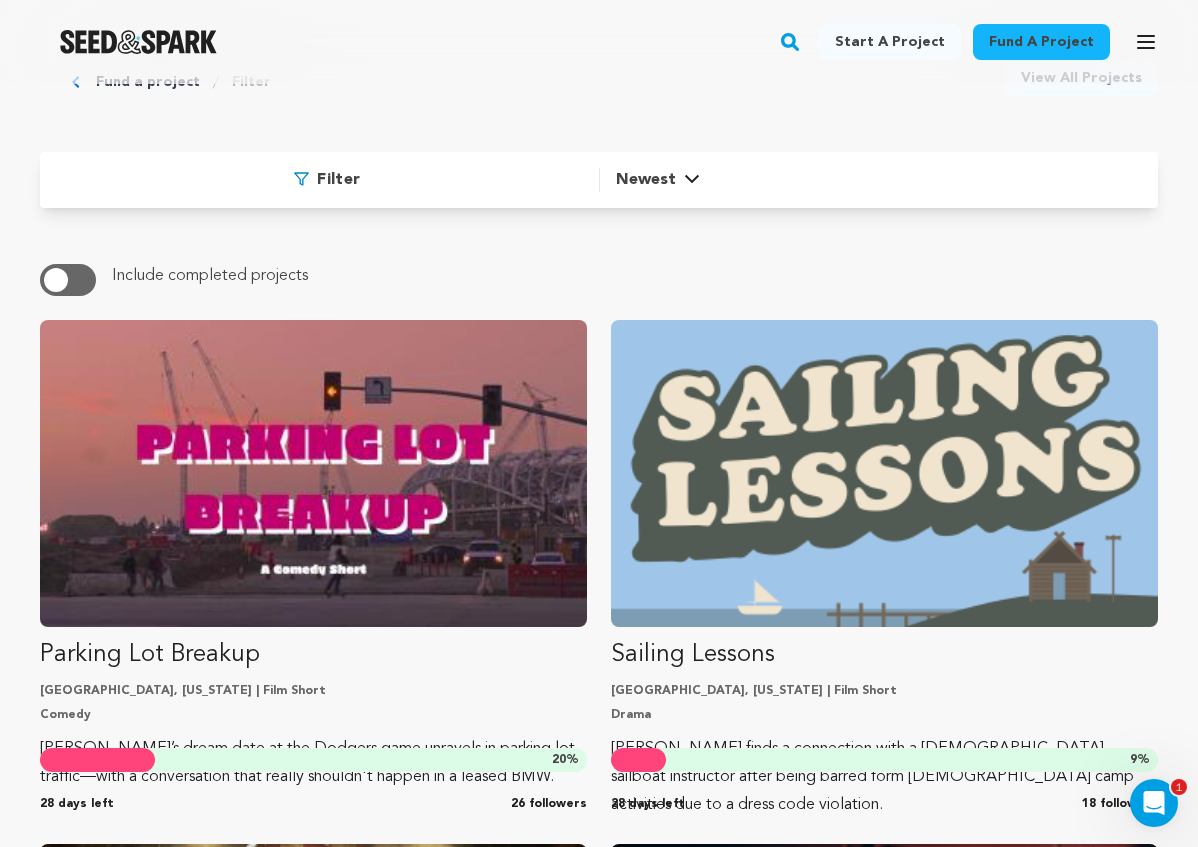 click on "Filter" at bounding box center (338, 180) 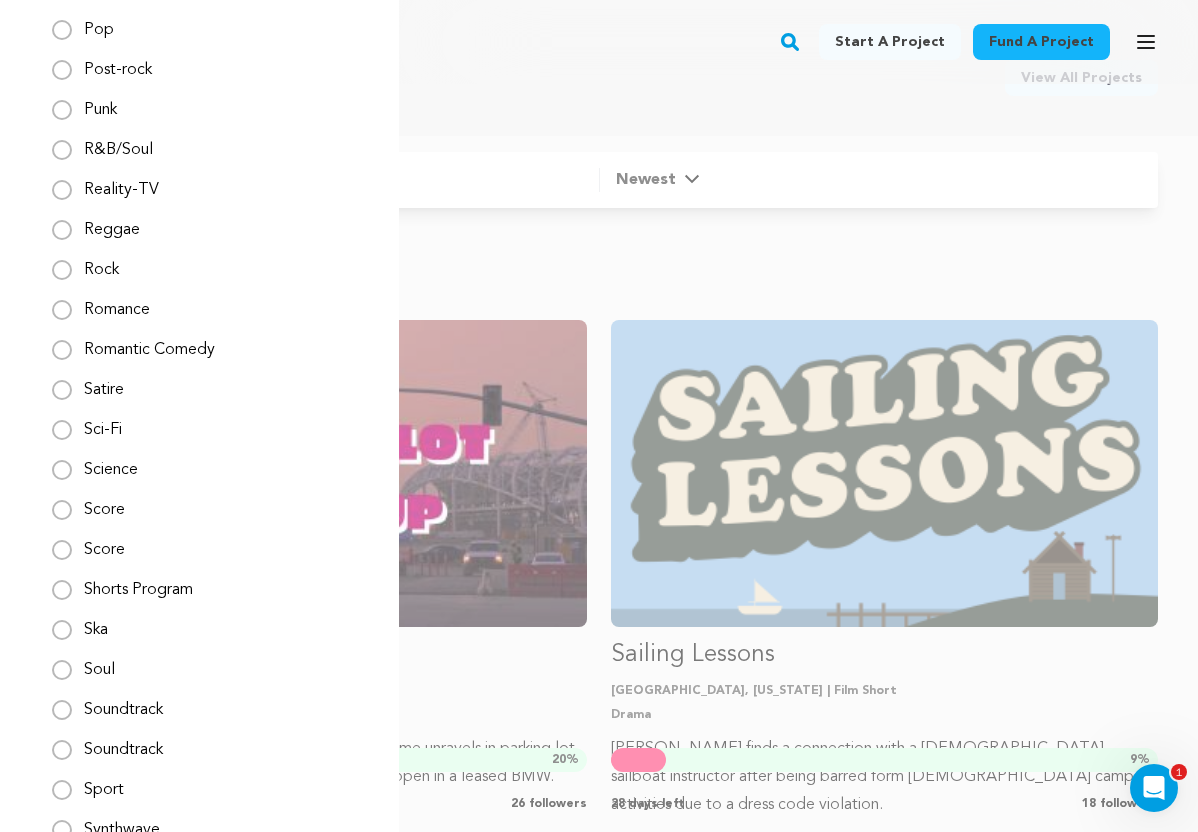 scroll, scrollTop: 3012, scrollLeft: 0, axis: vertical 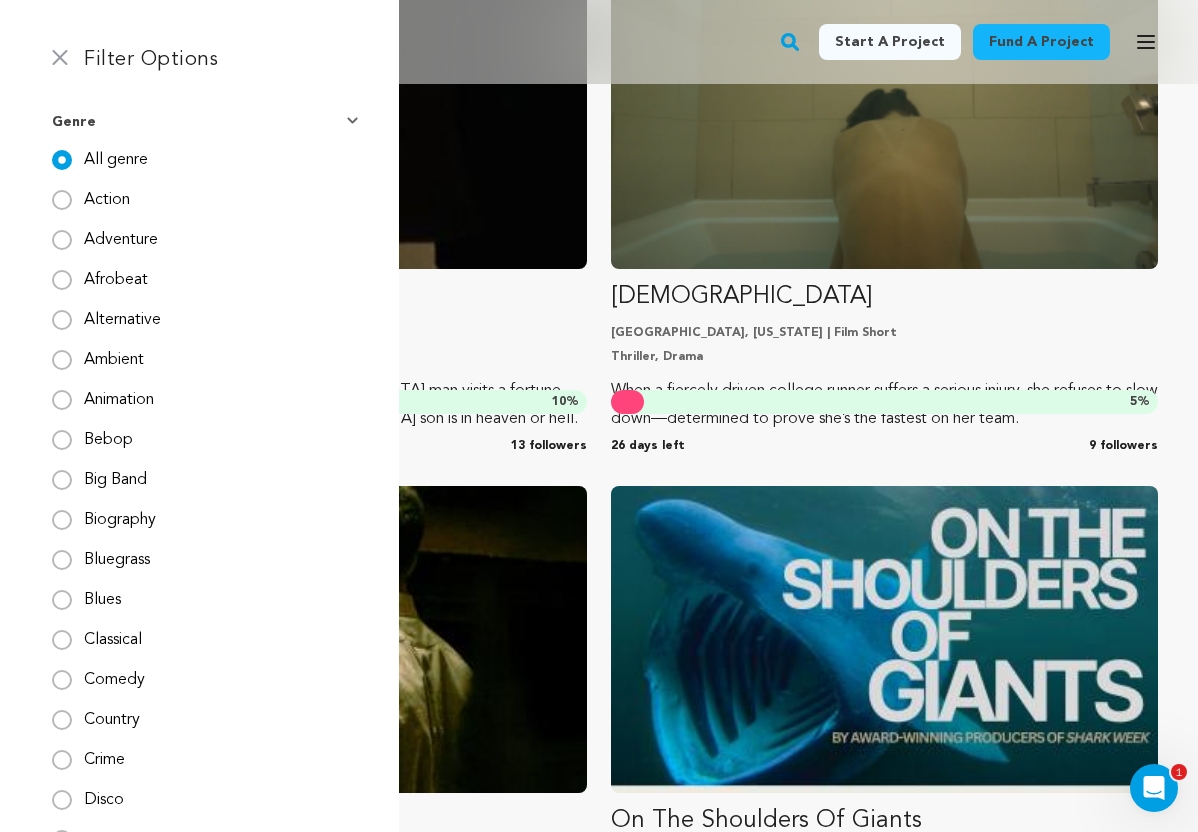 click on "Genre" at bounding box center [215, 122] 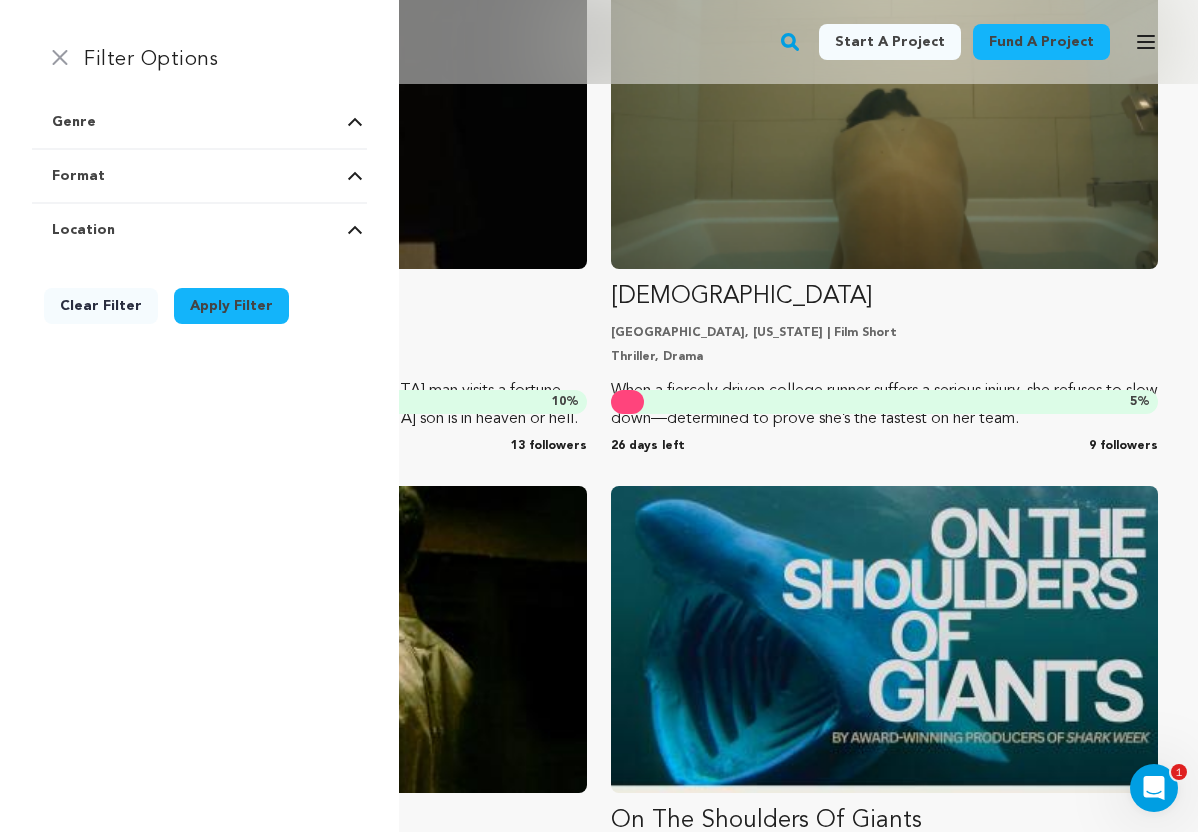 click on "Format" at bounding box center (215, 176) 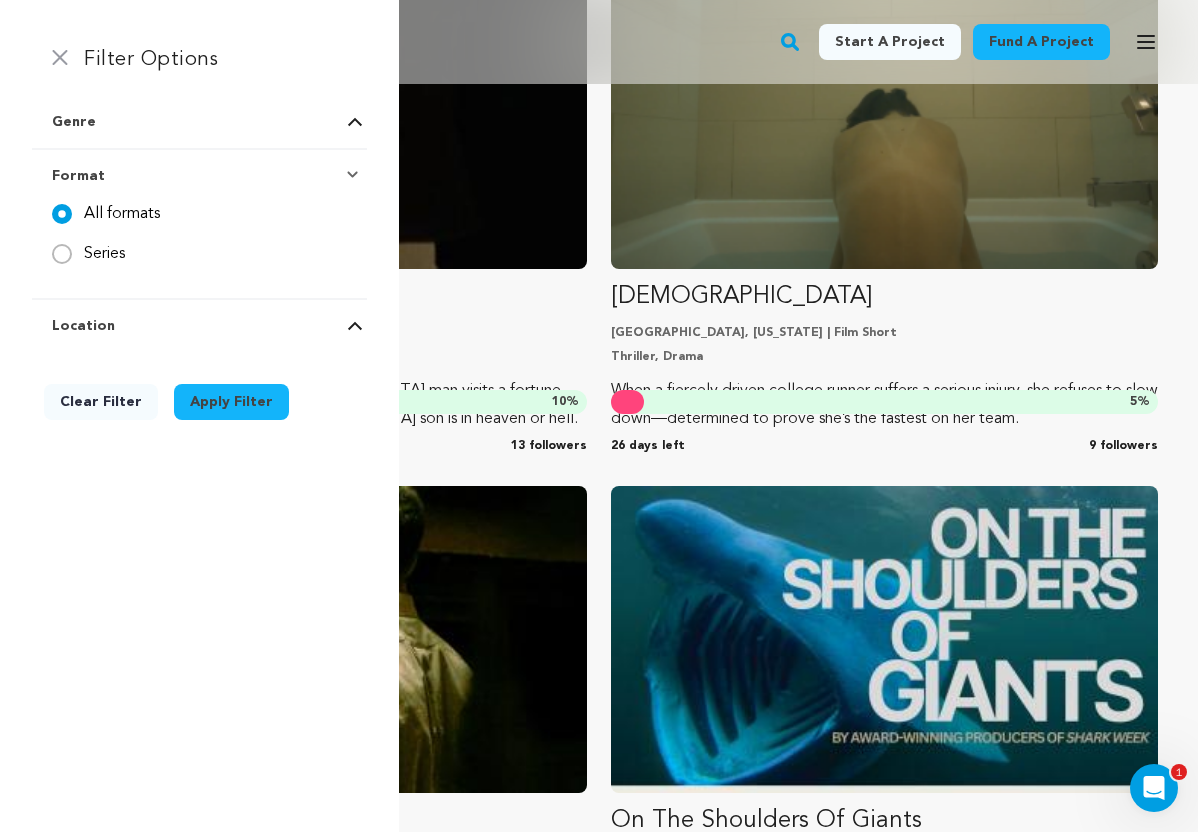 click at bounding box center (355, 176) 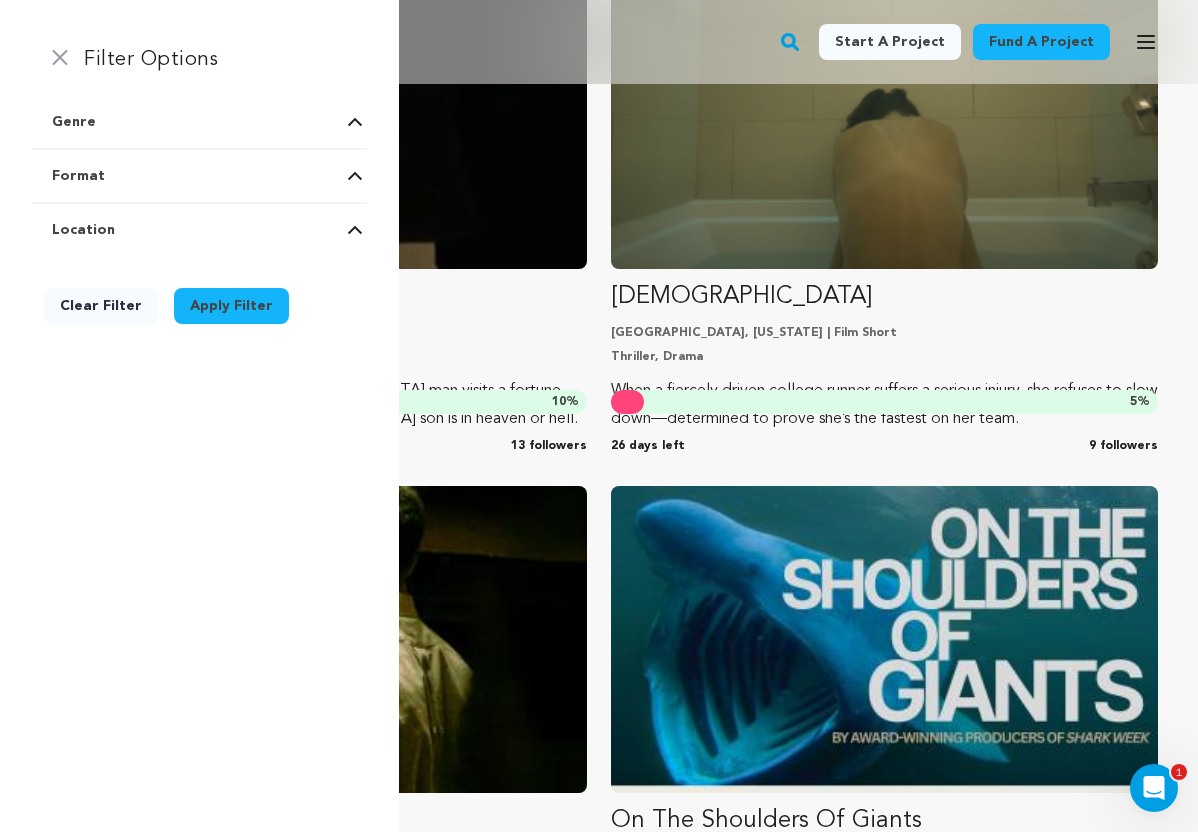click at bounding box center (355, 230) 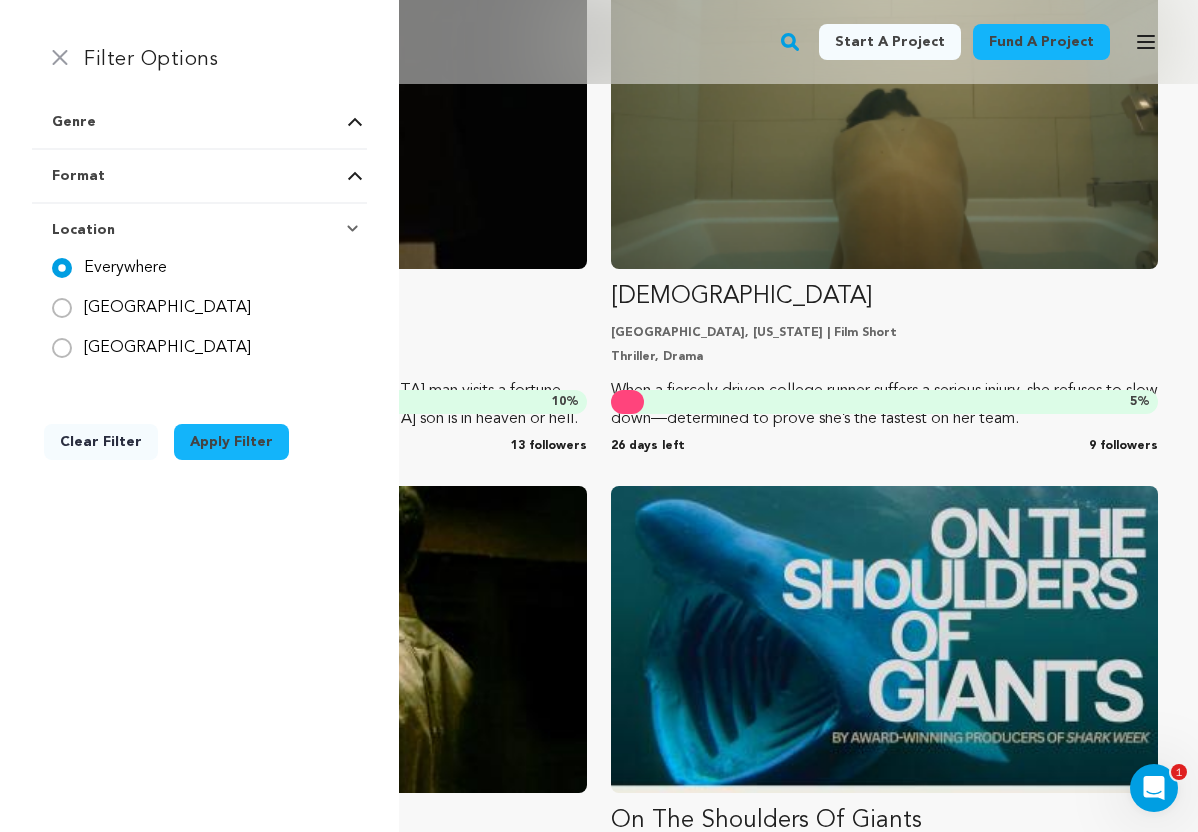 click at bounding box center (355, 176) 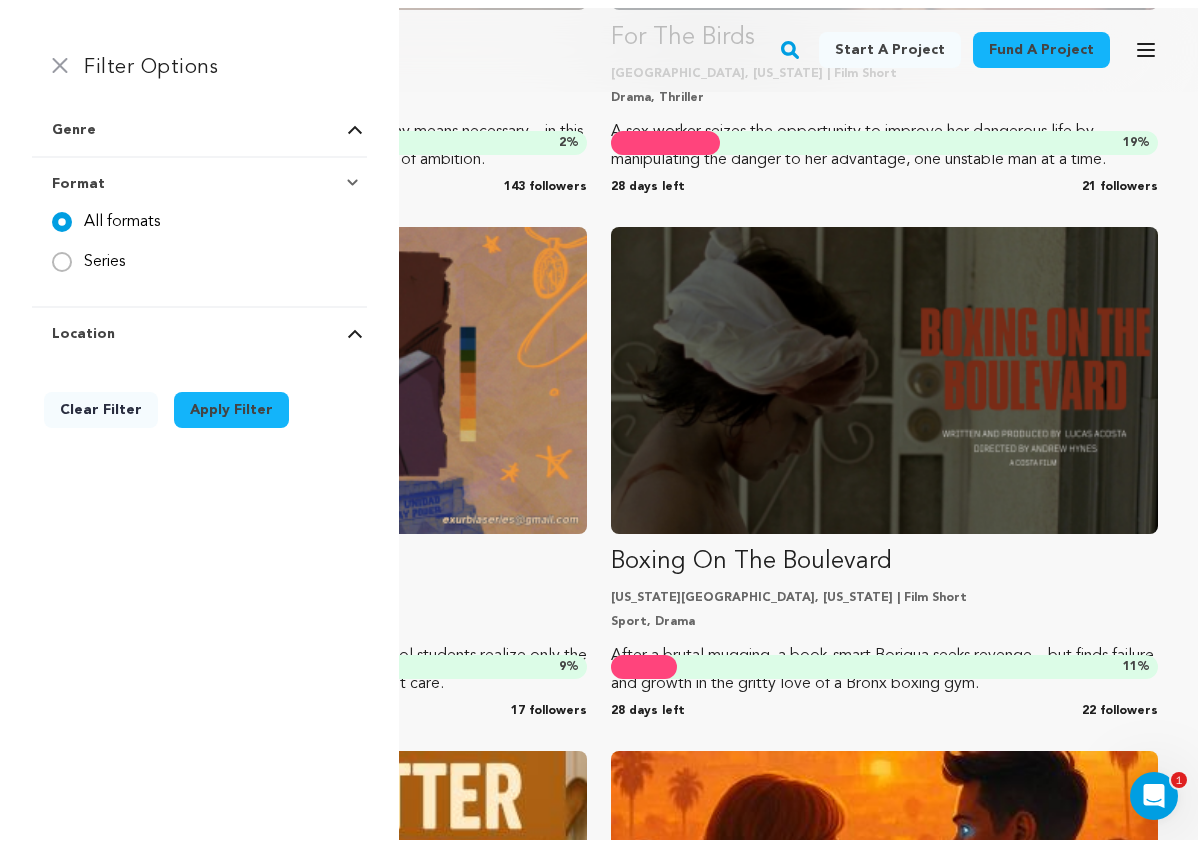 scroll, scrollTop: 0, scrollLeft: 0, axis: both 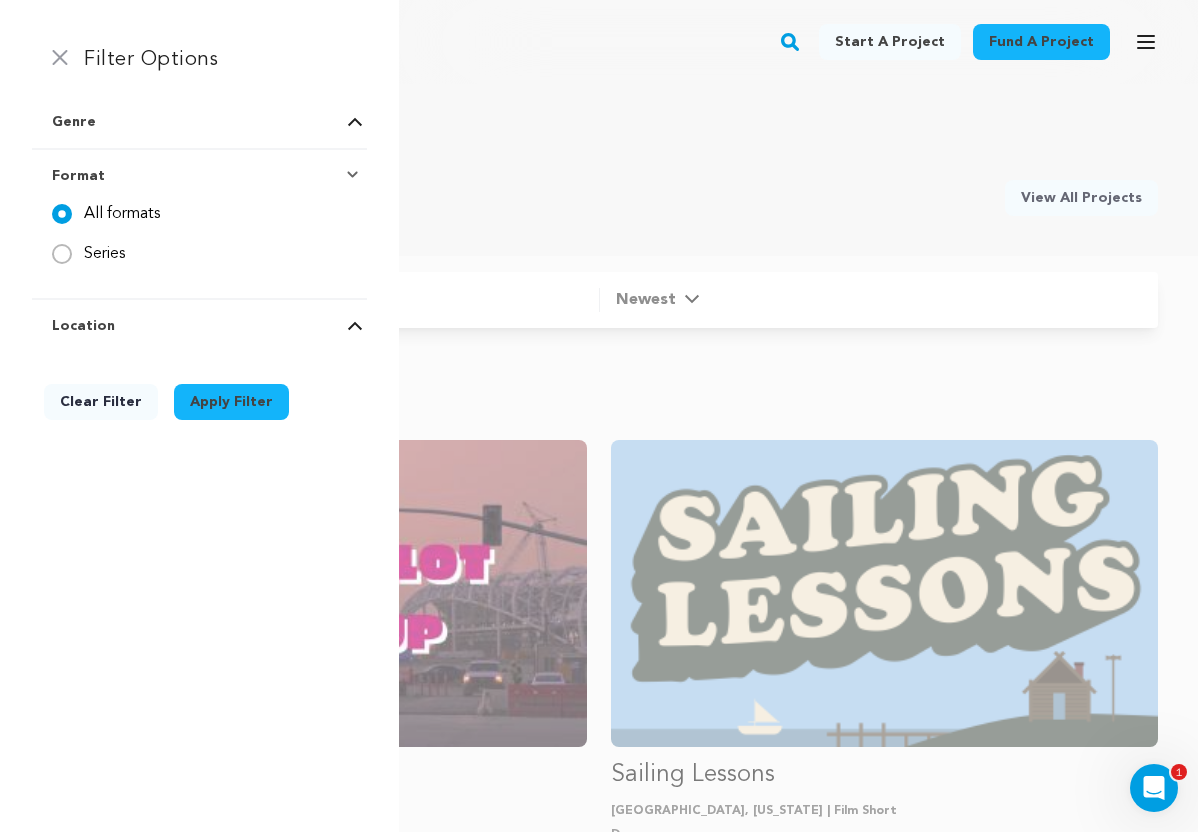 drag, startPoint x: 58, startPoint y: 56, endPoint x: 106, endPoint y: 62, distance: 48.373547 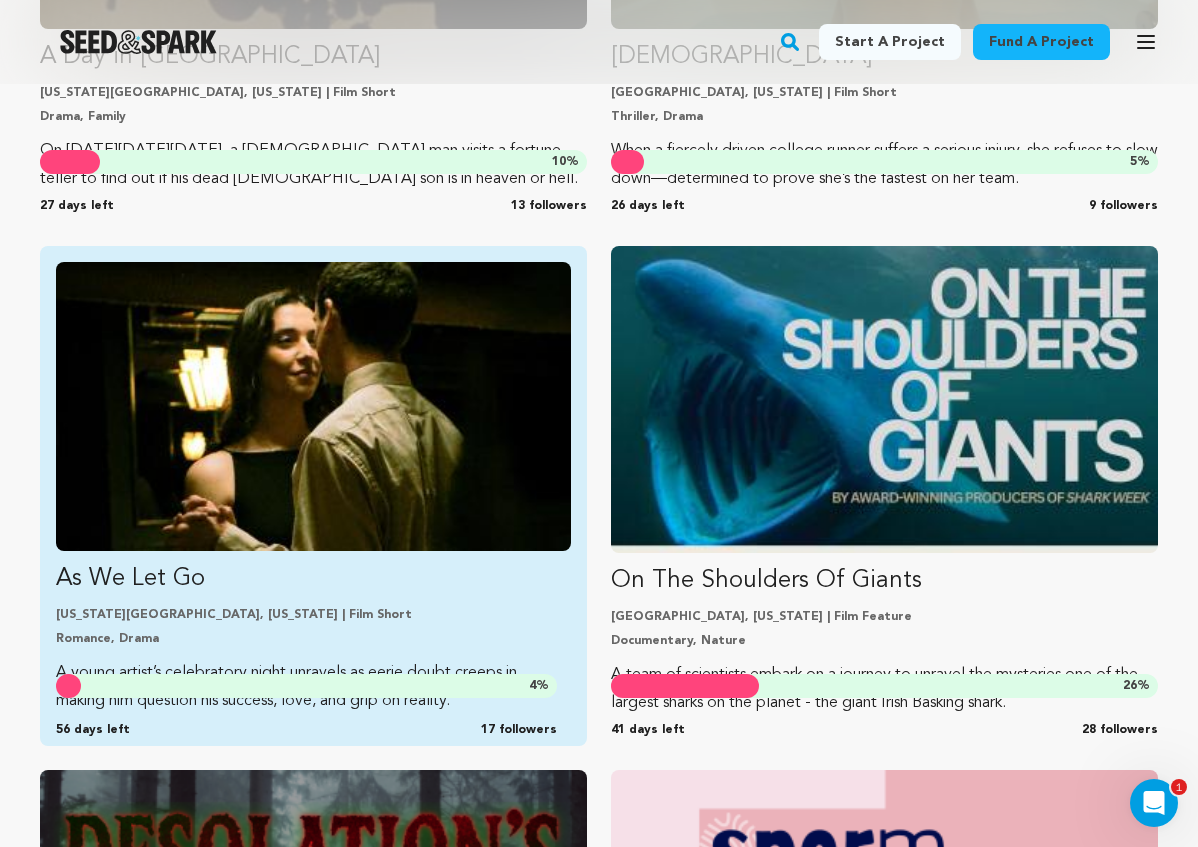 scroll, scrollTop: 3900, scrollLeft: 0, axis: vertical 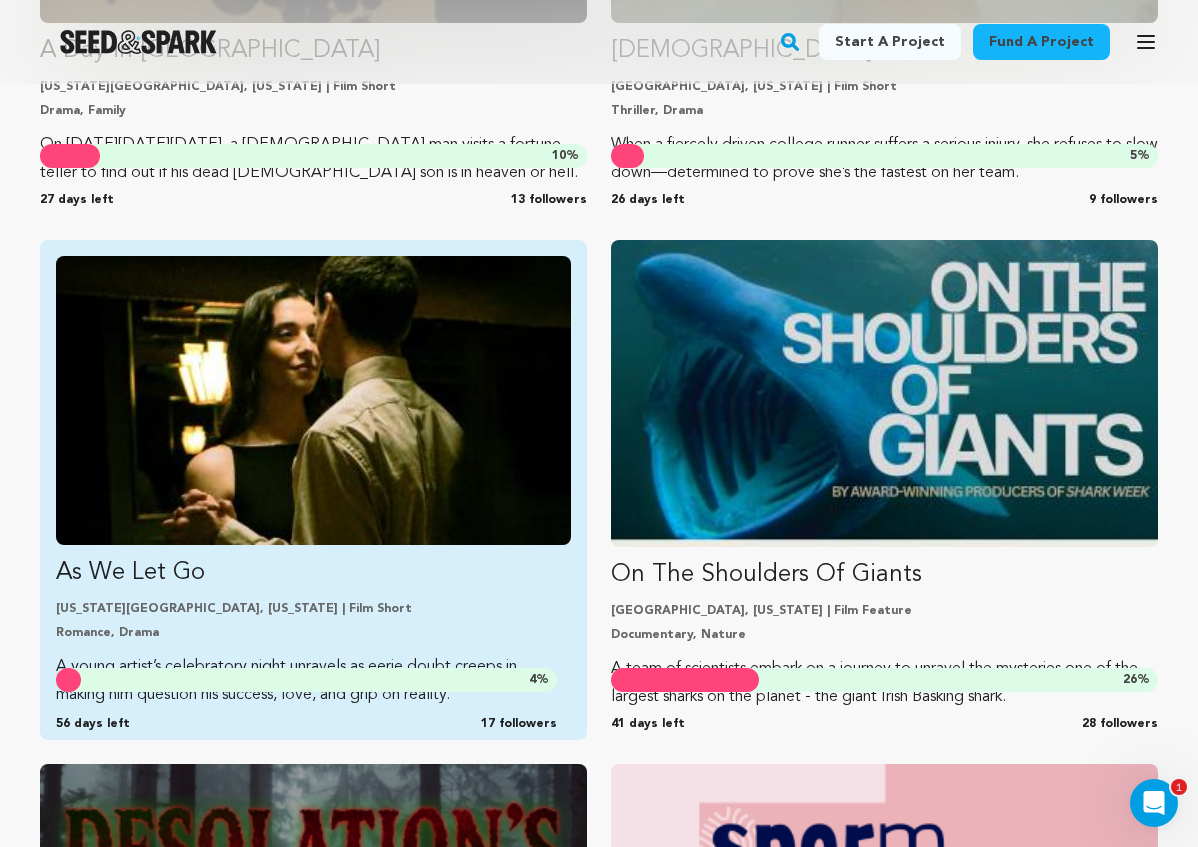 click at bounding box center [313, 400] 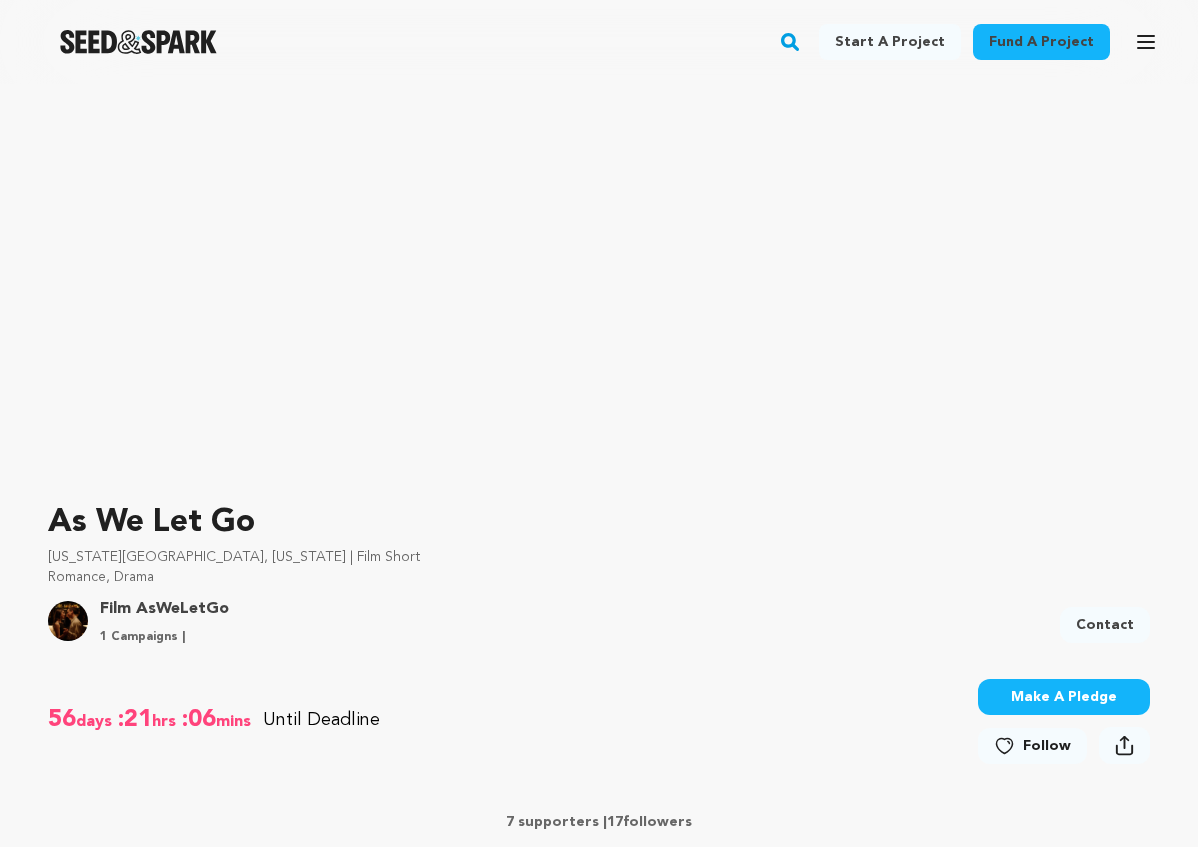 scroll, scrollTop: 291, scrollLeft: 0, axis: vertical 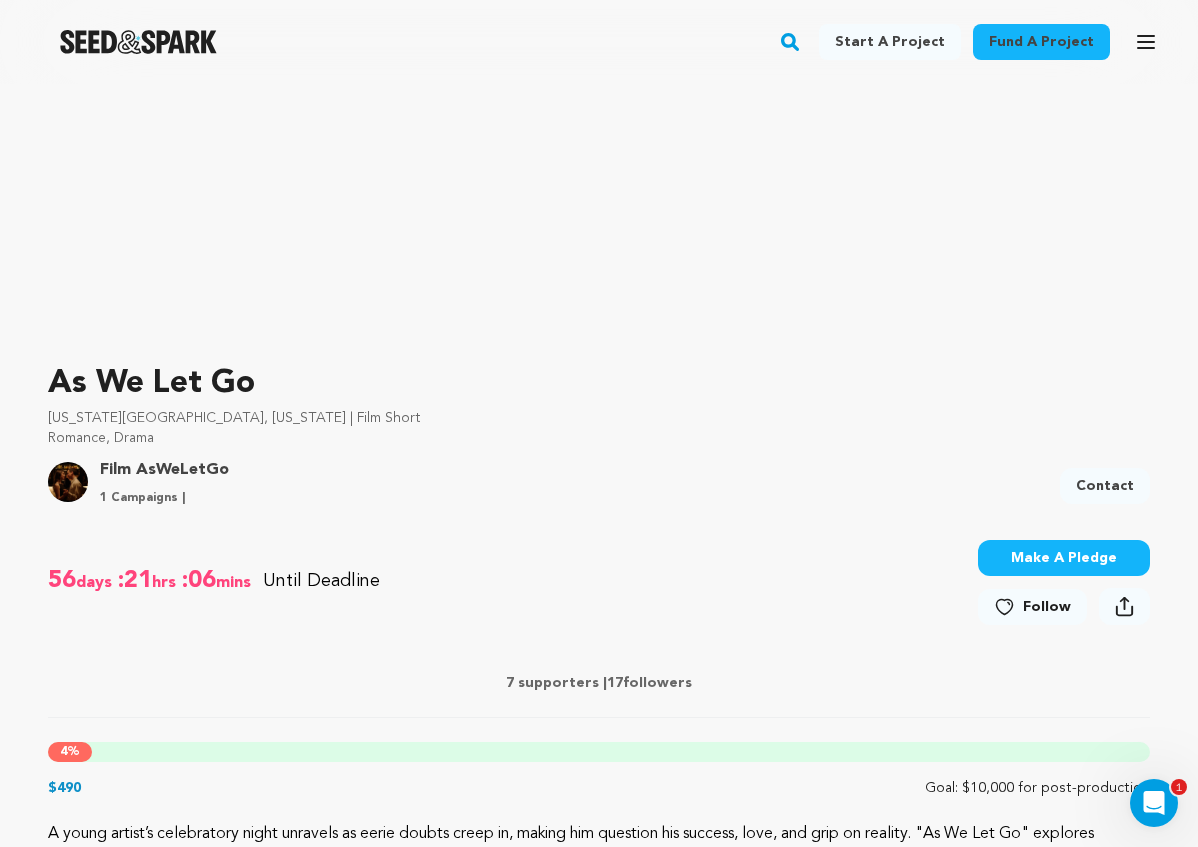 click 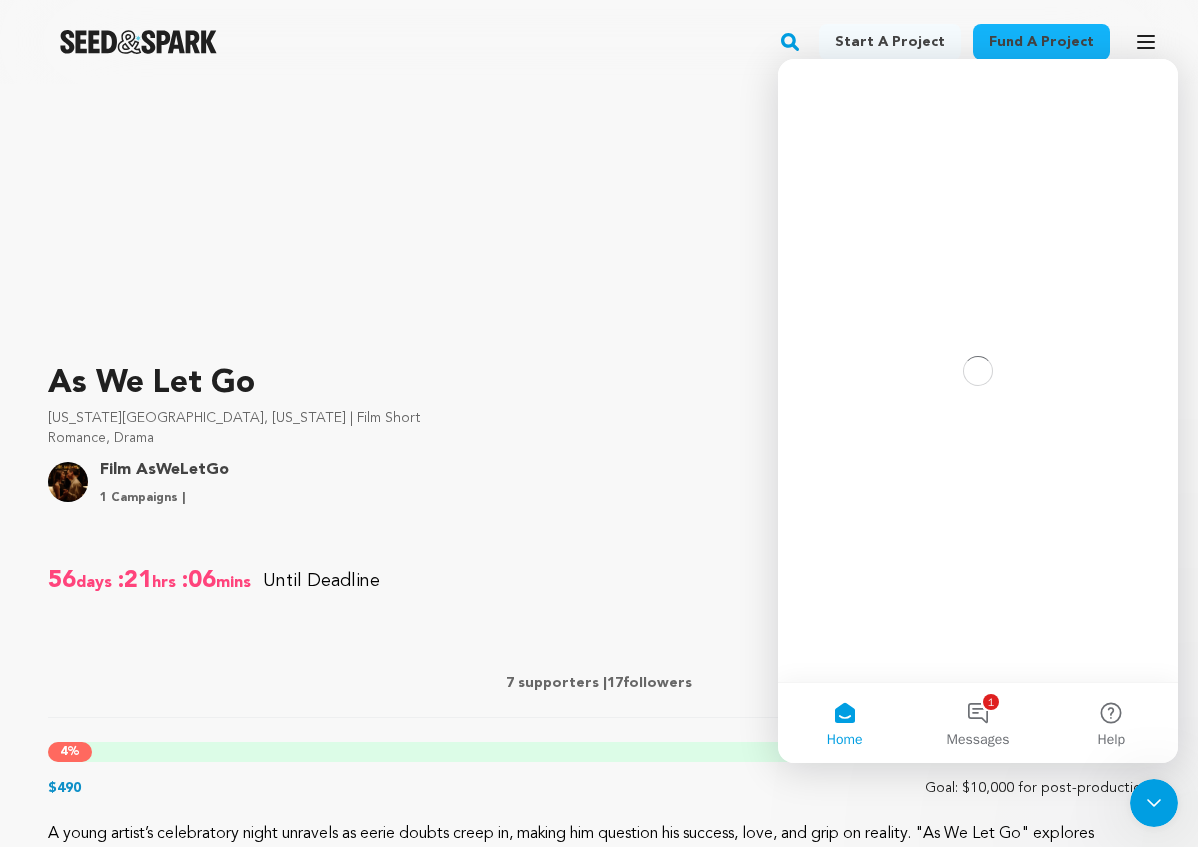 scroll, scrollTop: 0, scrollLeft: 0, axis: both 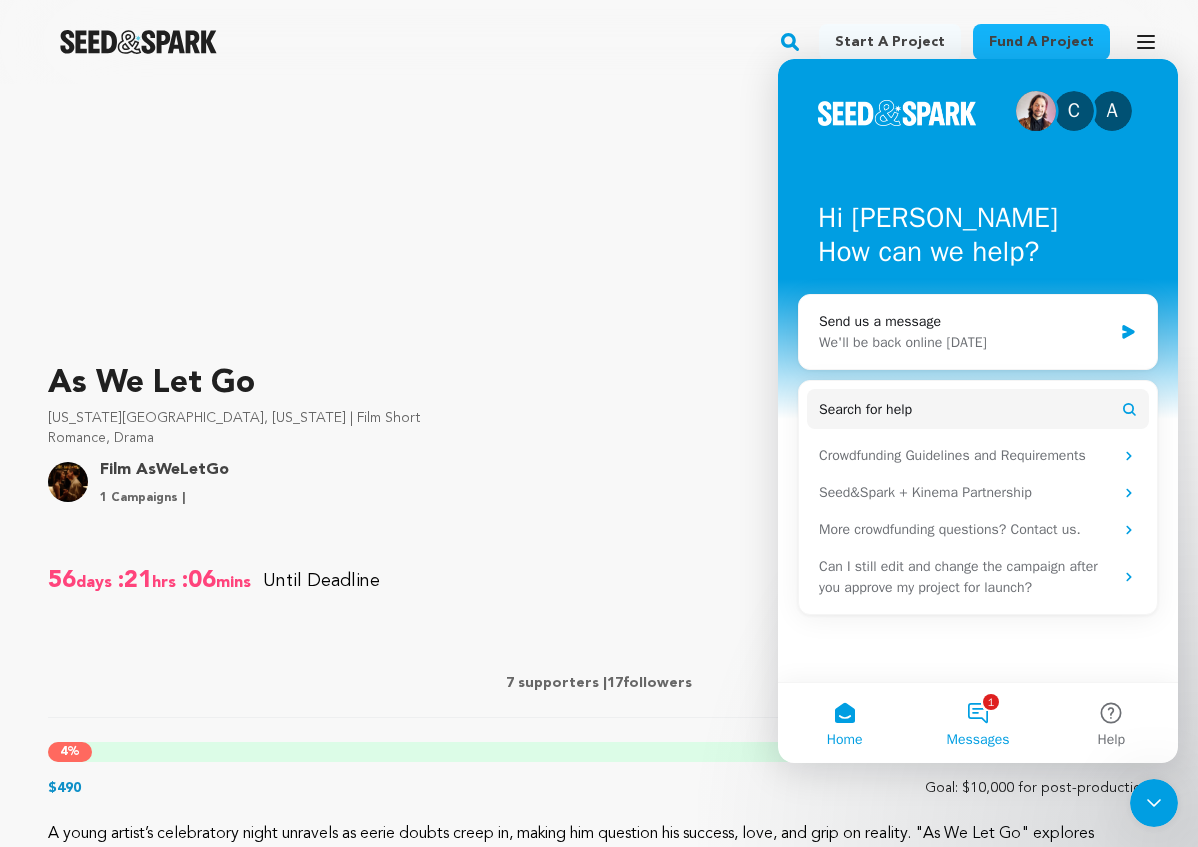 click on "1 Messages" at bounding box center (977, 723) 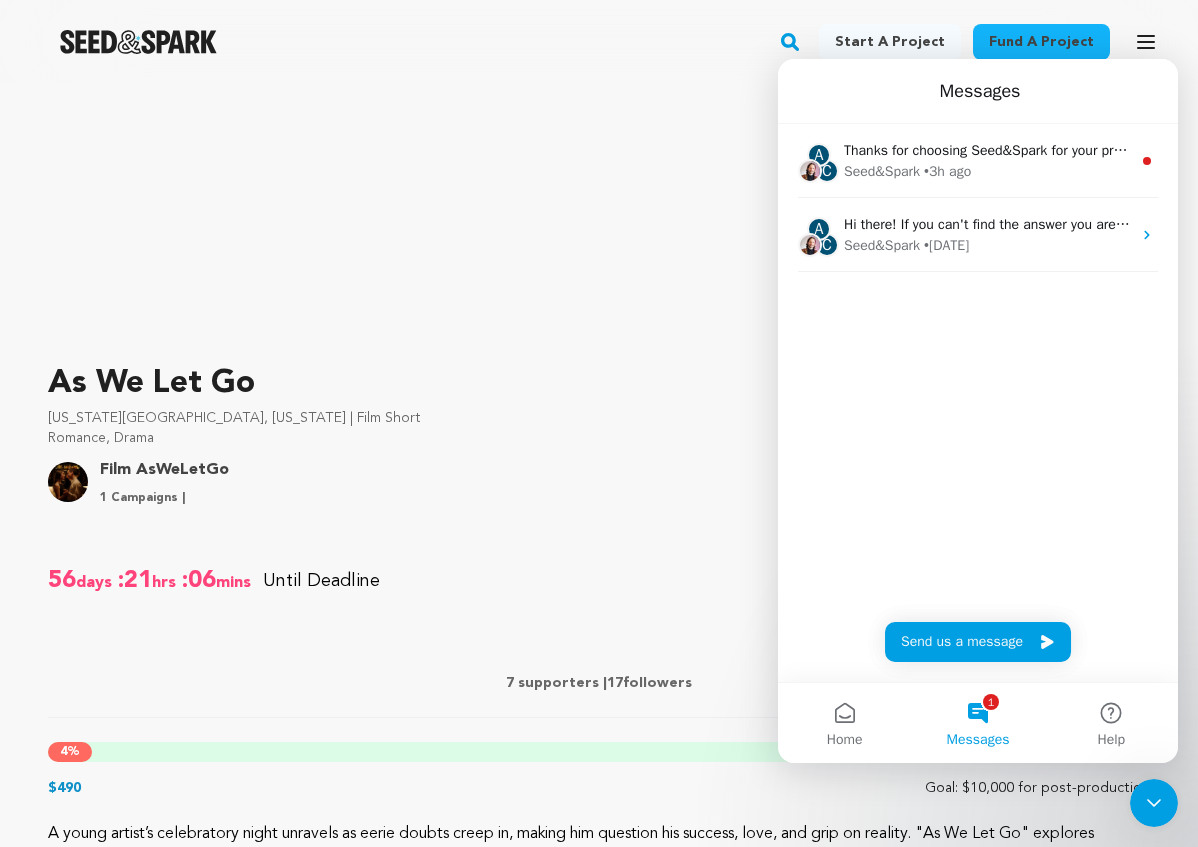 click on "1 Messages" at bounding box center [977, 723] 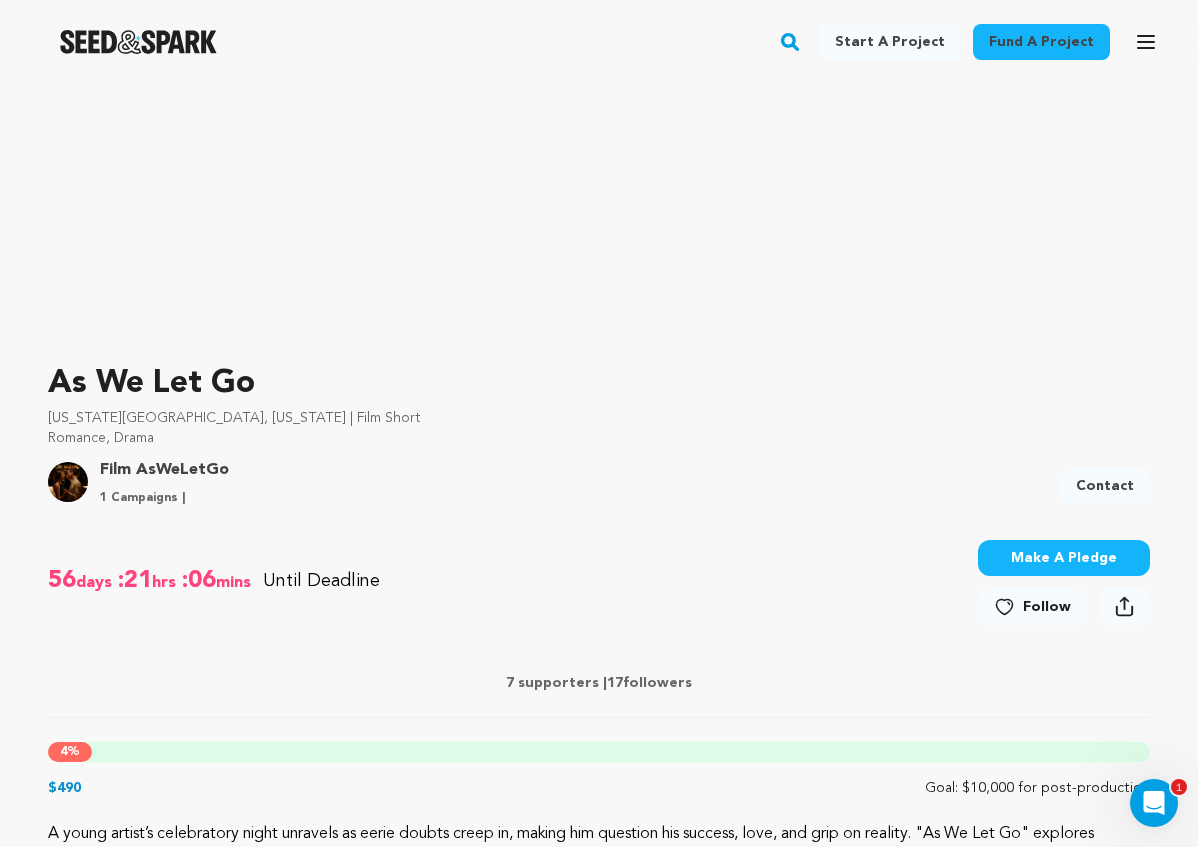 scroll, scrollTop: 0, scrollLeft: 0, axis: both 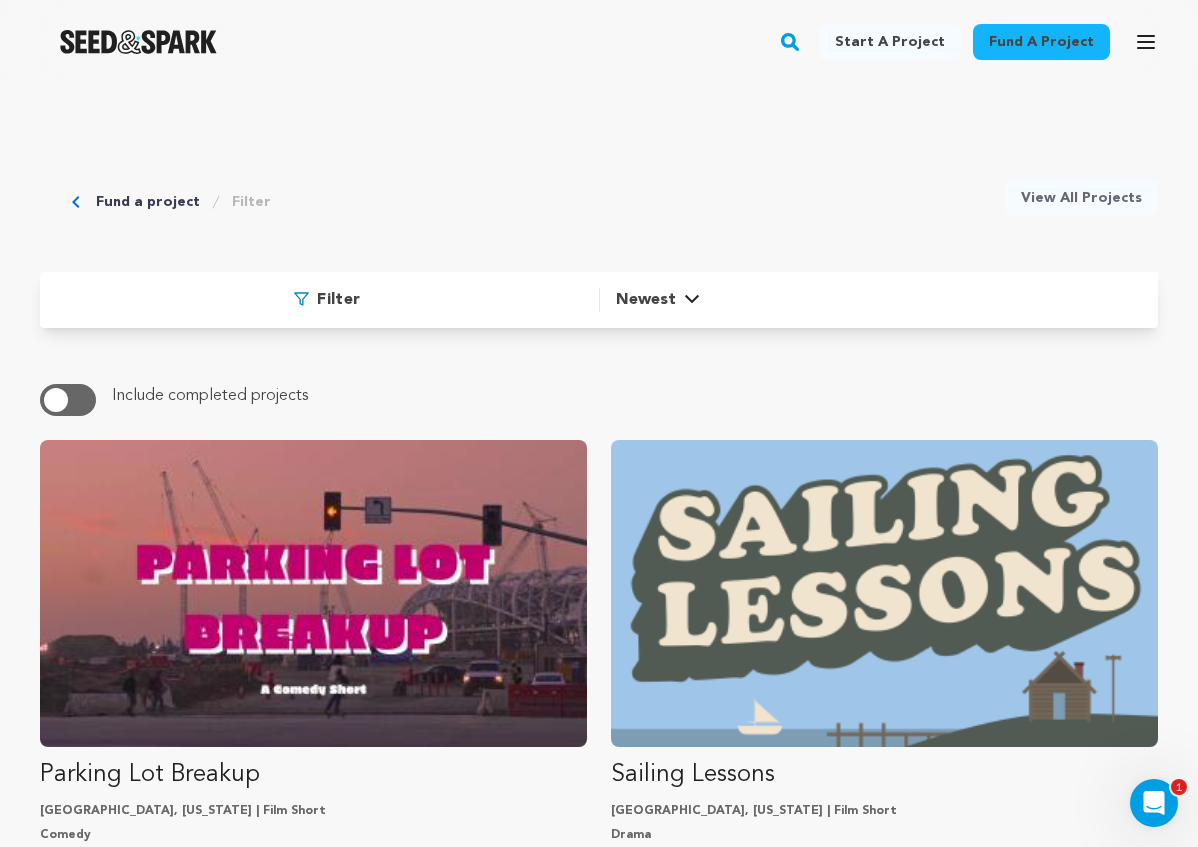click on "Fund a project" at bounding box center [148, 202] 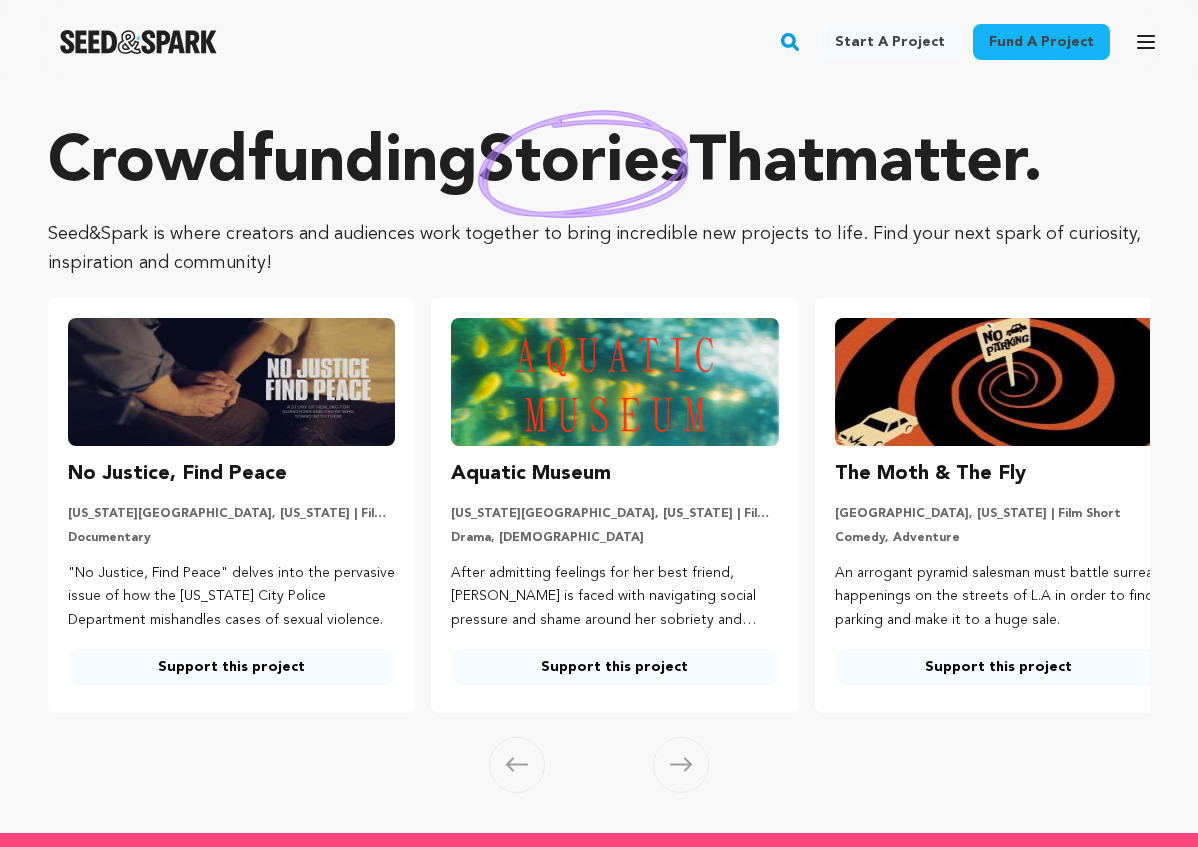 scroll, scrollTop: 0, scrollLeft: 0, axis: both 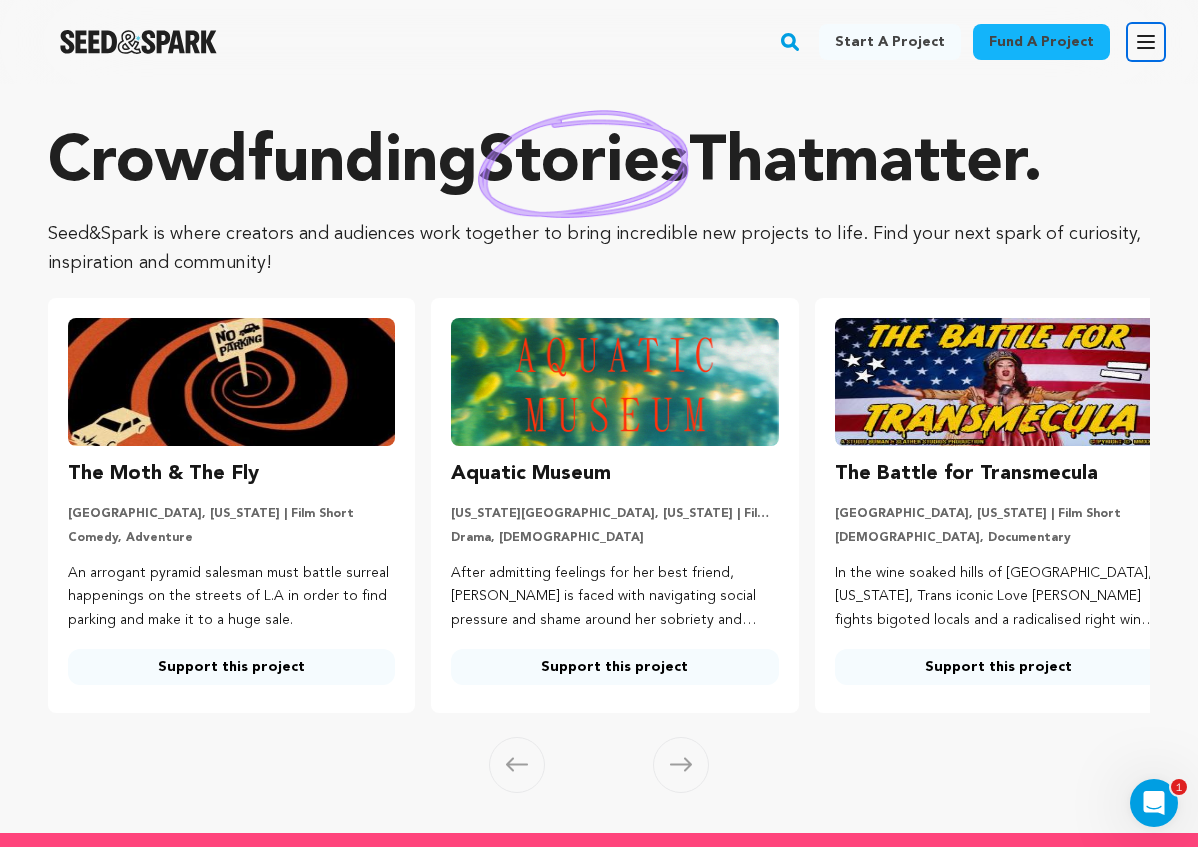 click 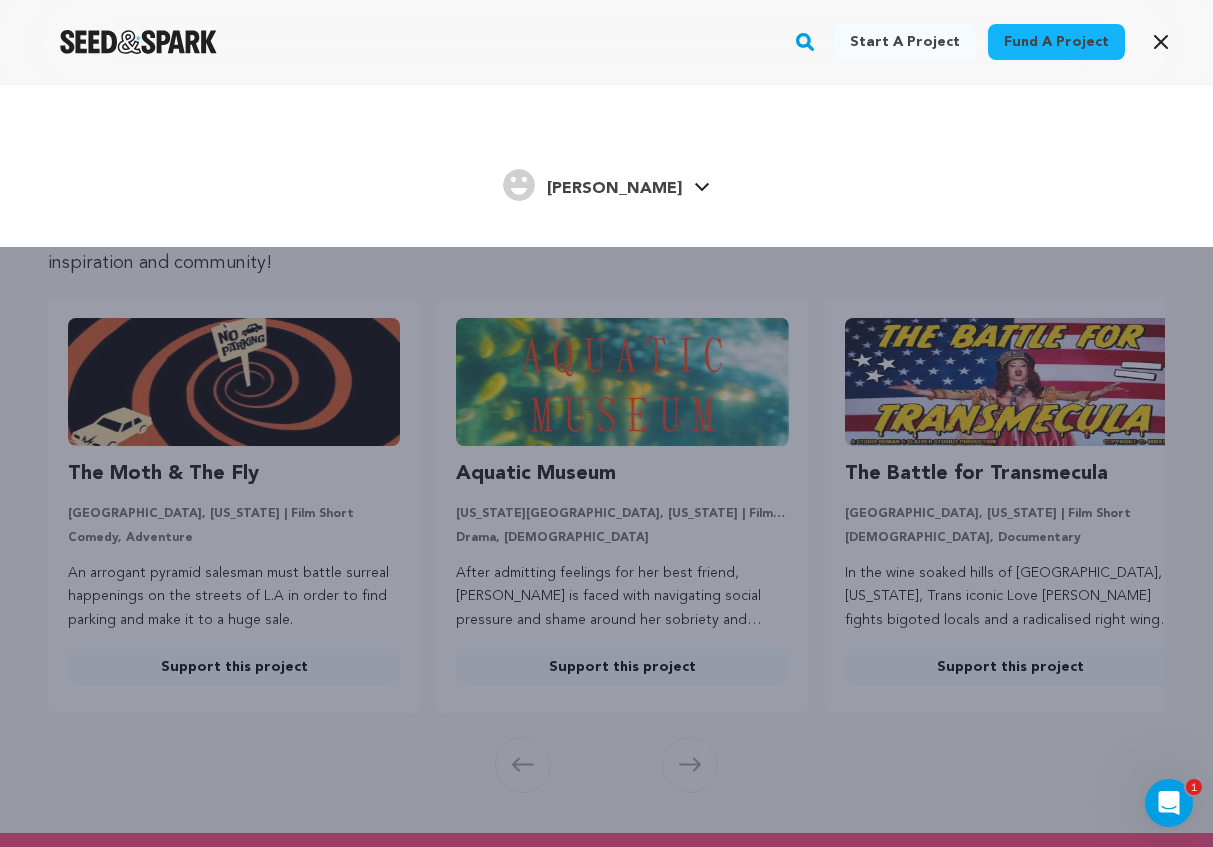 click 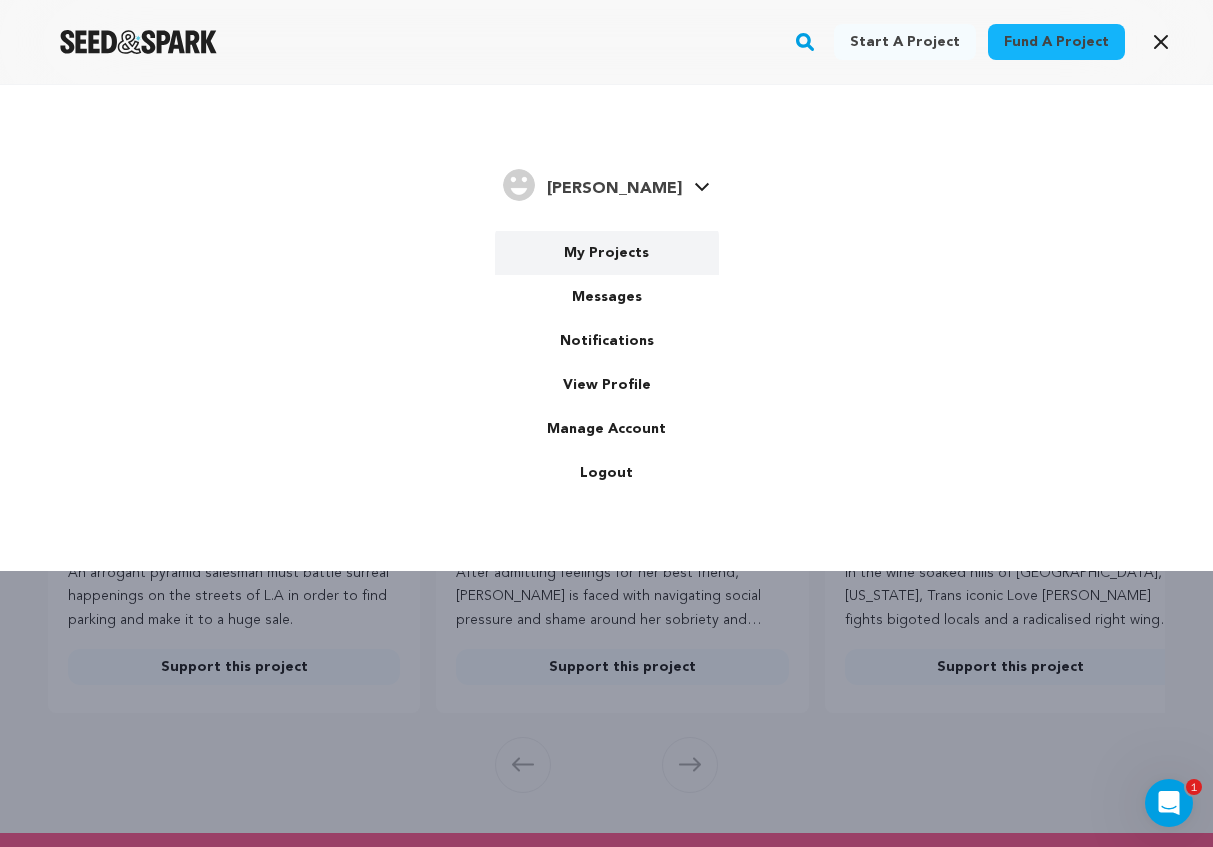 click on "My Projects" at bounding box center (607, 253) 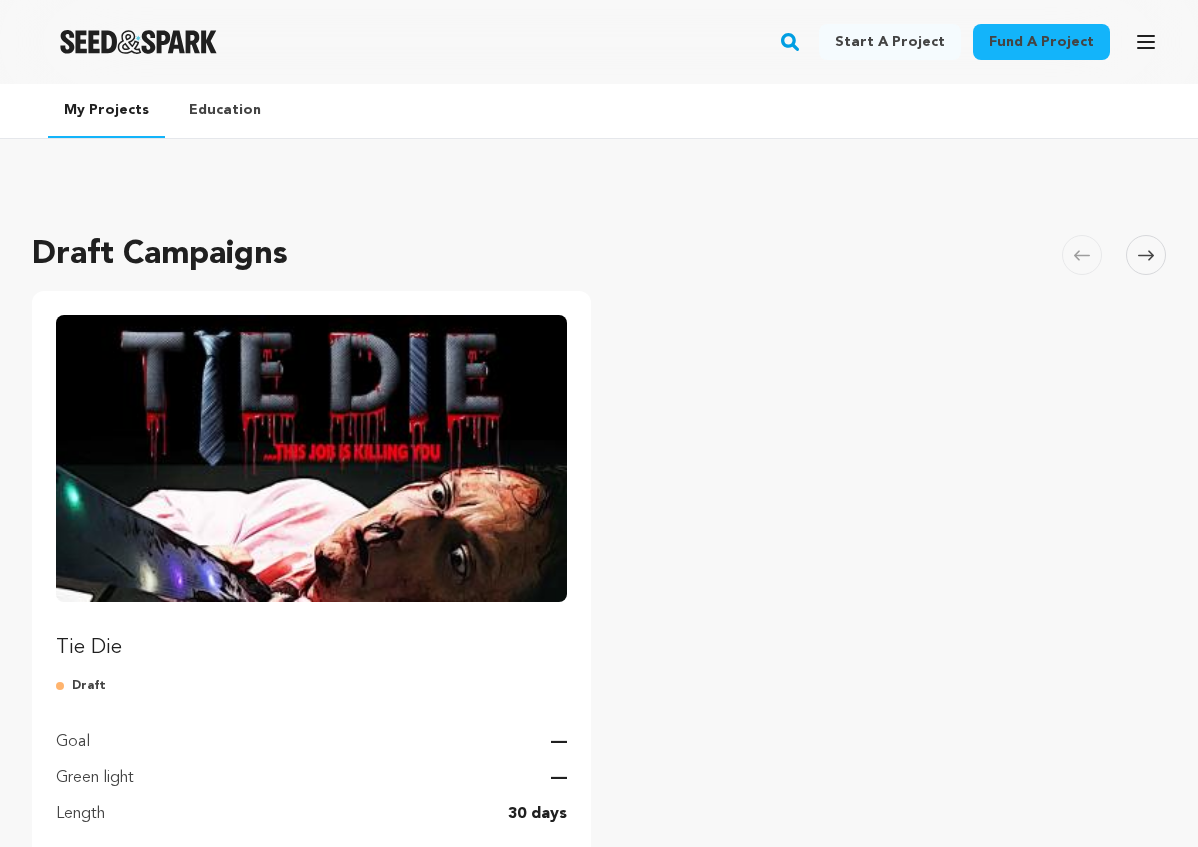 scroll, scrollTop: 0, scrollLeft: 0, axis: both 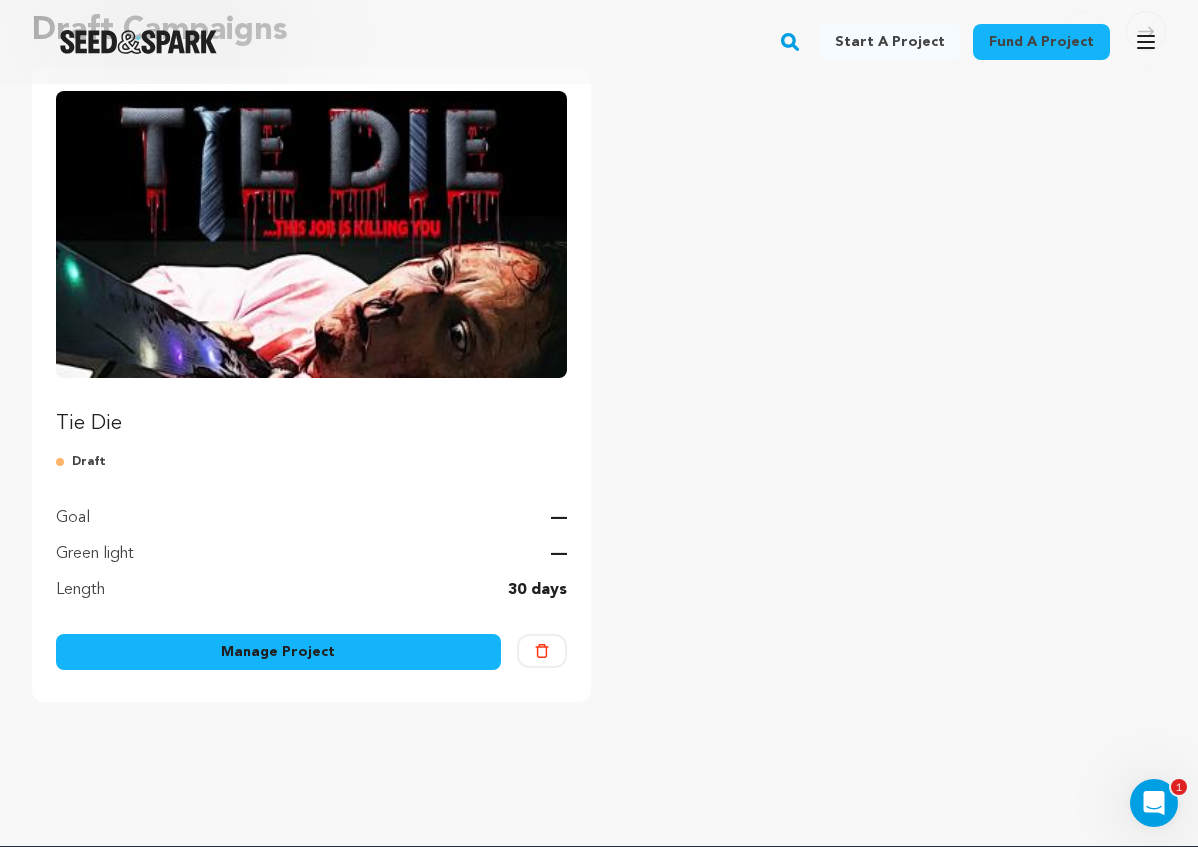 click on "Manage Project" at bounding box center [278, 652] 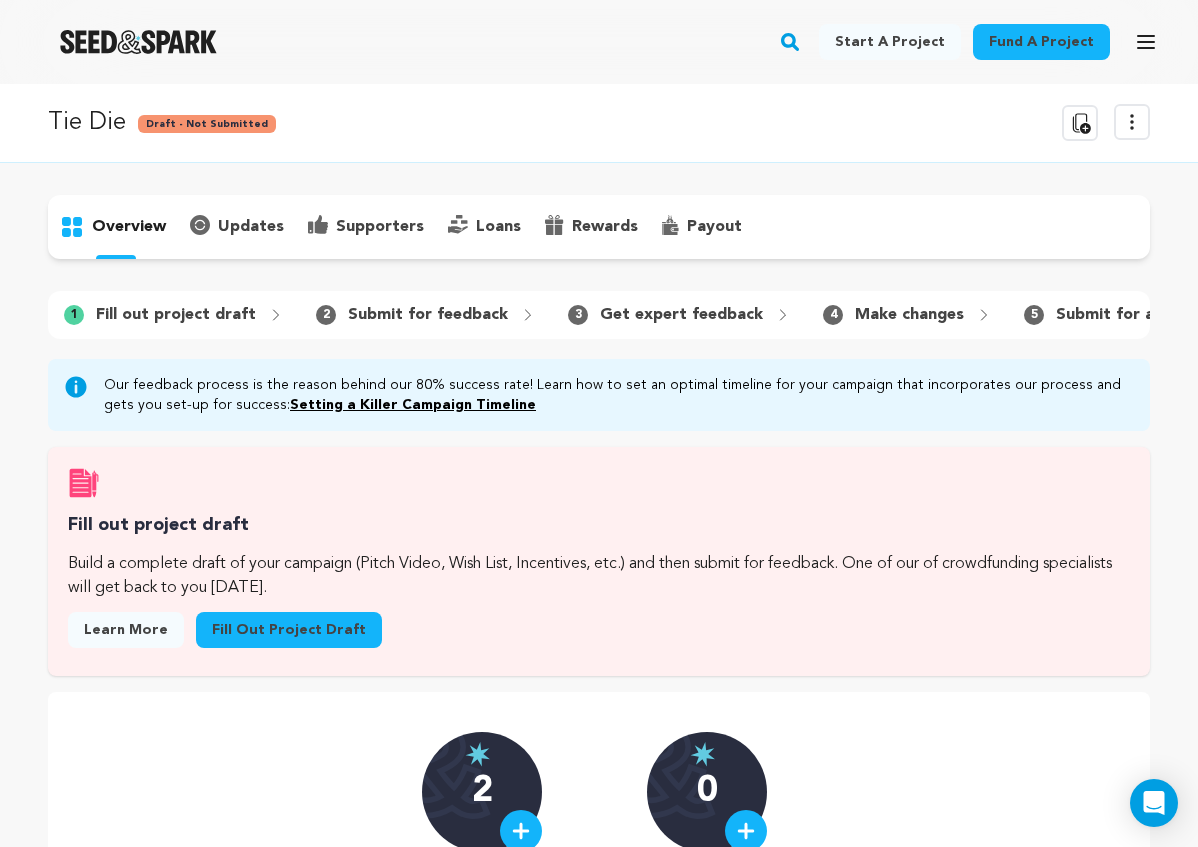 scroll, scrollTop: 0, scrollLeft: 0, axis: both 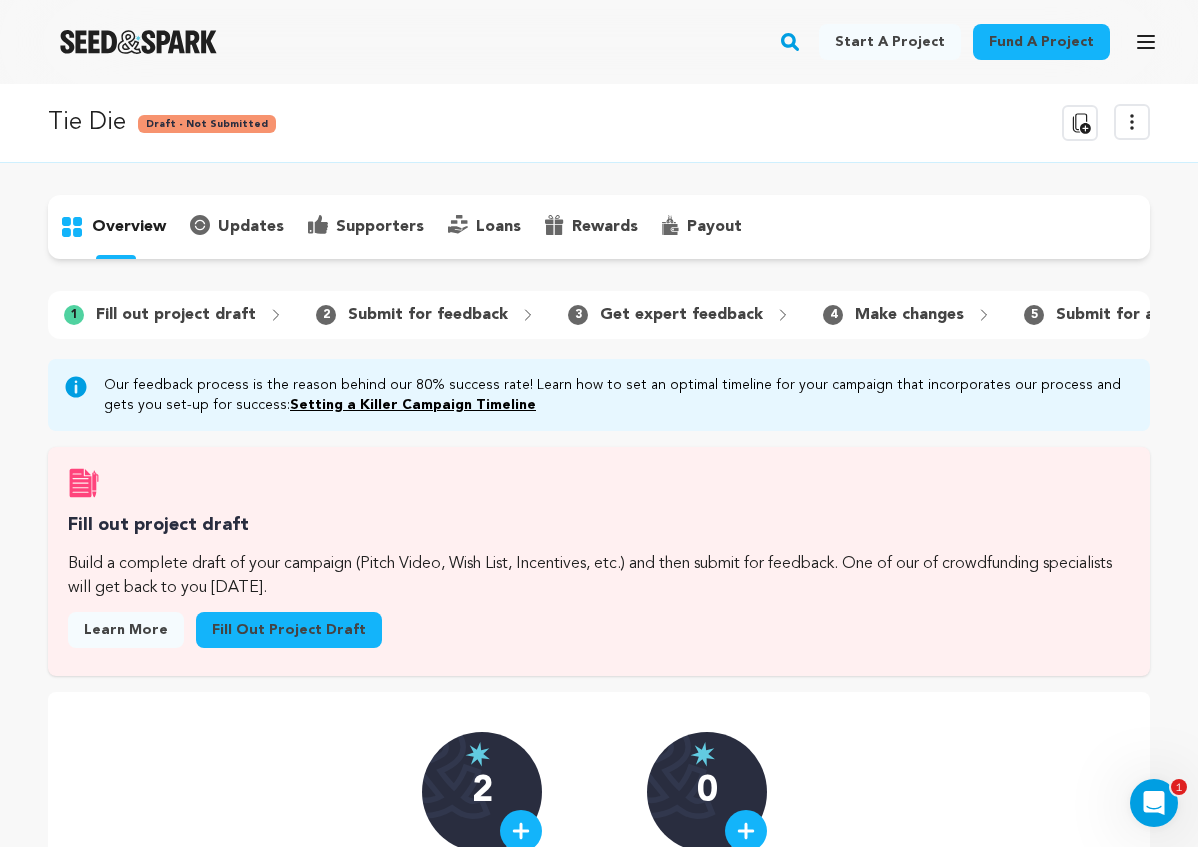 click on "overview" at bounding box center (129, 227) 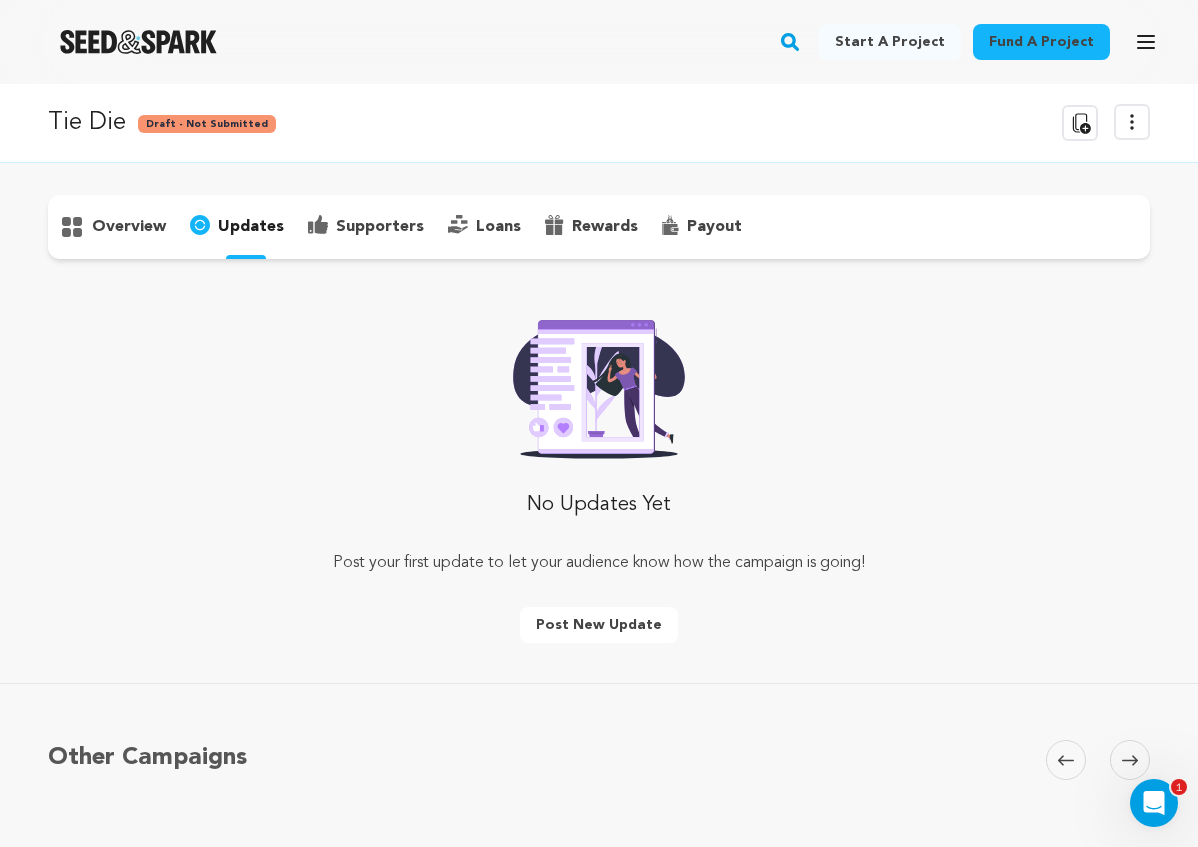 click on "supporters" at bounding box center [380, 227] 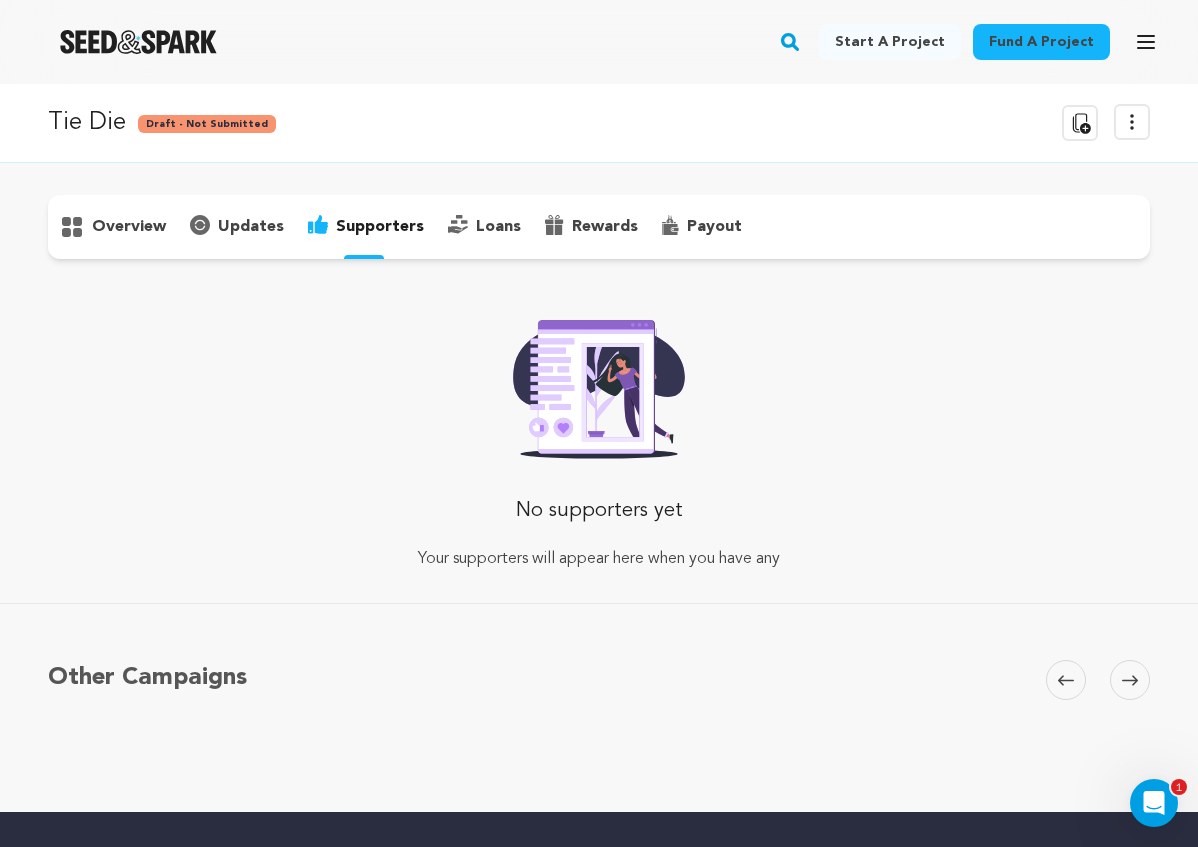 click on "overview" at bounding box center (129, 227) 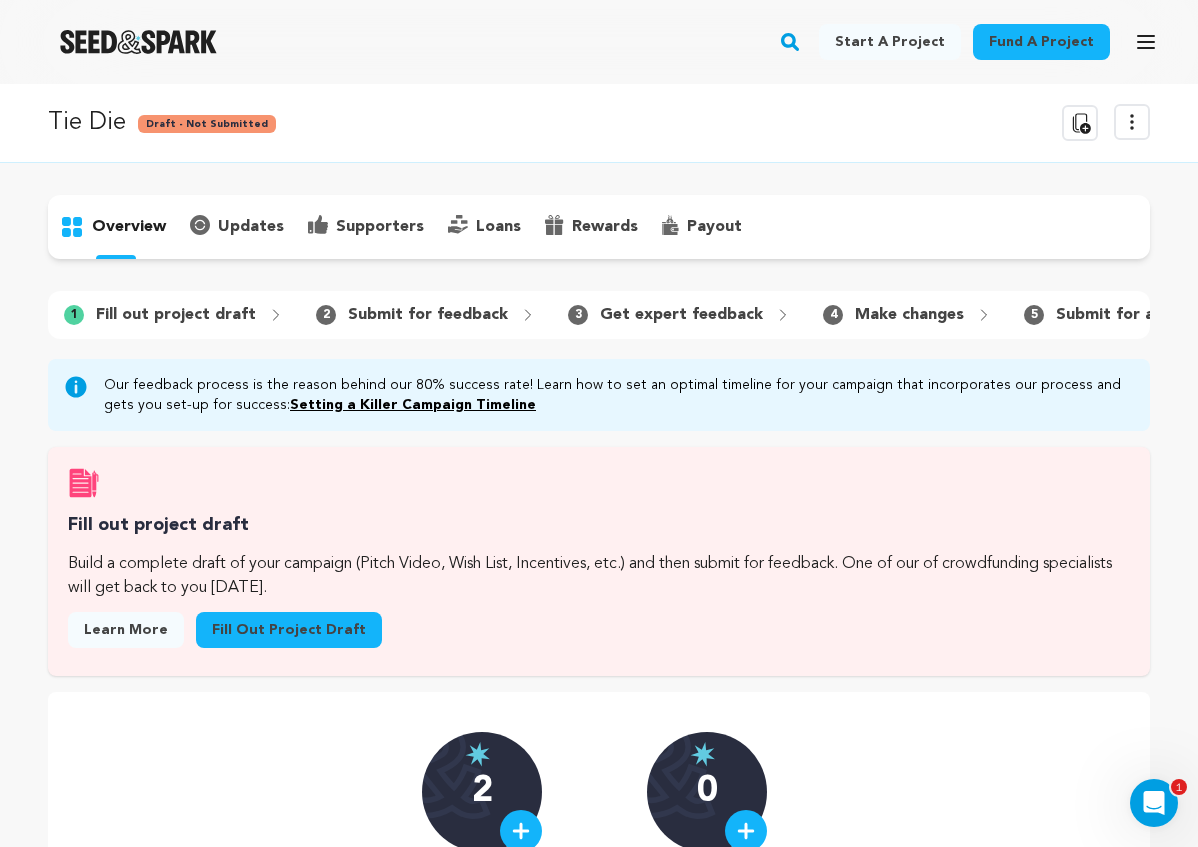click on "Fill out project draft" at bounding box center (176, 315) 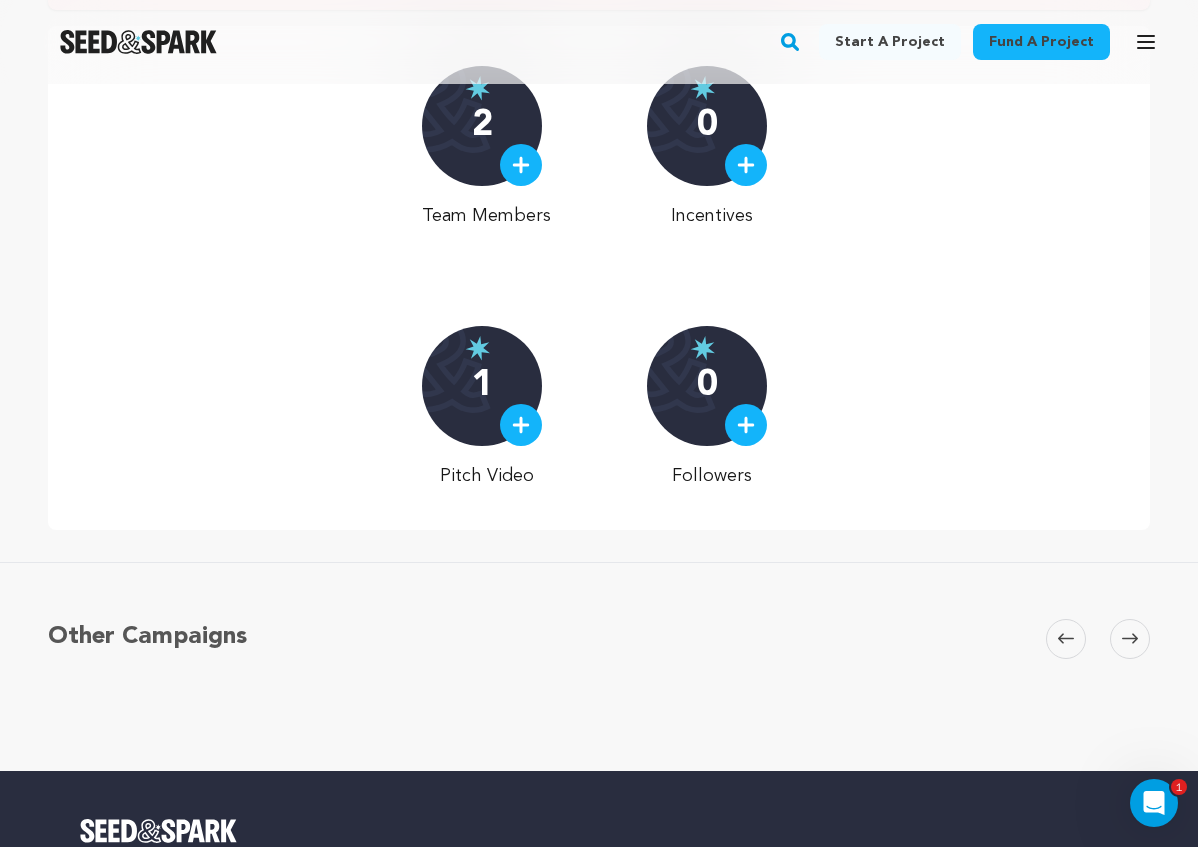 scroll, scrollTop: 665, scrollLeft: 0, axis: vertical 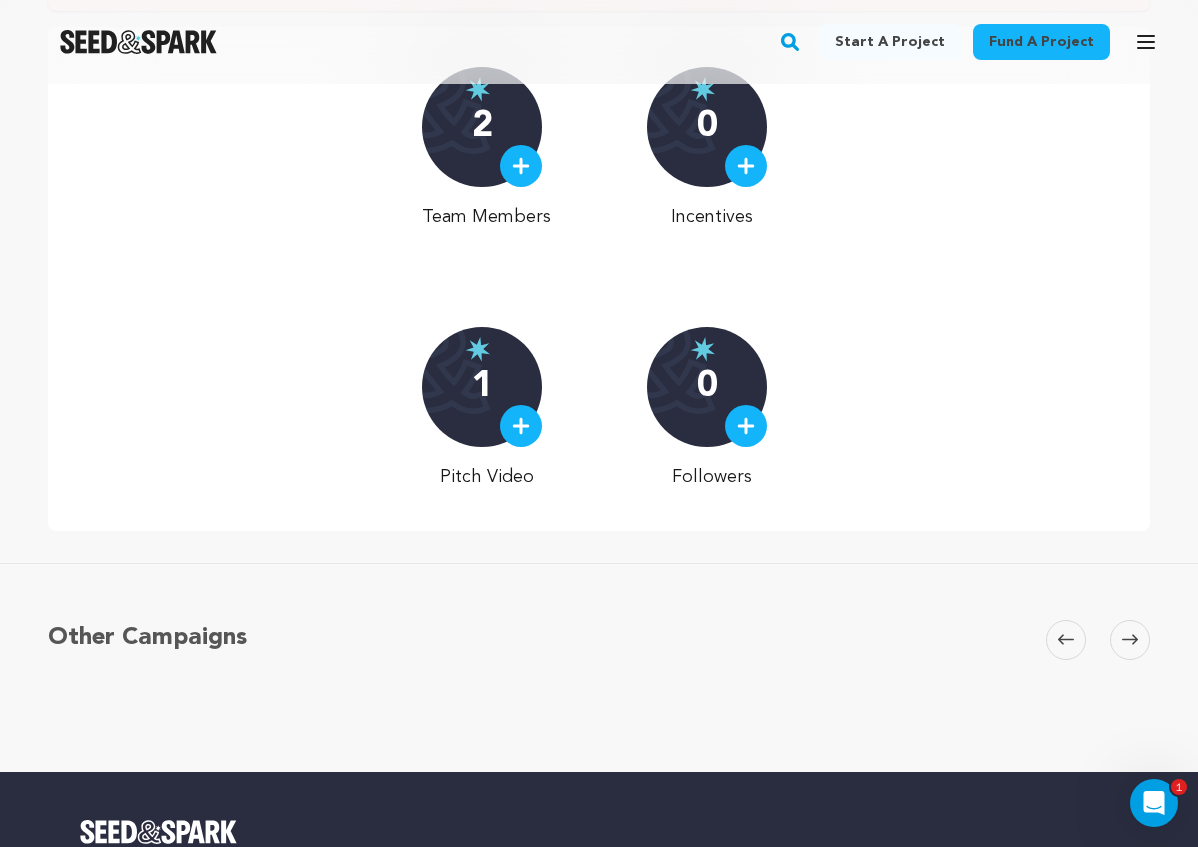 click at bounding box center [521, 426] 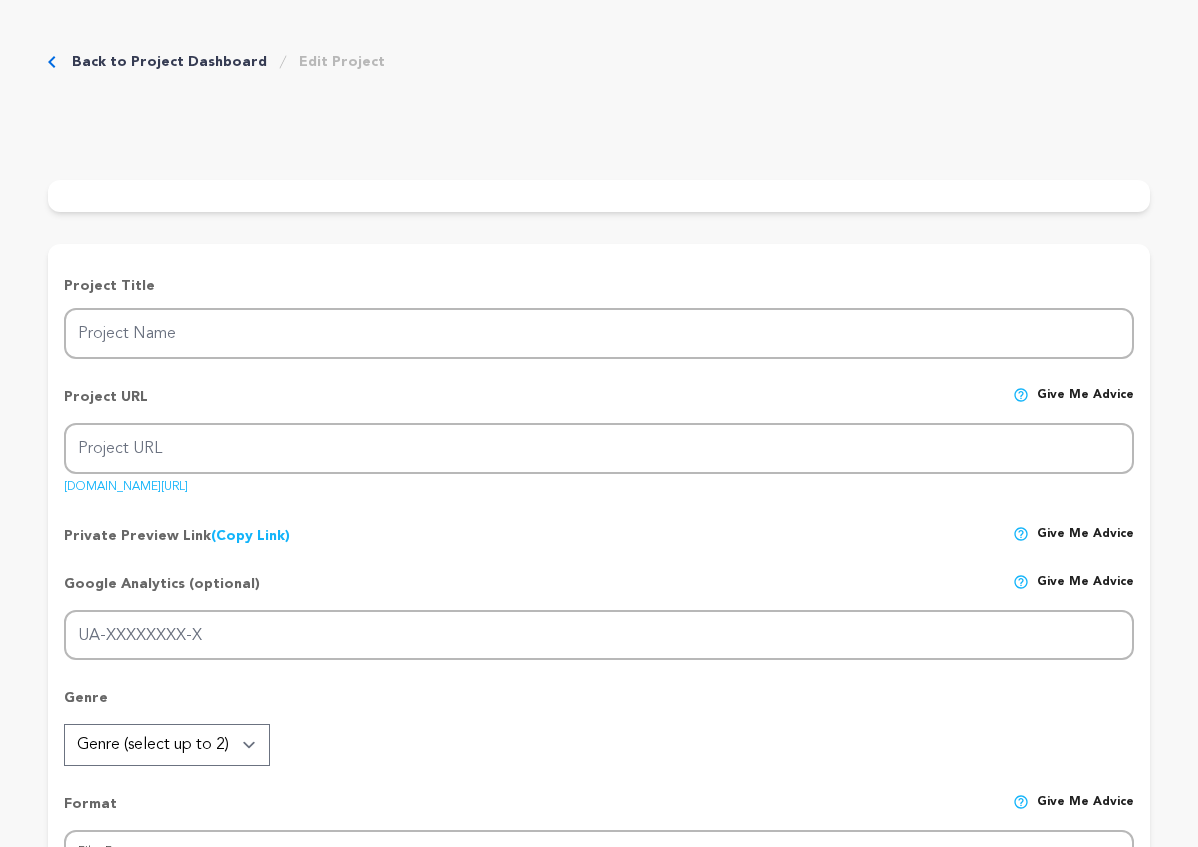 scroll, scrollTop: 0, scrollLeft: 0, axis: both 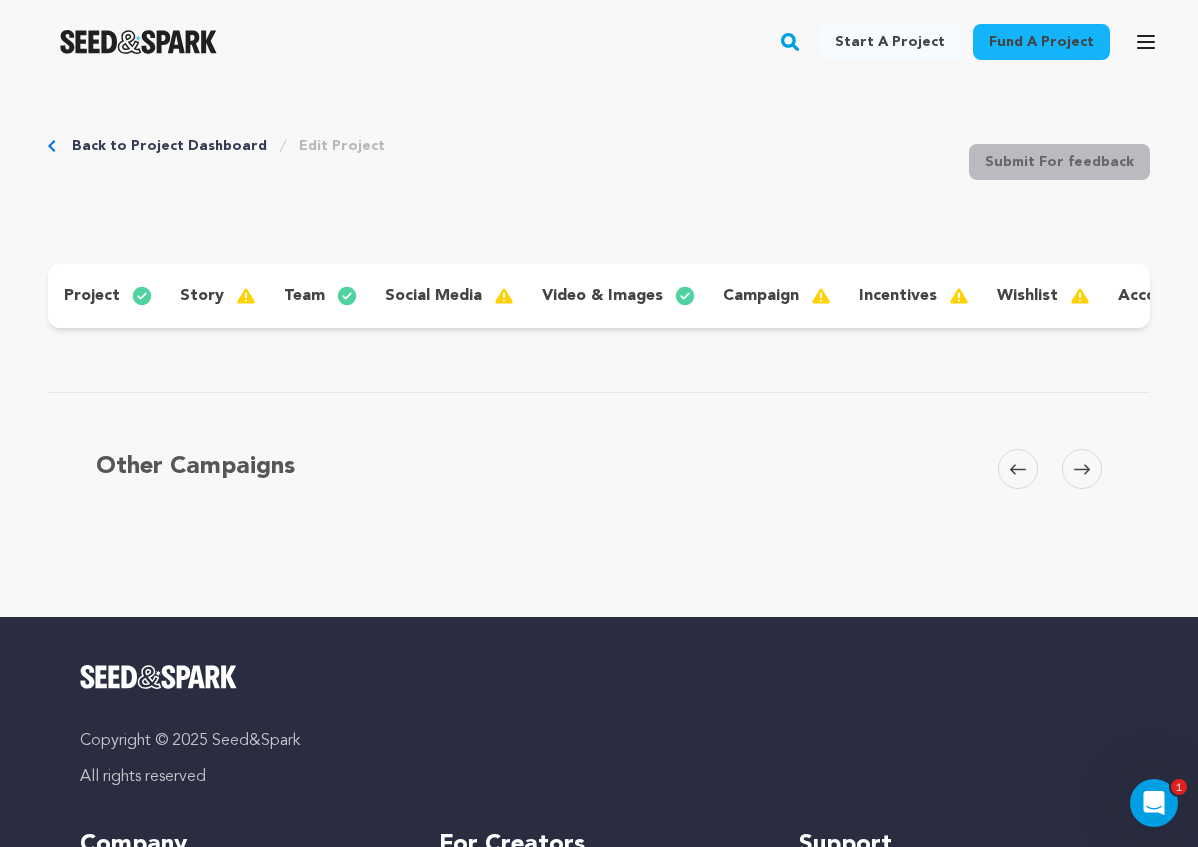 click on "video & images" at bounding box center [602, 296] 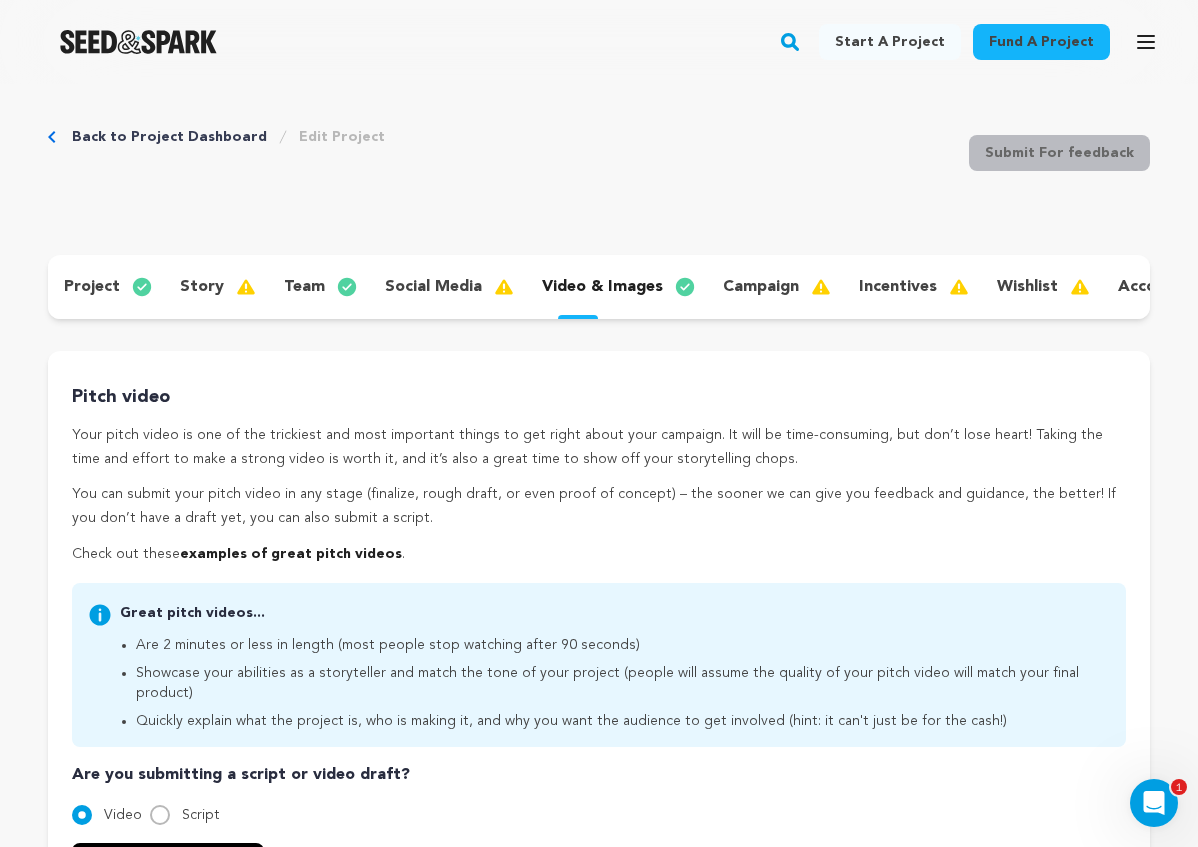 scroll, scrollTop: 27, scrollLeft: 0, axis: vertical 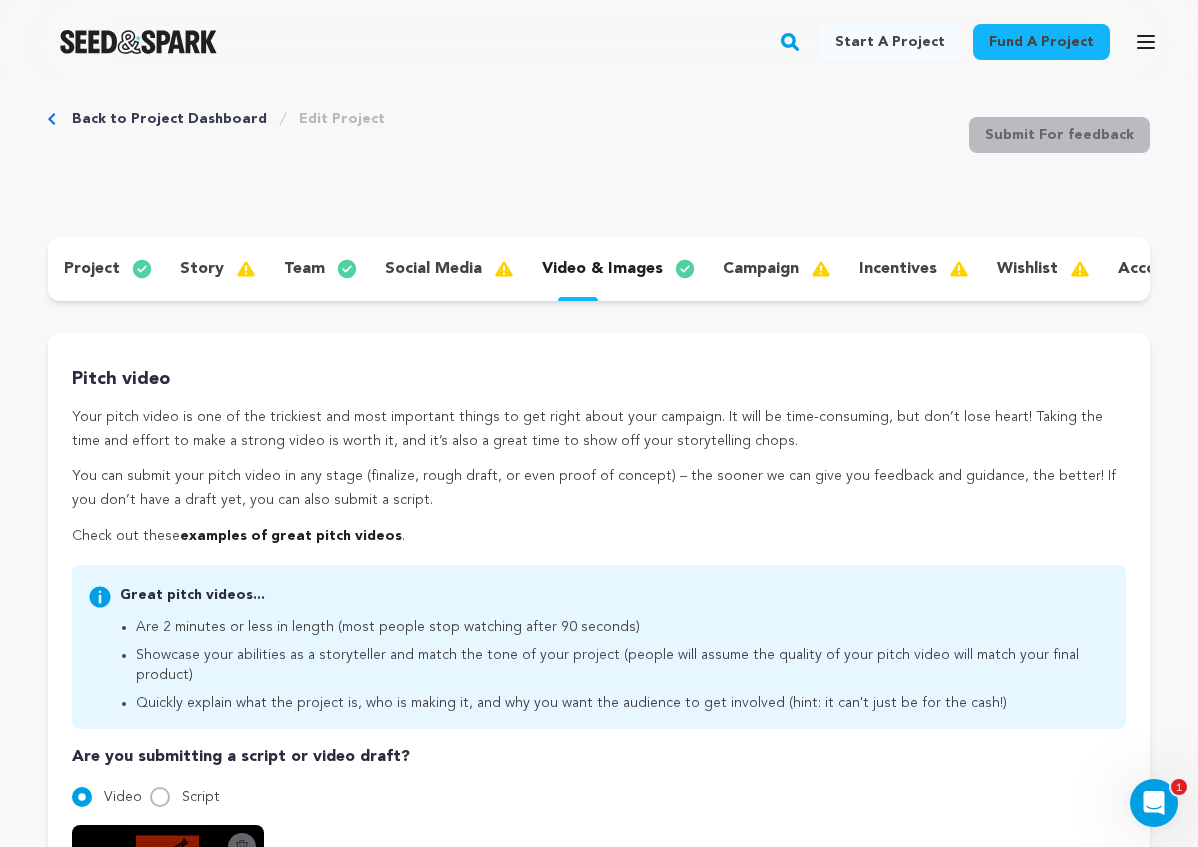 click on "story" at bounding box center [202, 269] 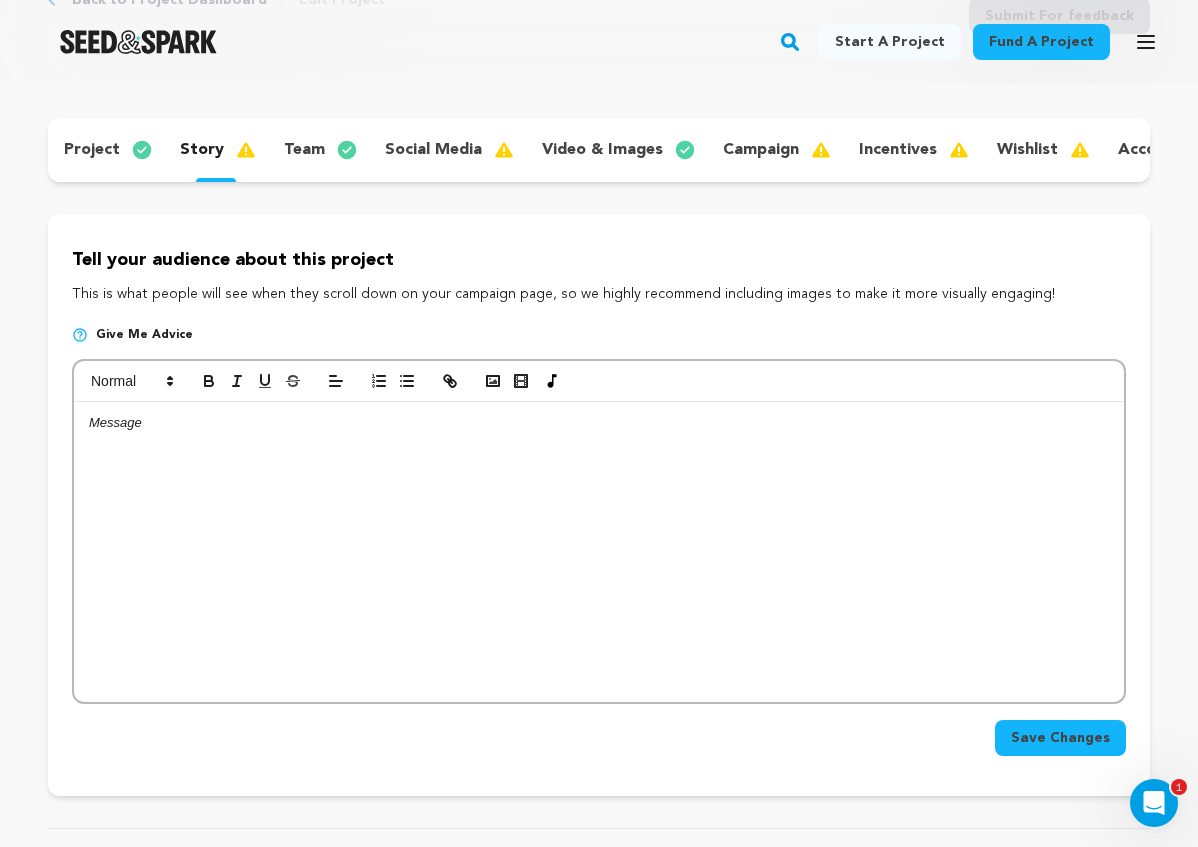 scroll, scrollTop: 161, scrollLeft: 0, axis: vertical 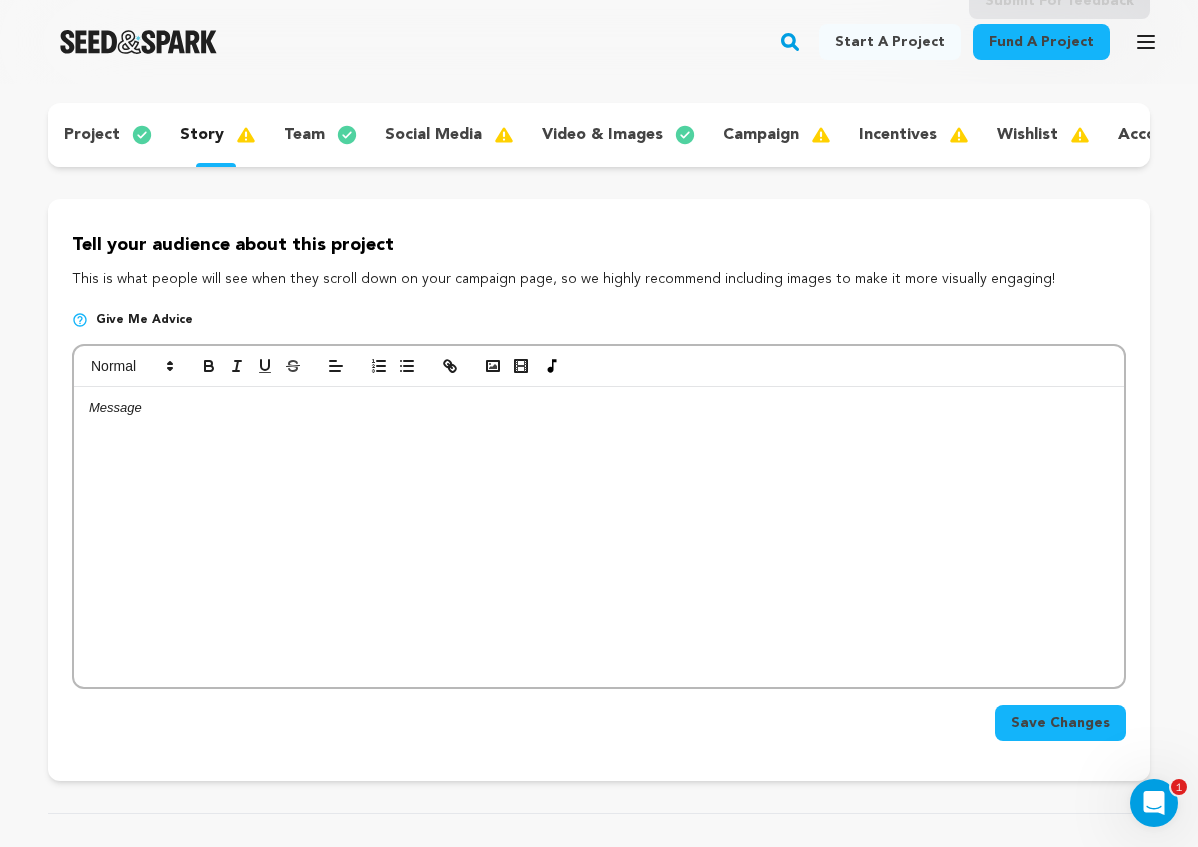 click at bounding box center [599, 537] 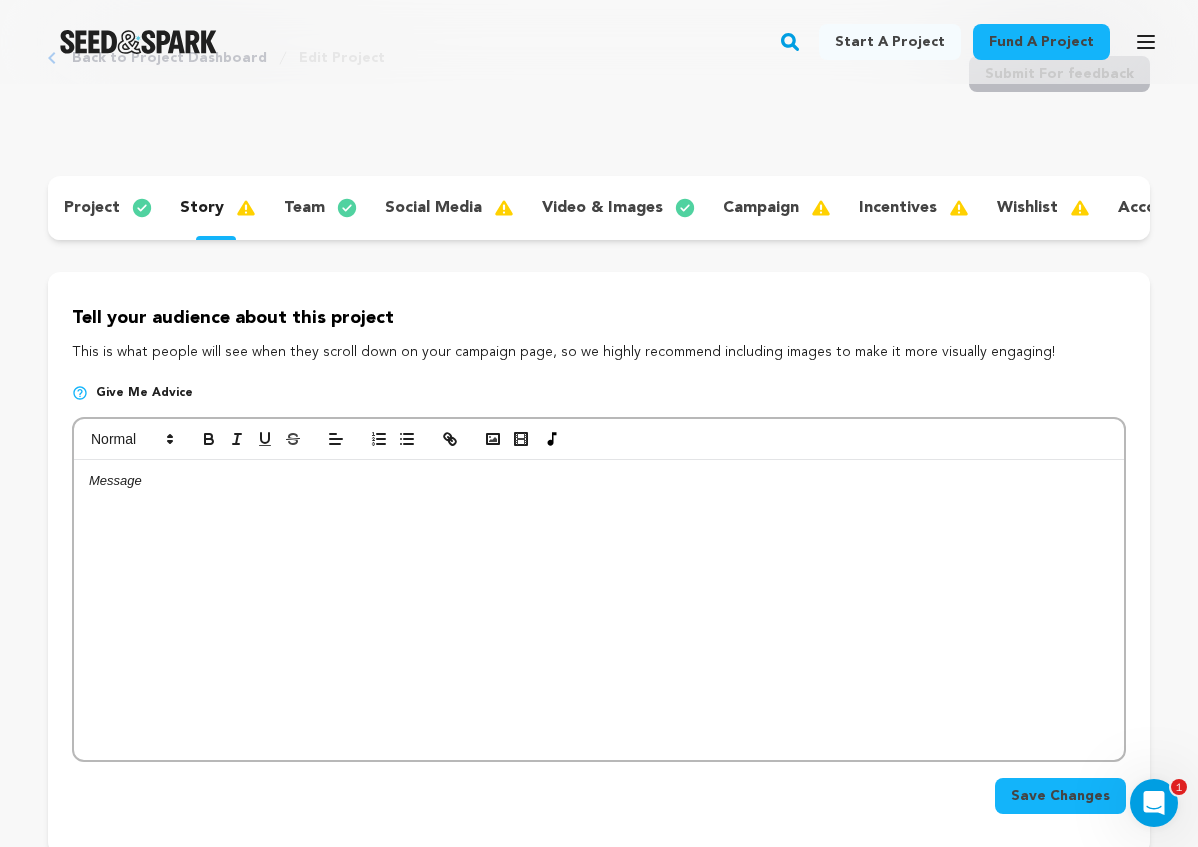 scroll, scrollTop: 0, scrollLeft: 0, axis: both 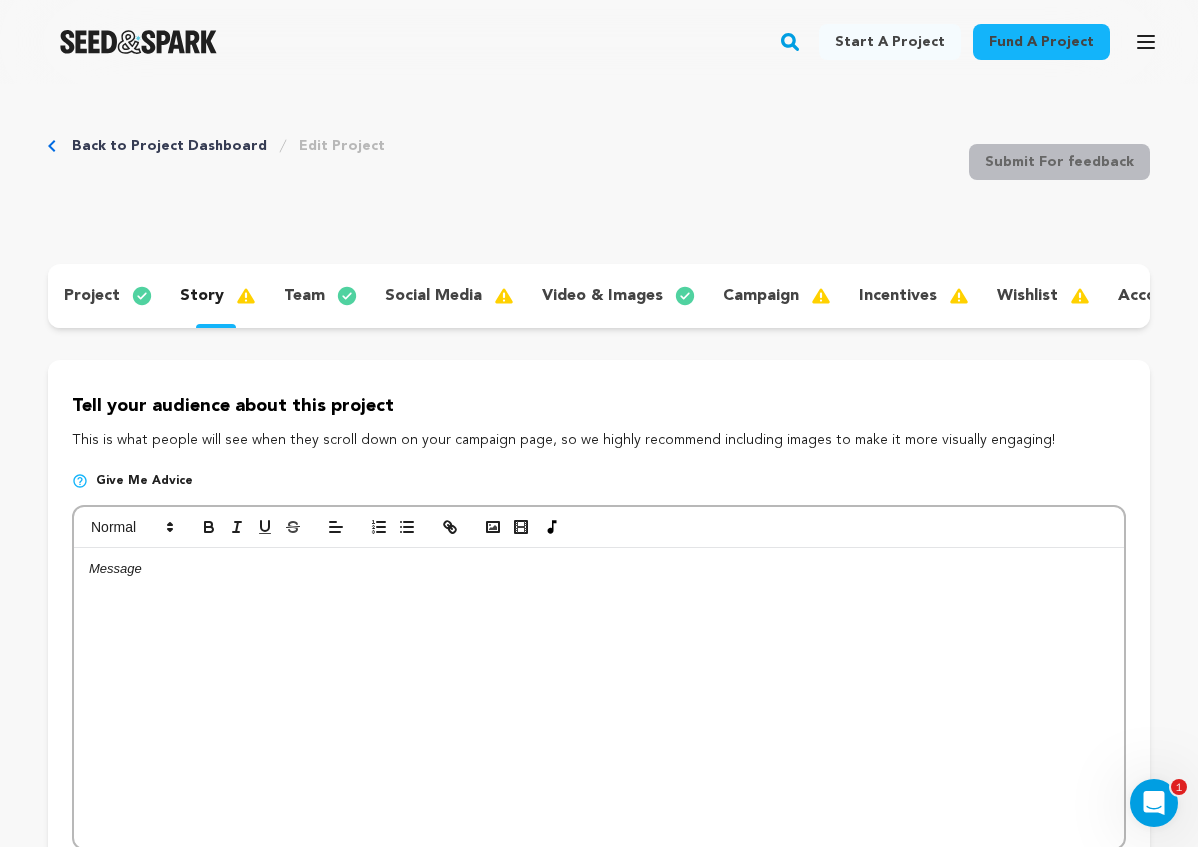 click on "campaign" at bounding box center (761, 296) 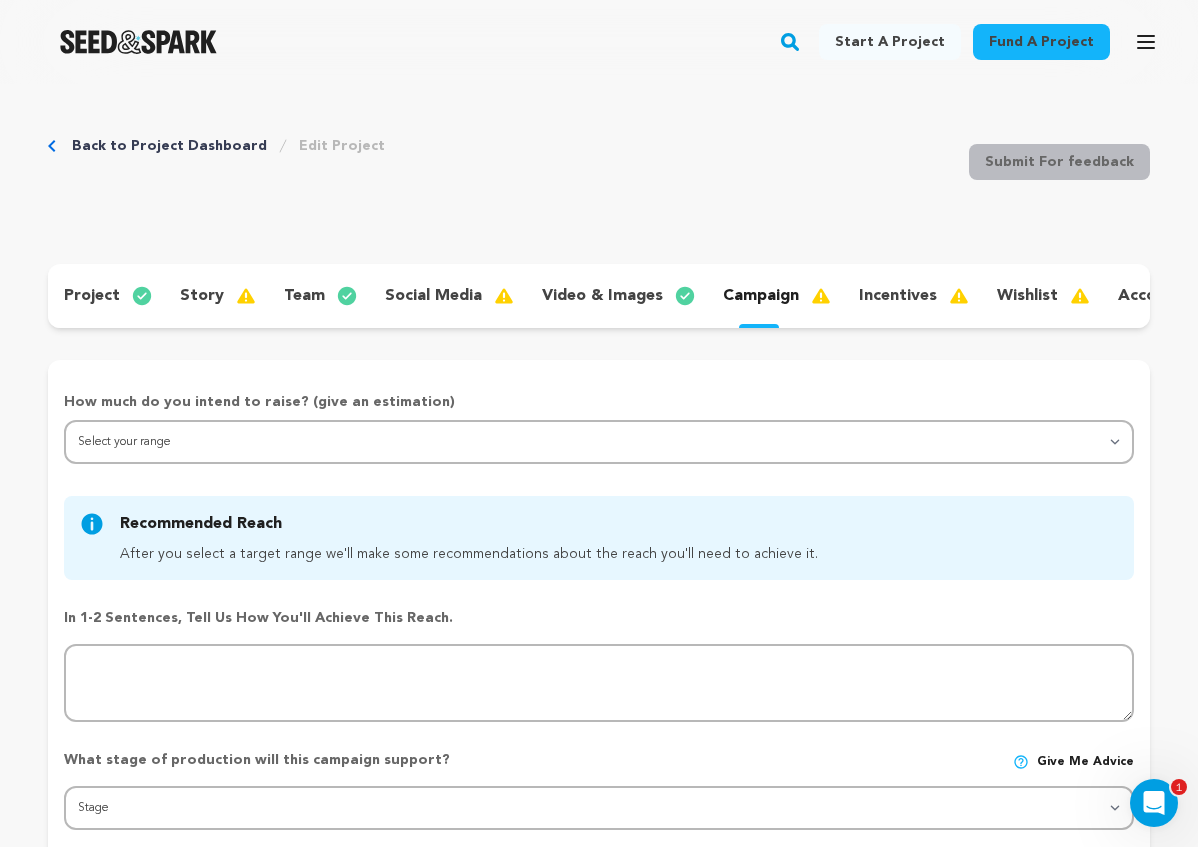click on "incentives" at bounding box center (898, 296) 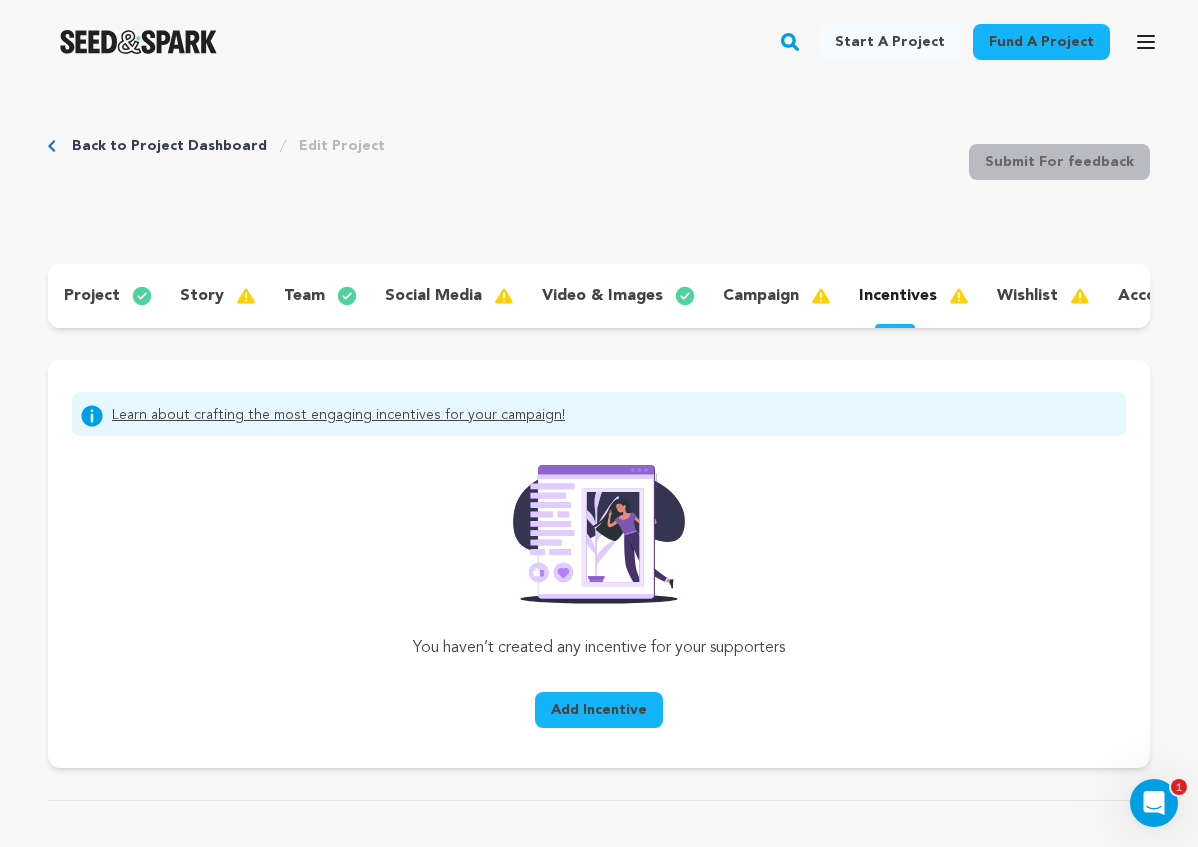 click on "wishlist" at bounding box center (1027, 296) 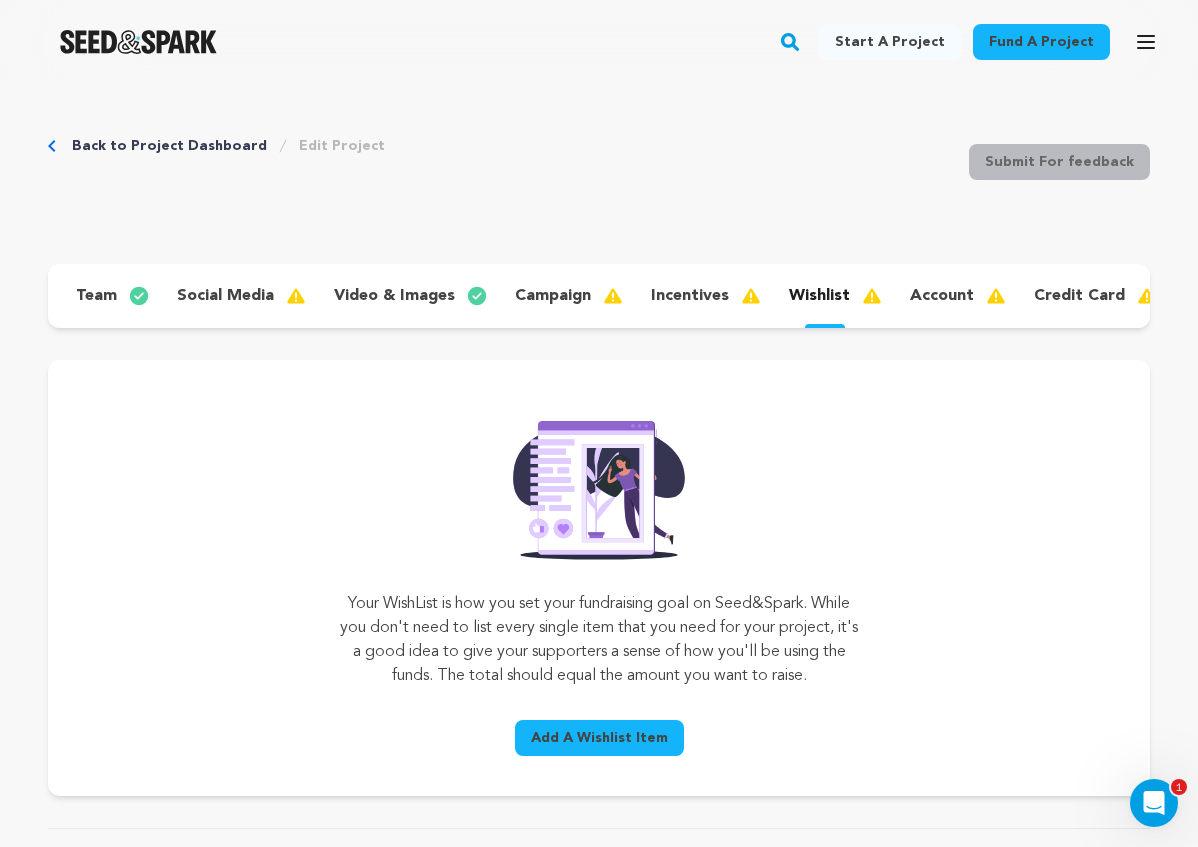 scroll, scrollTop: 0, scrollLeft: 211, axis: horizontal 